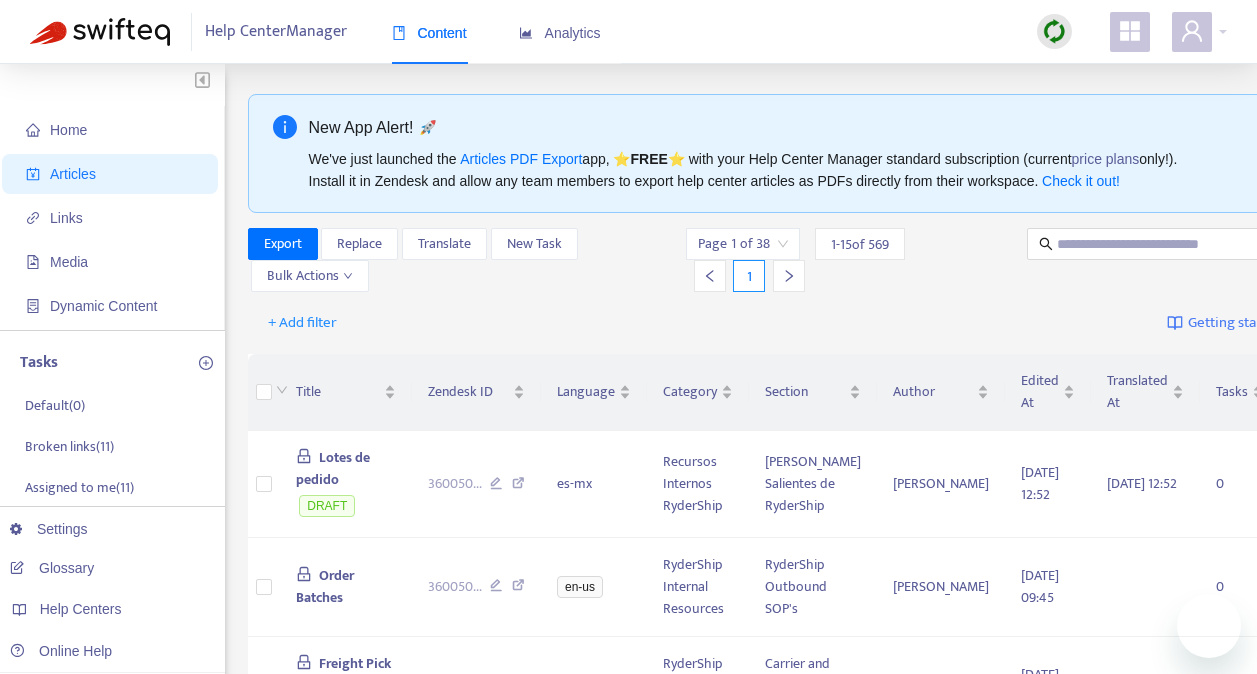 scroll, scrollTop: 0, scrollLeft: 0, axis: both 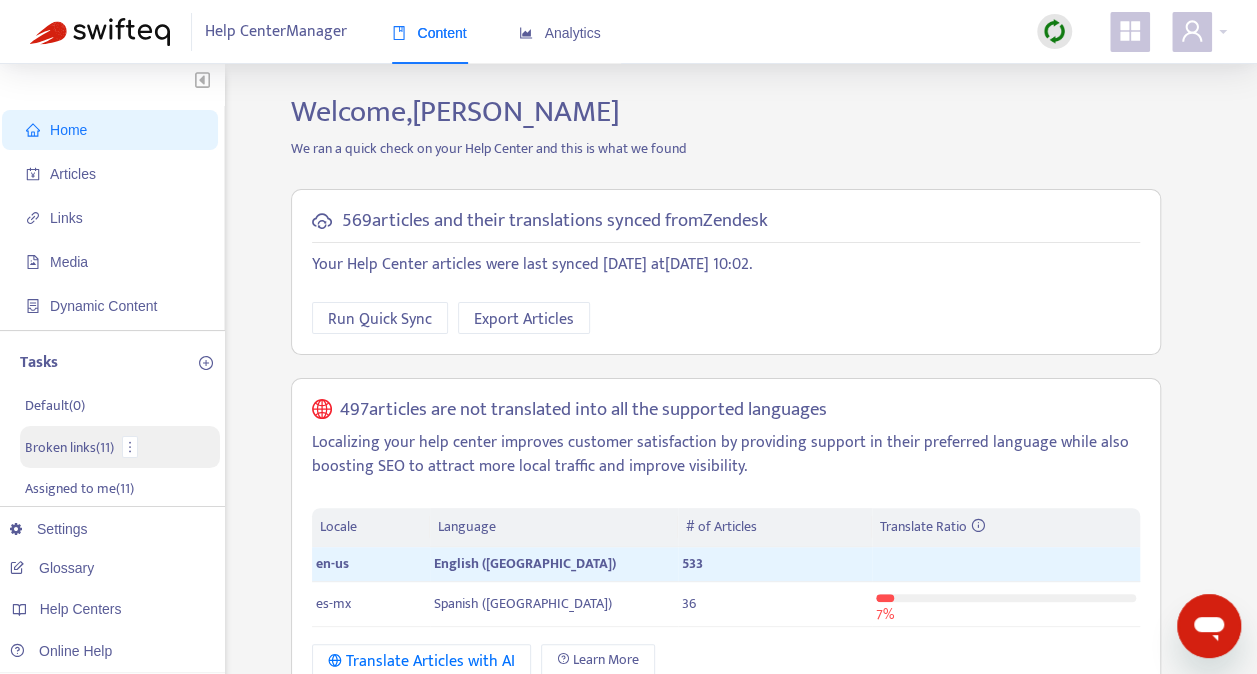 click on "Broken links  ( 11 )" at bounding box center [69, 447] 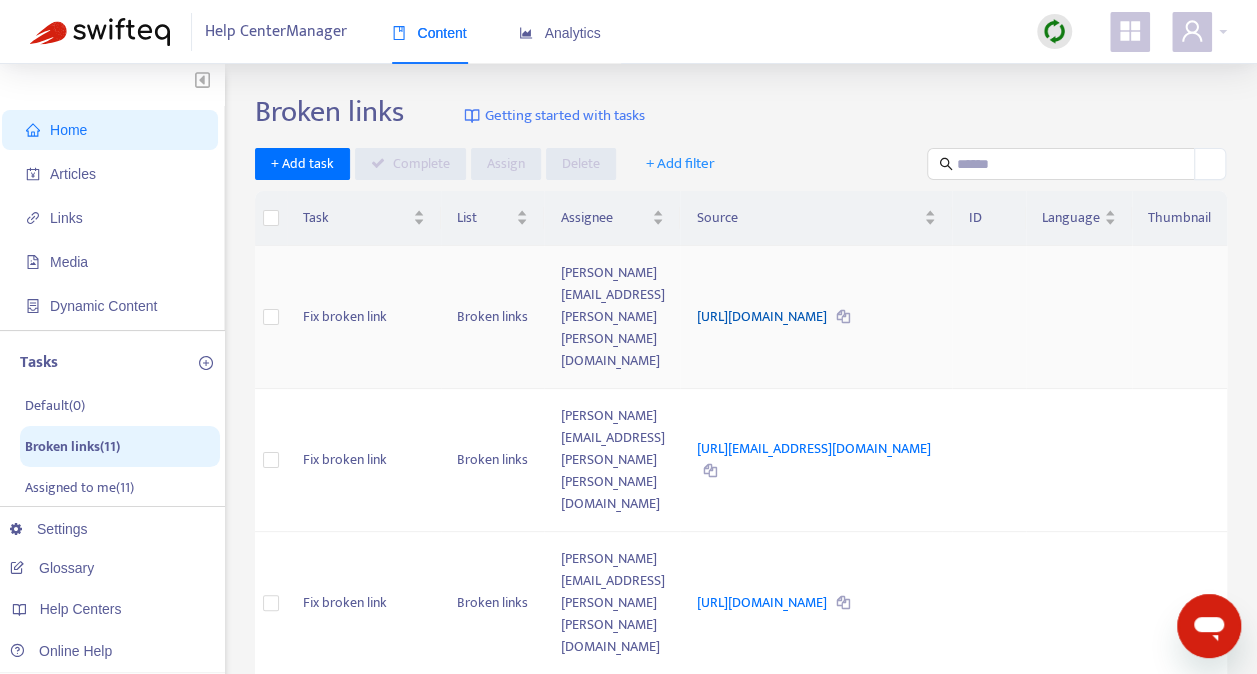 click on "https://www.whiplashmerch.com/contact" at bounding box center (762, 316) 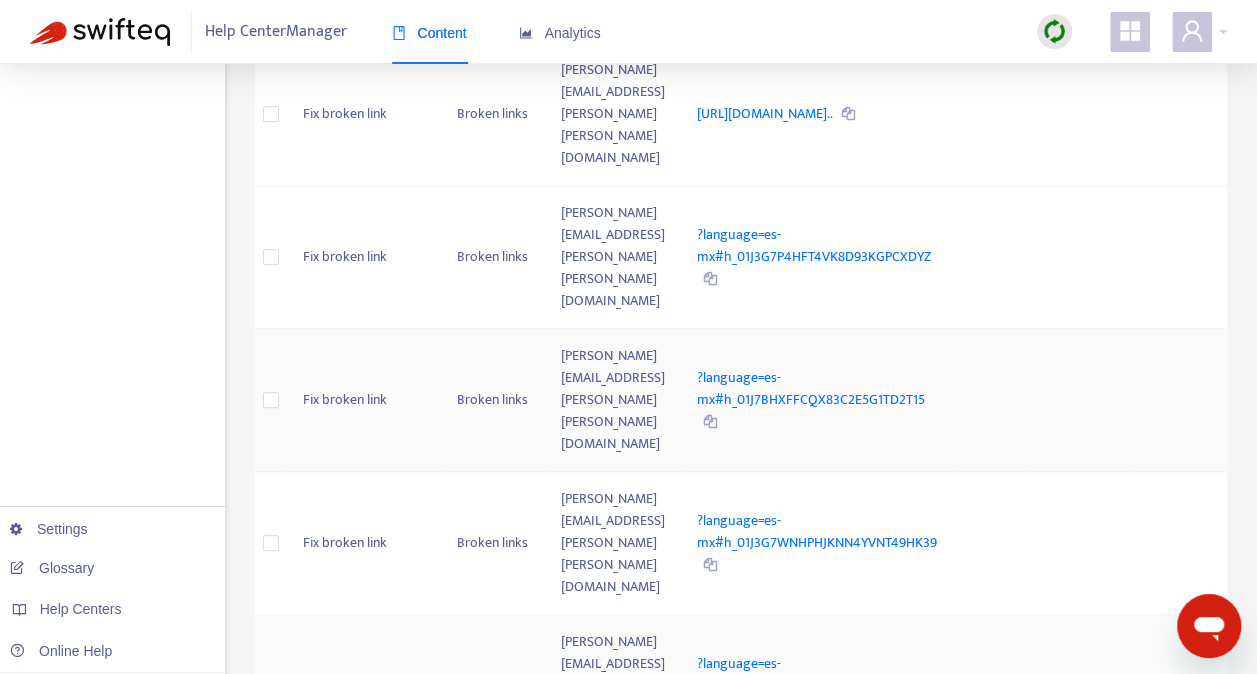 scroll, scrollTop: 637, scrollLeft: 0, axis: vertical 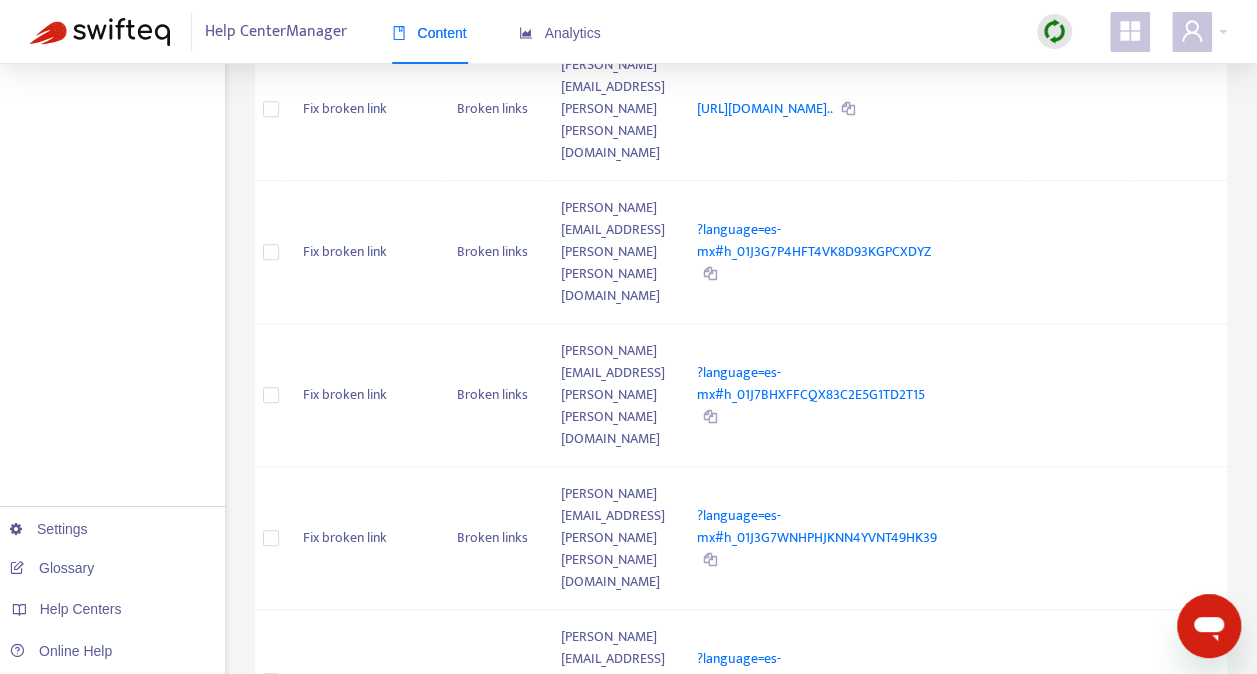 click on "1 - 10  of   11" at bounding box center (1046, 1079) 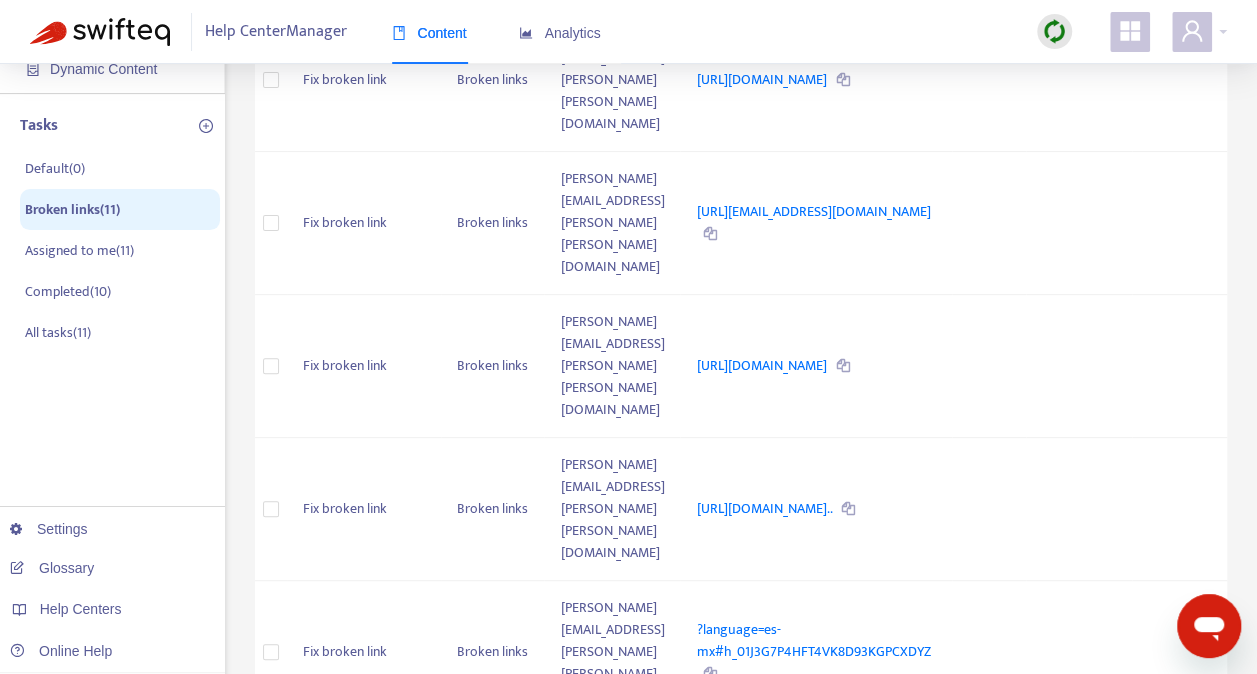 scroll, scrollTop: 0, scrollLeft: 0, axis: both 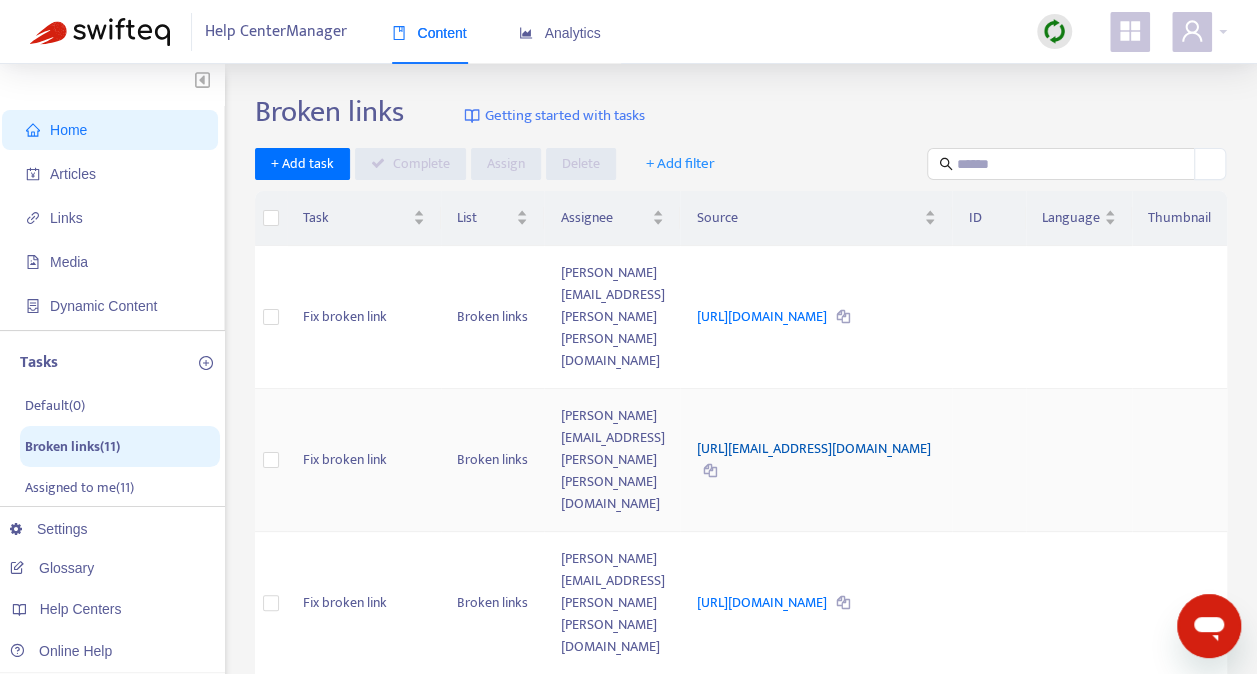 click on "[URL][EMAIL_ADDRESS][DOMAIN_NAME]" at bounding box center (813, 448) 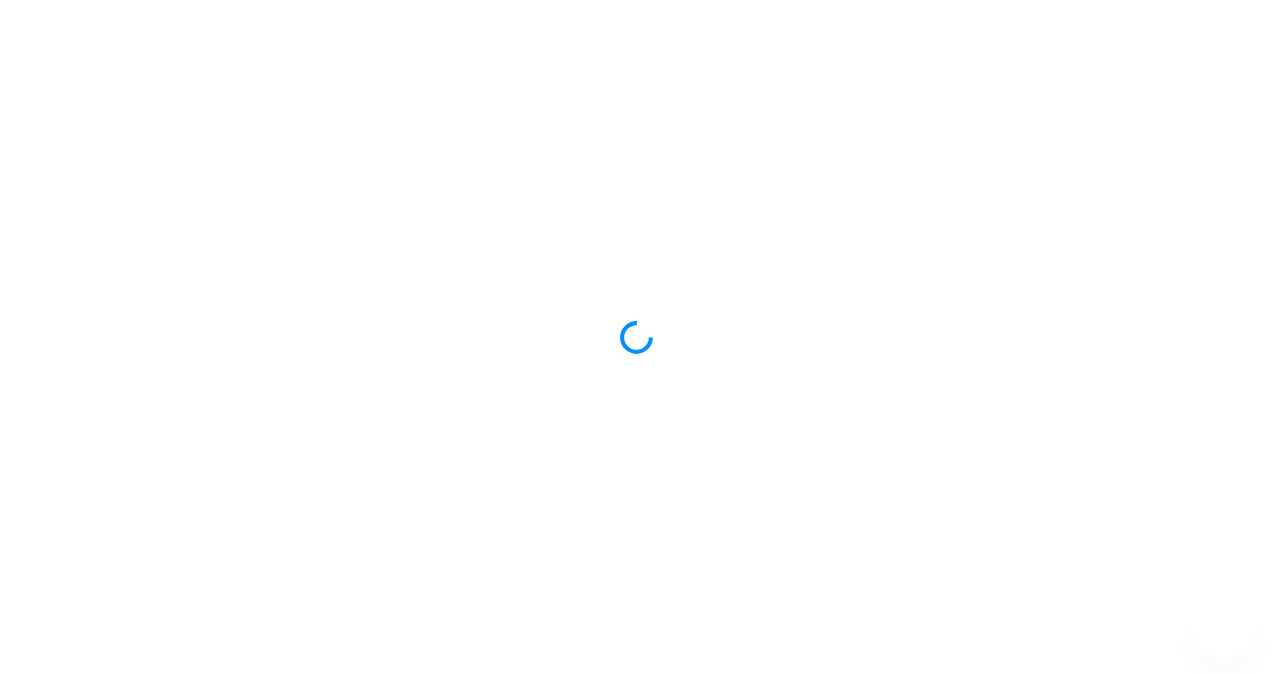 scroll, scrollTop: 0, scrollLeft: 0, axis: both 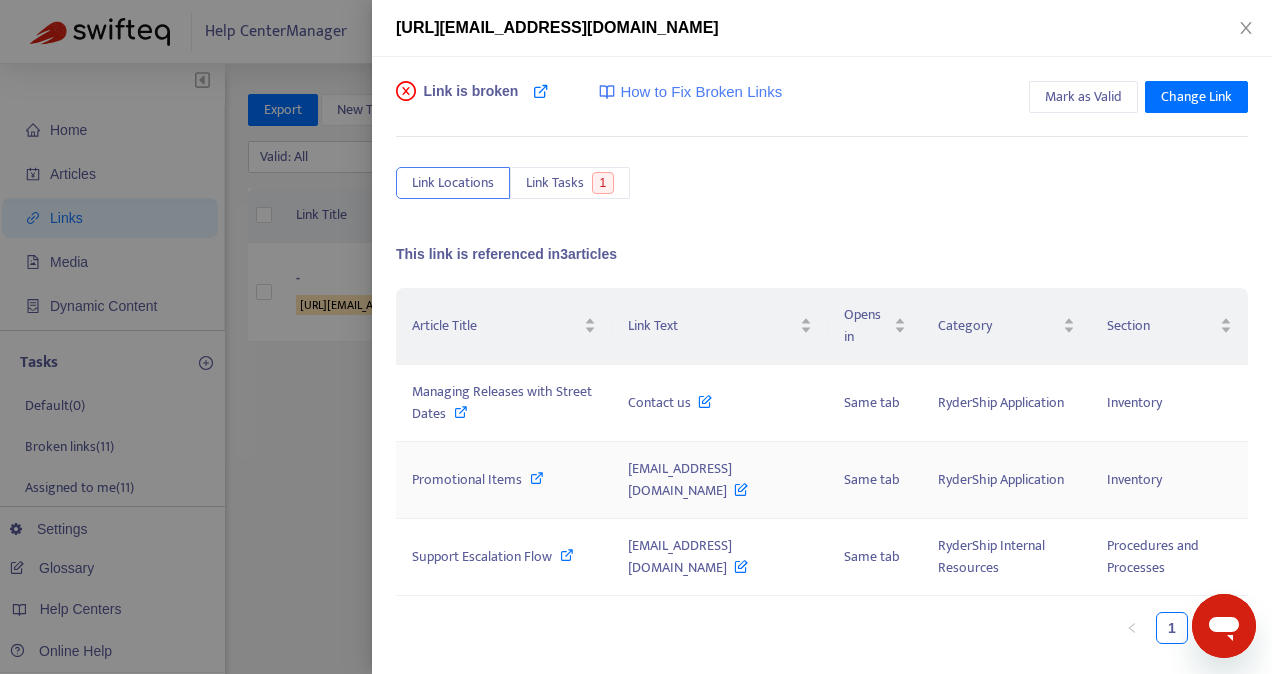 click on "support@whiplash.com" at bounding box center (688, 479) 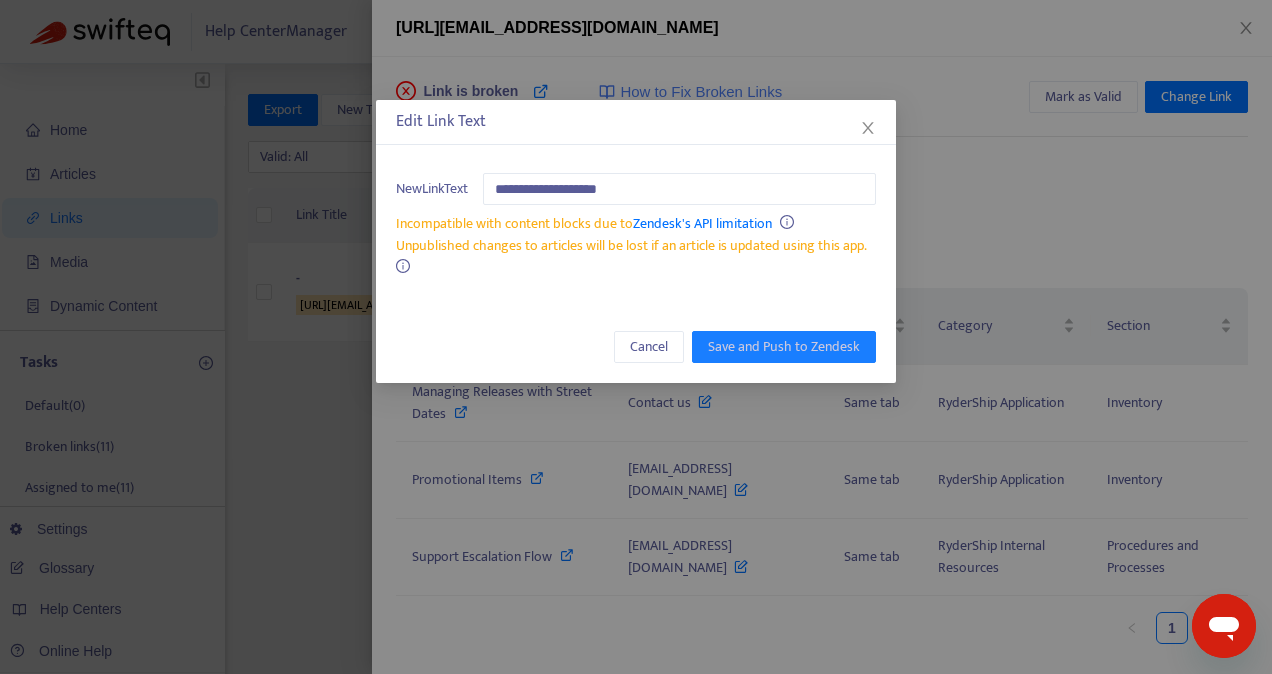 click on "**********" at bounding box center [636, 337] 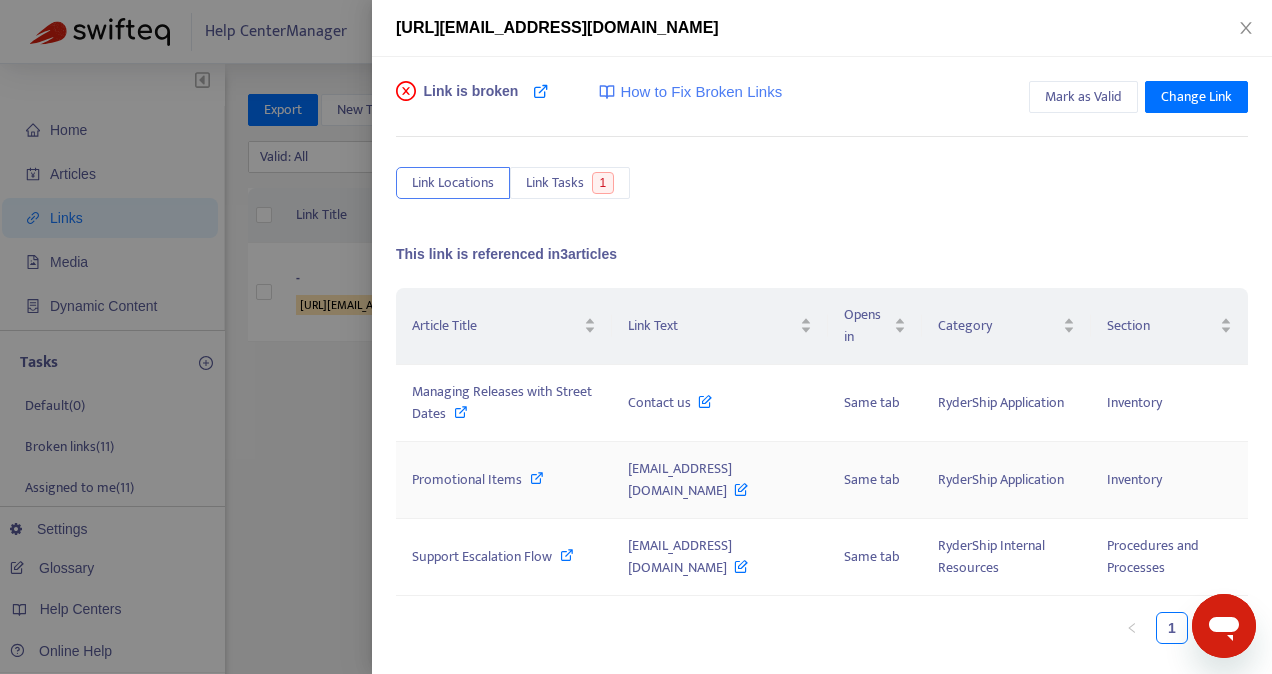 click on "Promotional Items" at bounding box center (467, 479) 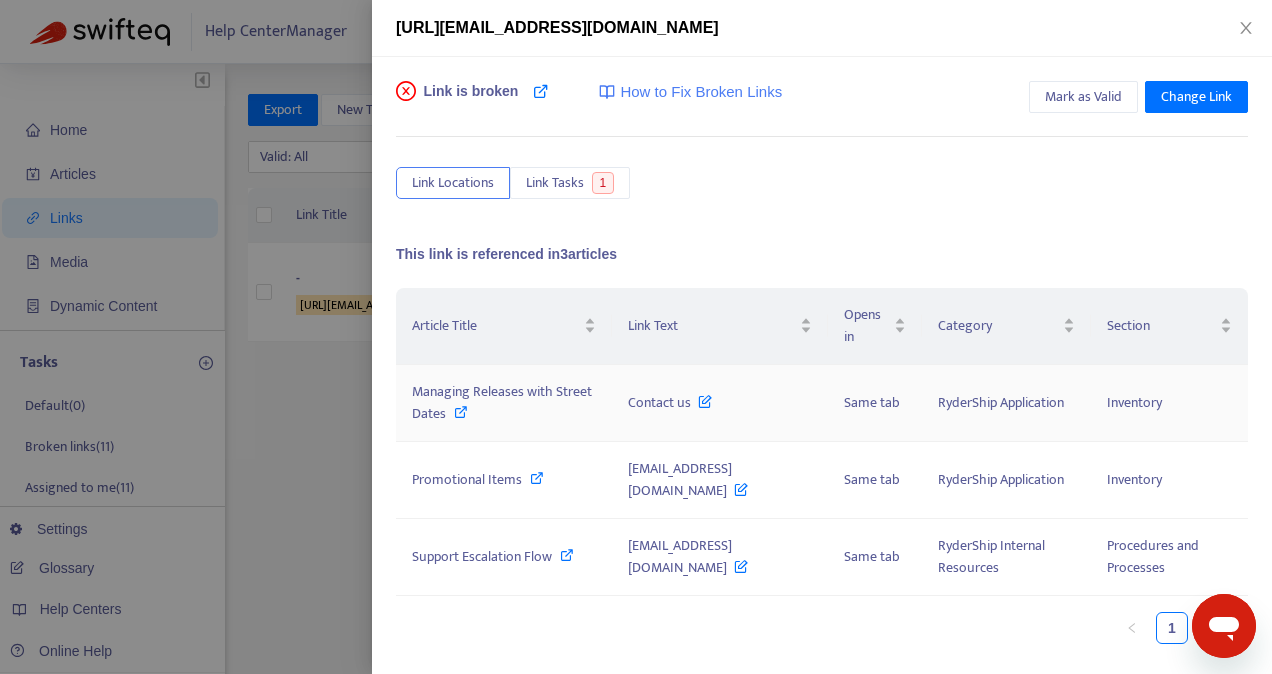 click on "Contact us" at bounding box center [670, 402] 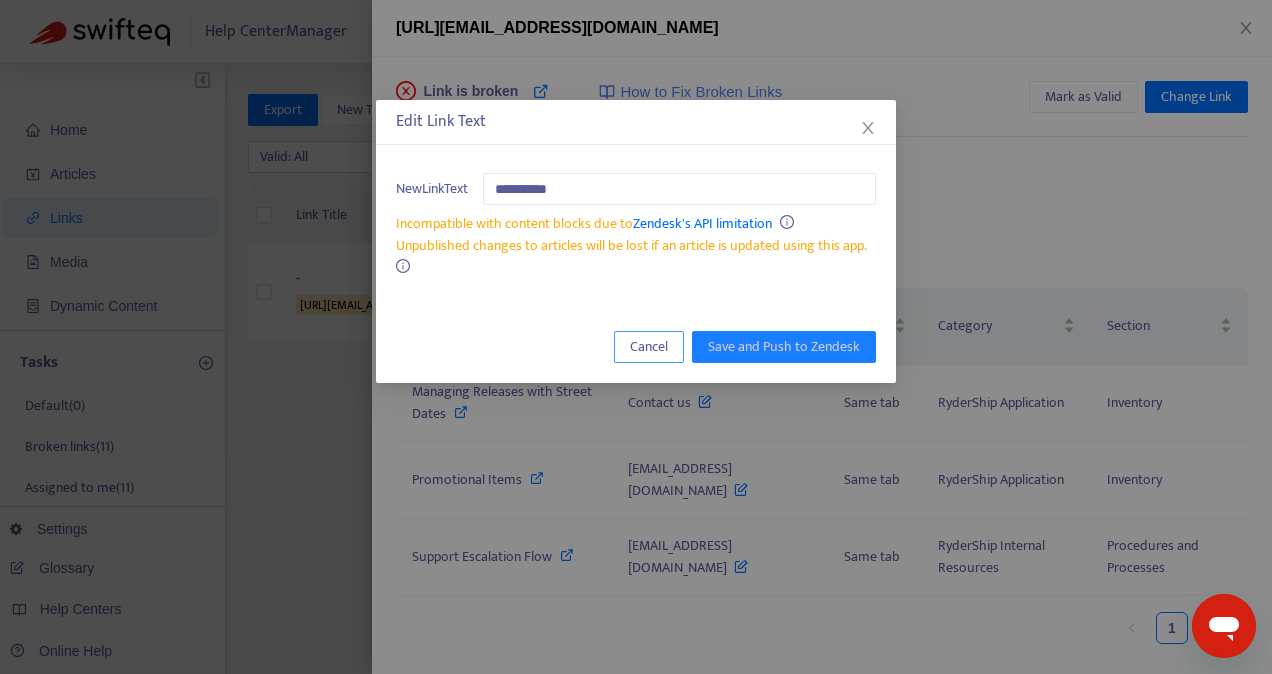 click on "Cancel" at bounding box center [649, 347] 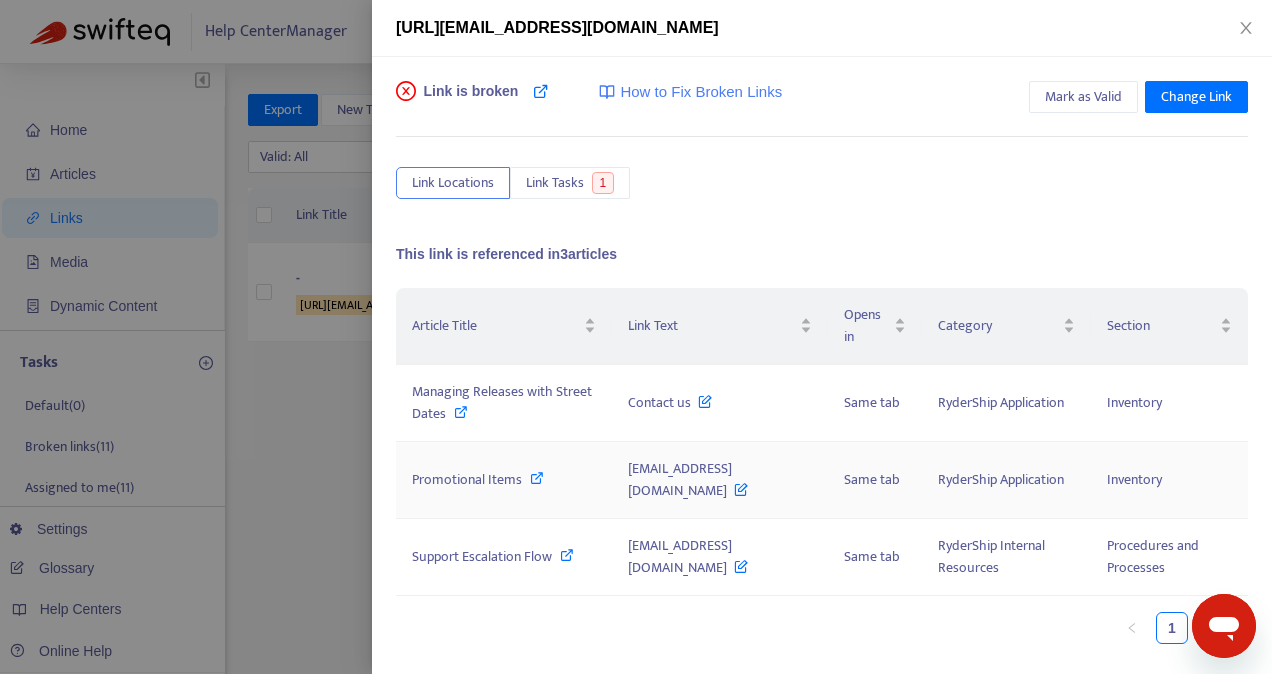 click on "support@whiplash.com" at bounding box center [688, 479] 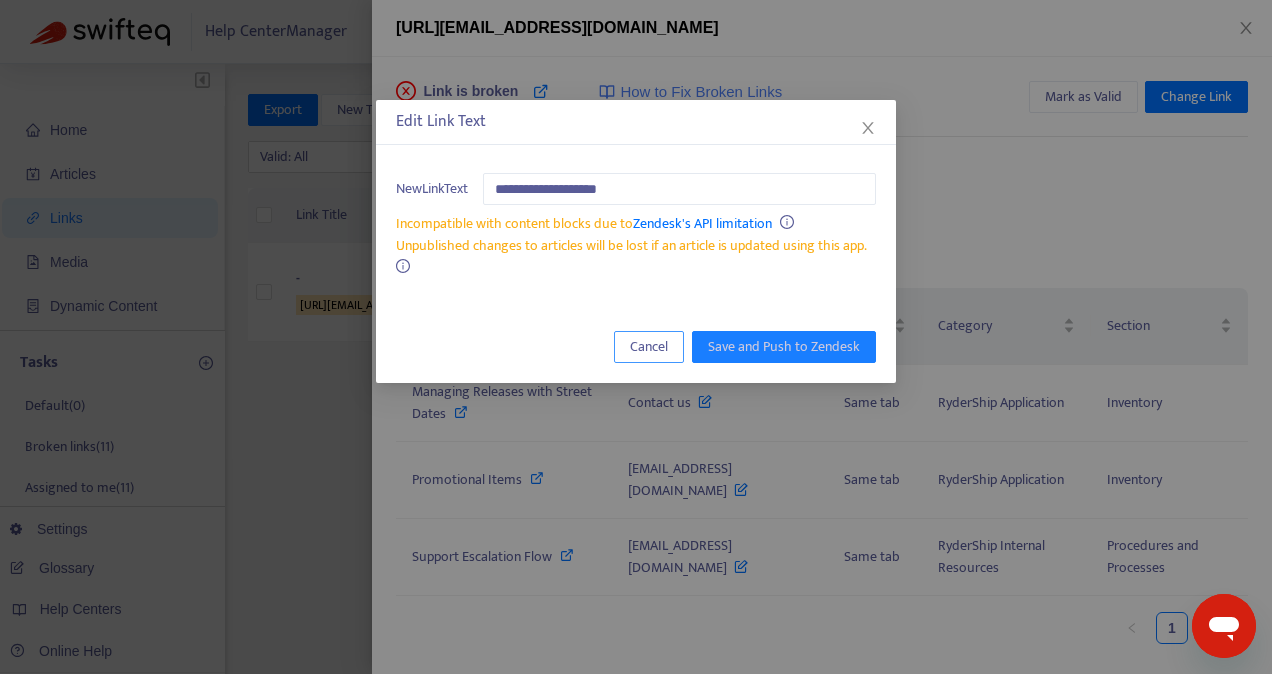click on "Cancel" at bounding box center (649, 347) 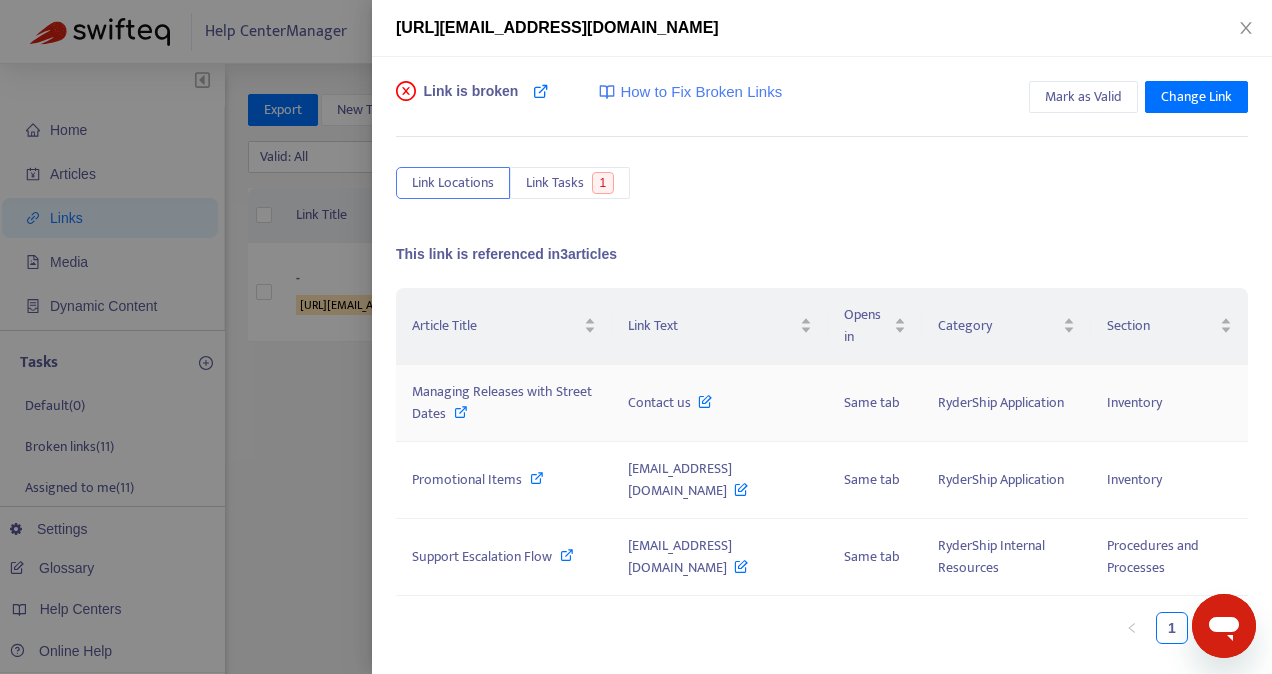 click on "Managing Releases with Street Dates" at bounding box center [502, 402] 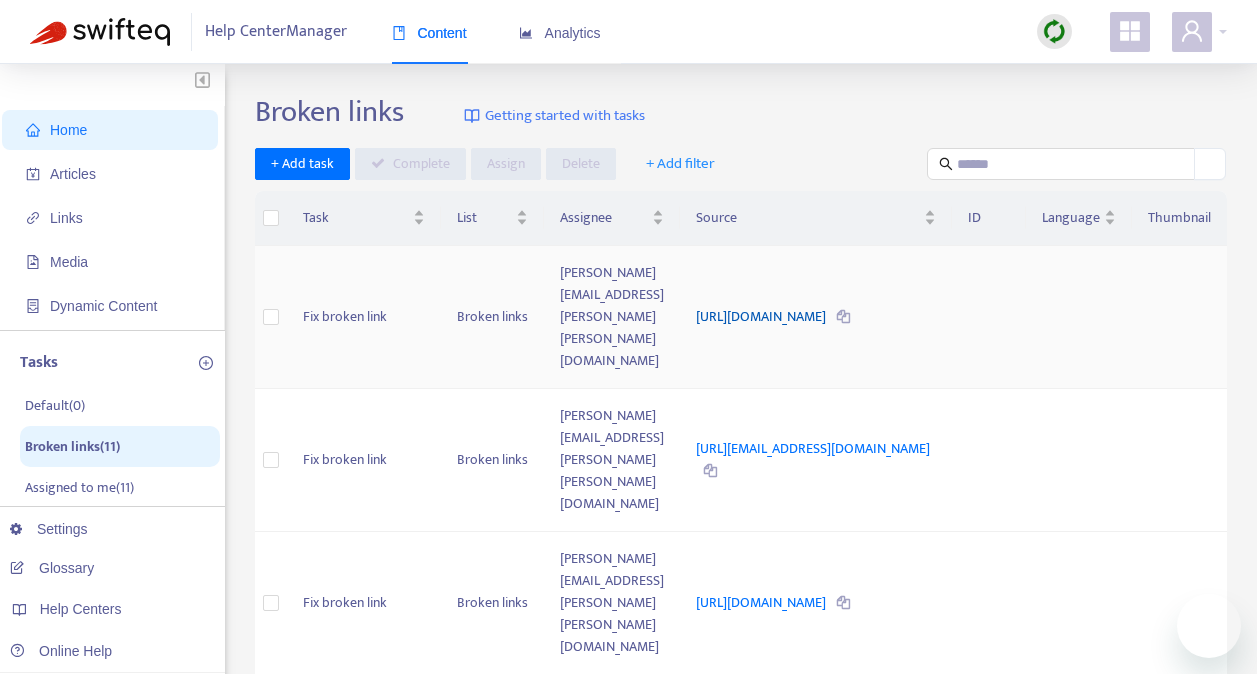 scroll, scrollTop: 0, scrollLeft: 0, axis: both 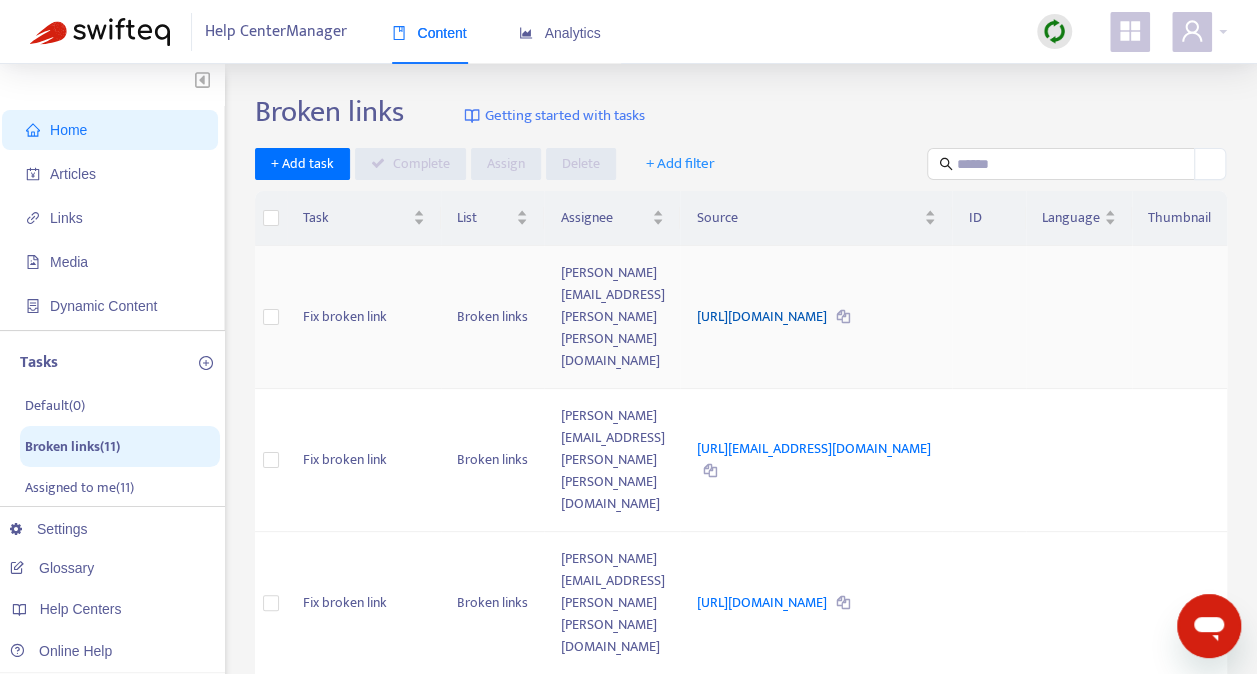 click on "[URL][DOMAIN_NAME]" at bounding box center [762, 316] 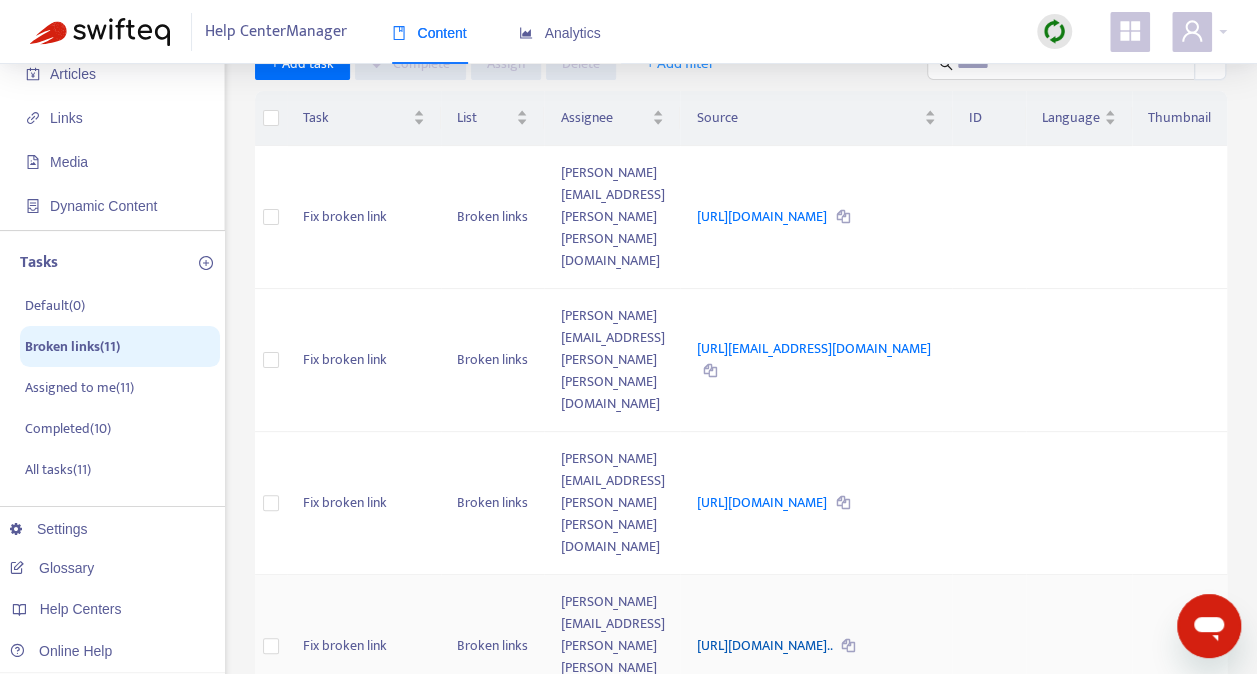 scroll, scrollTop: 200, scrollLeft: 0, axis: vertical 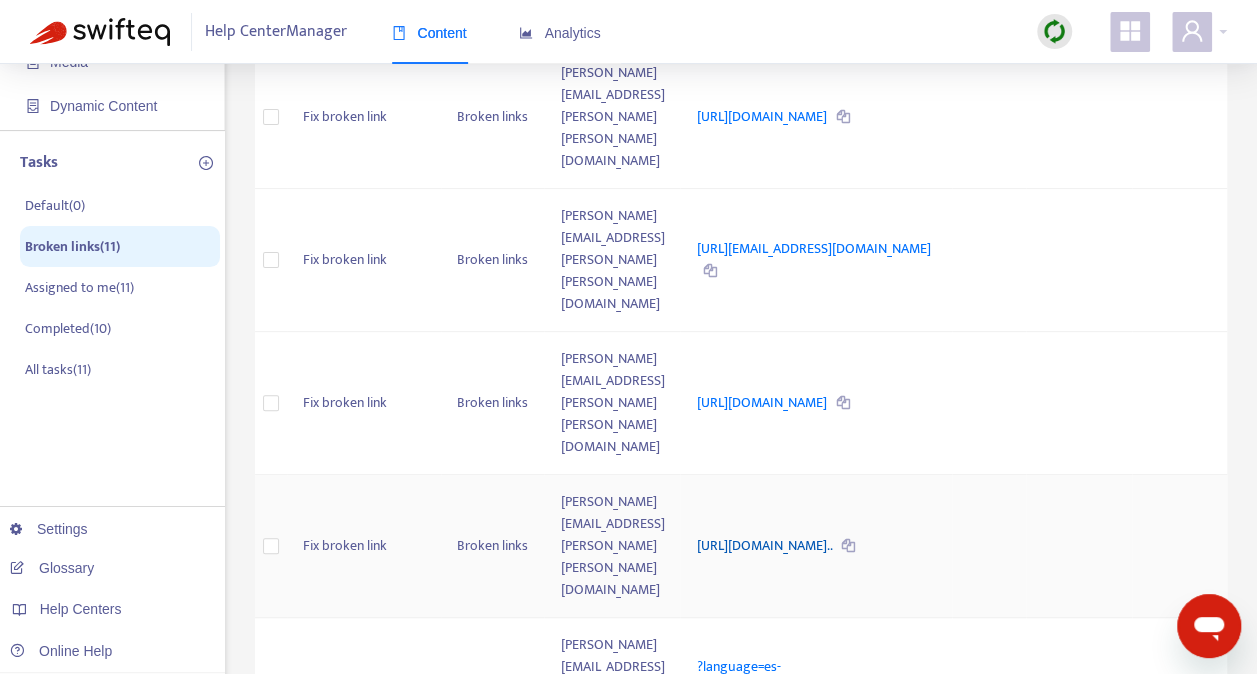 click on "https://www.zebra.com/content/dam/zebra_new_ia/en-us/manuals/bar..." at bounding box center [765, 545] 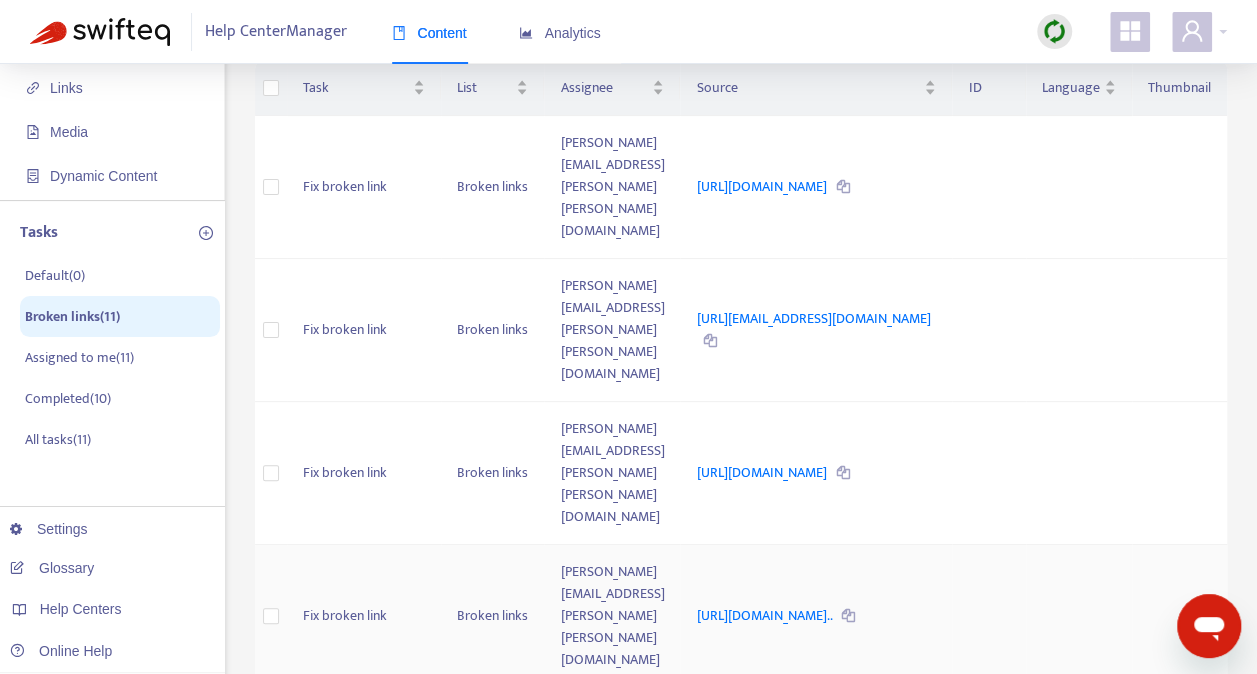 scroll, scrollTop: 100, scrollLeft: 0, axis: vertical 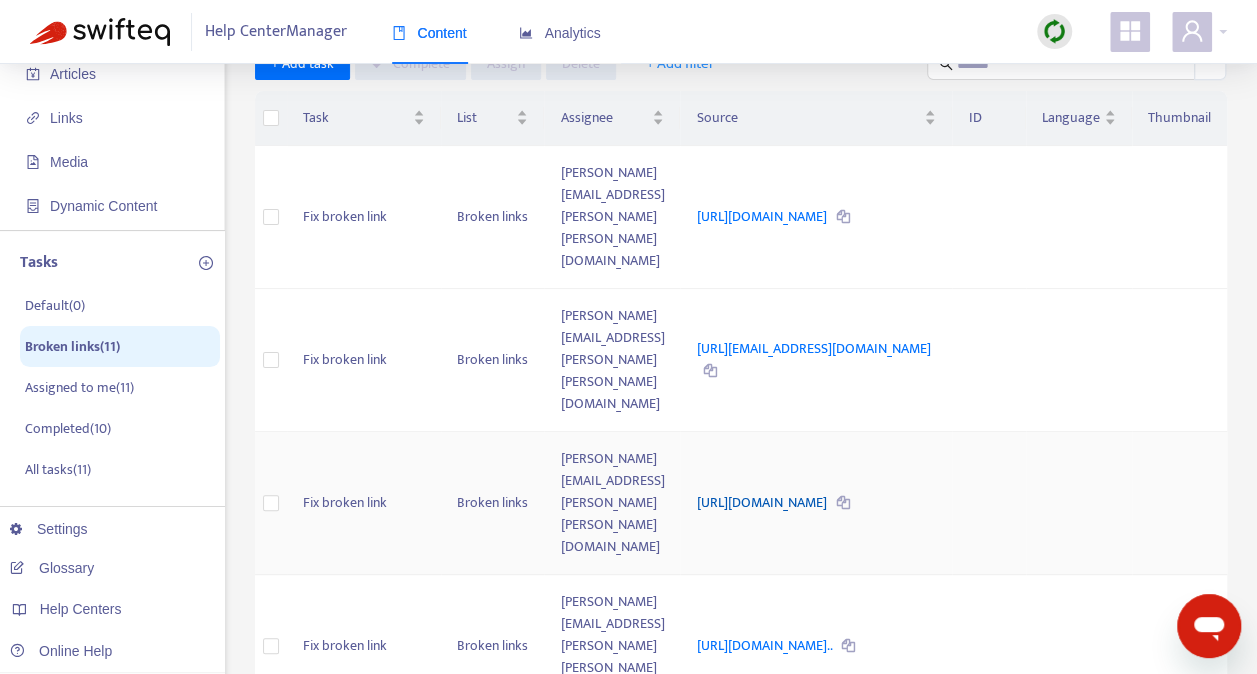 click on "https://partnerdirectory.whiplash.com/loop" at bounding box center (762, 502) 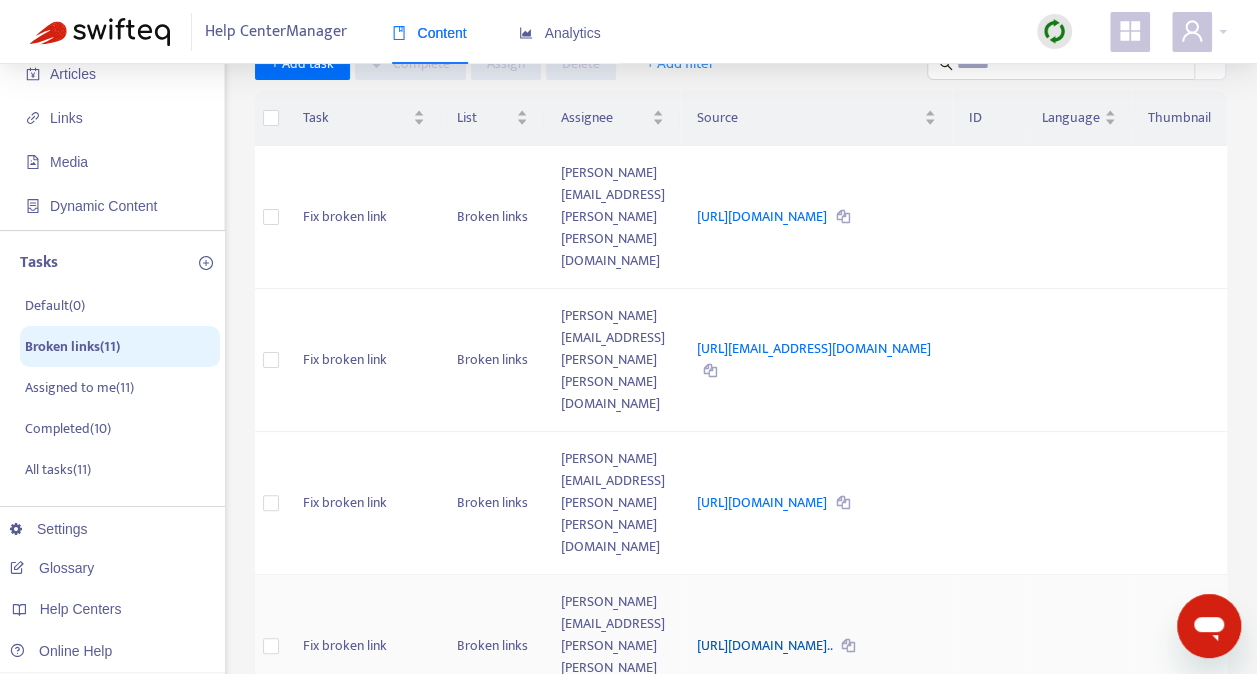 click on "https://www.zebra.com/content/dam/zebra_new_ia/en-us/manuals/bar..." at bounding box center (765, 645) 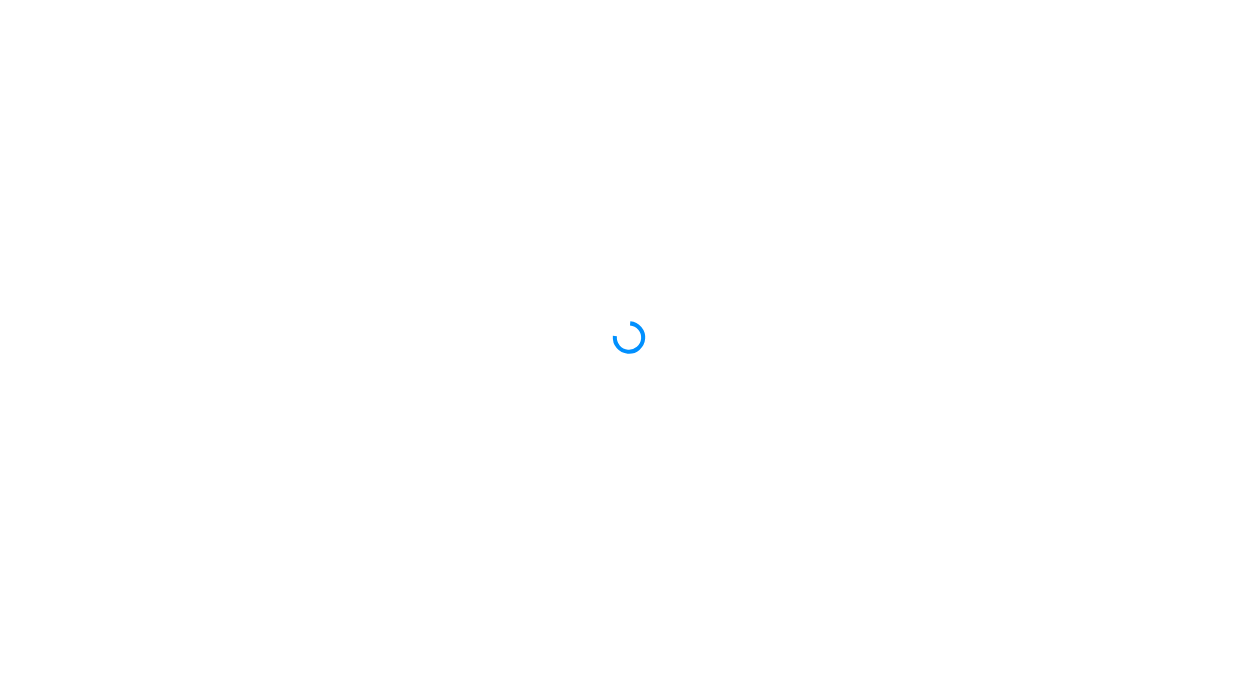 scroll, scrollTop: 0, scrollLeft: 0, axis: both 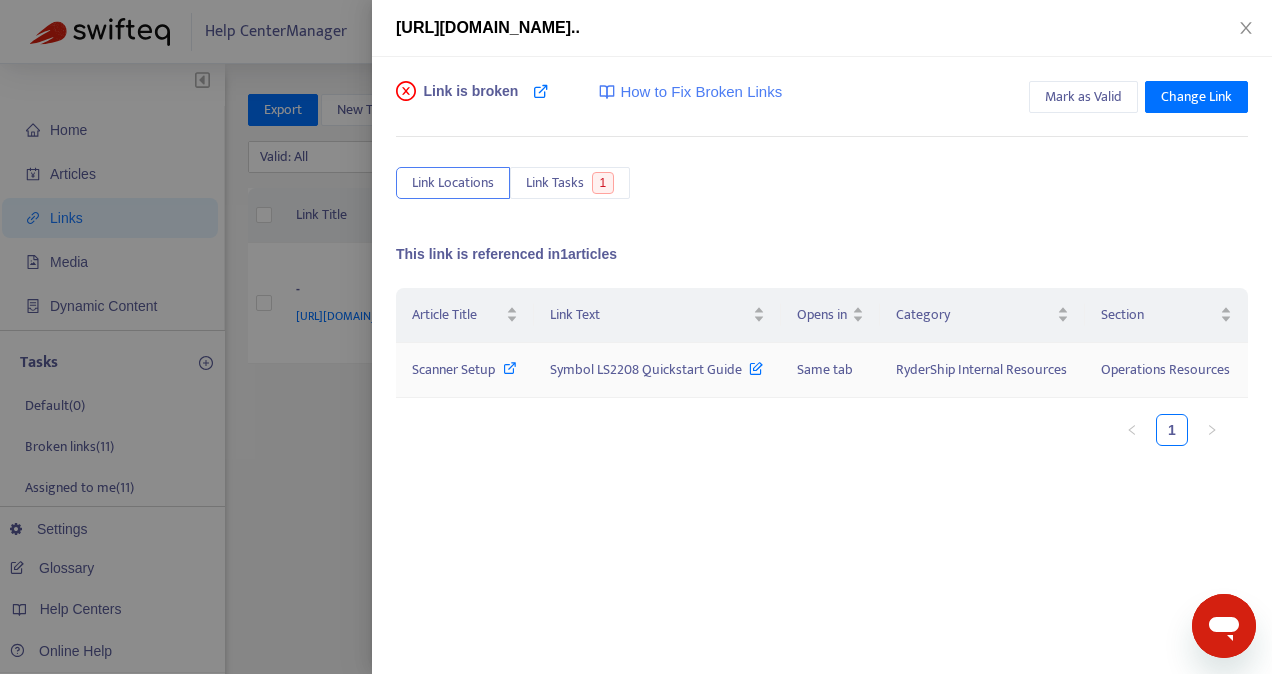 click on "Scanner Setup" at bounding box center [453, 369] 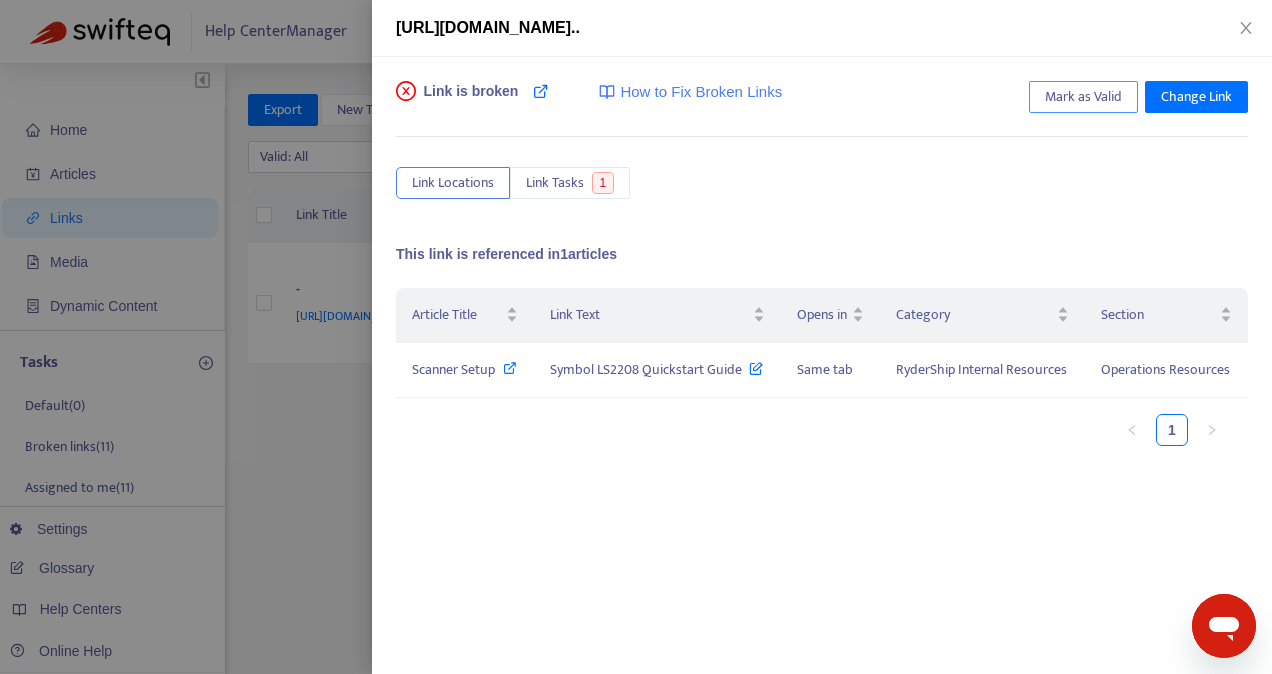 click on "Mark as Valid" at bounding box center (1083, 97) 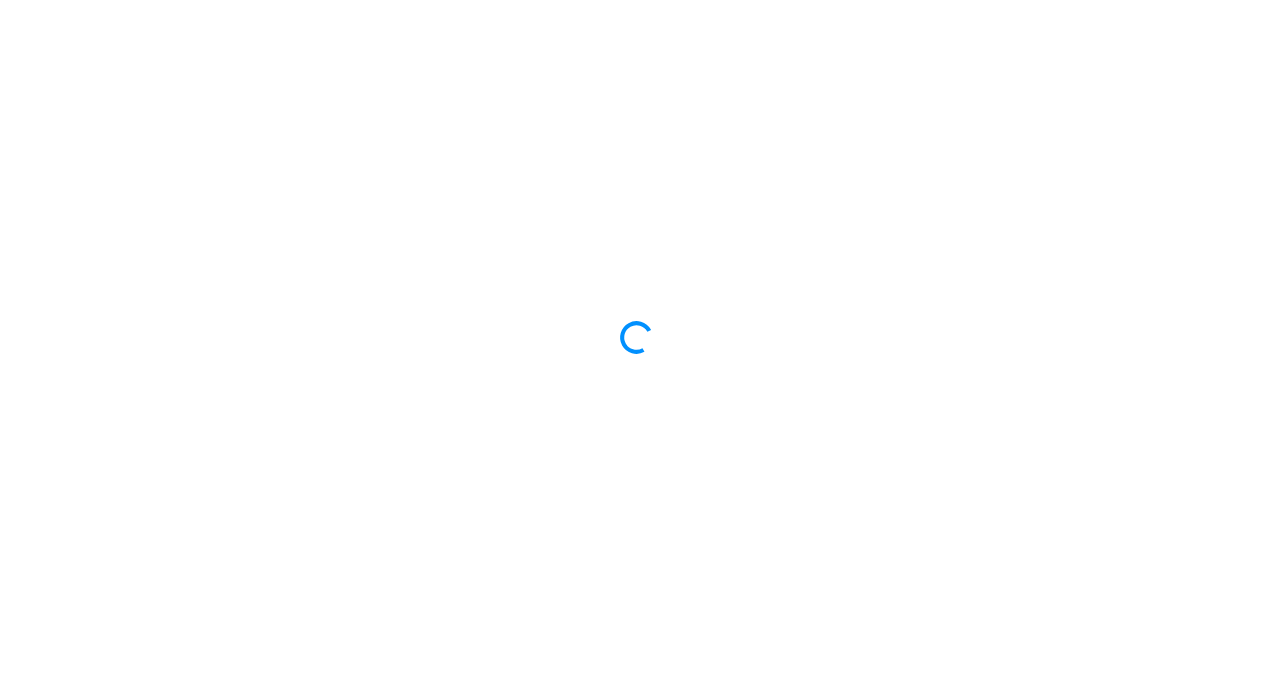 scroll, scrollTop: 0, scrollLeft: 0, axis: both 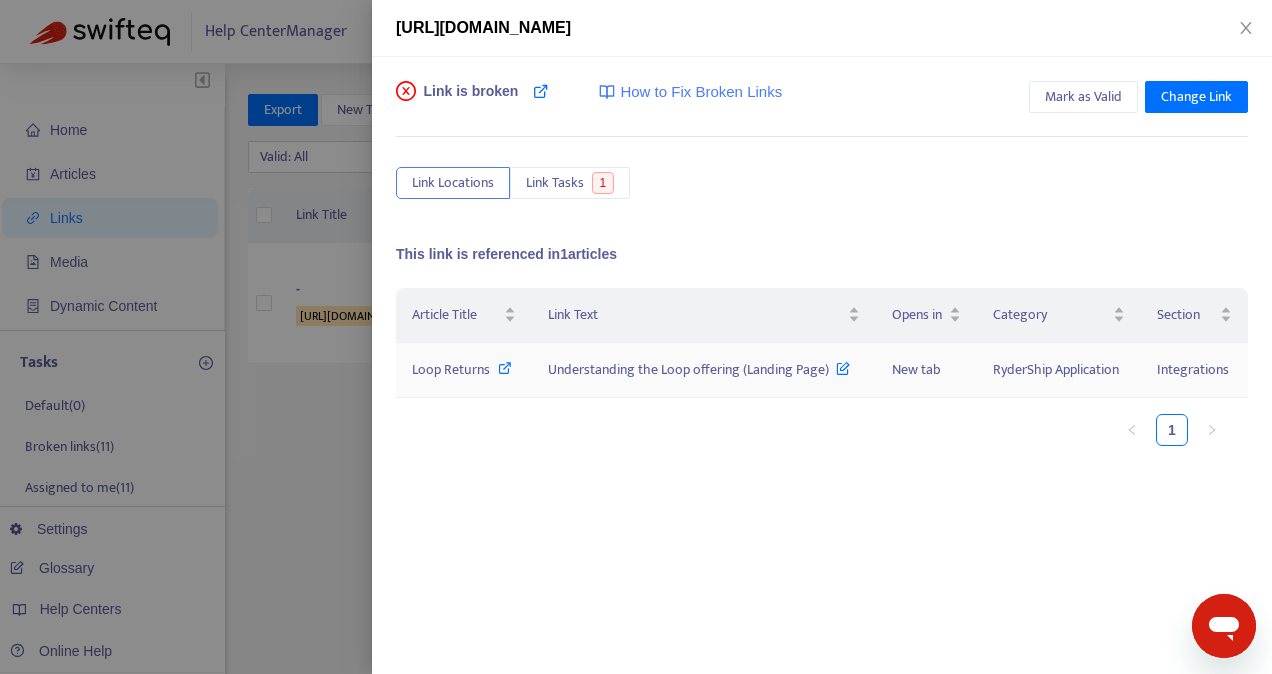 click on "Loop Returns" at bounding box center [451, 369] 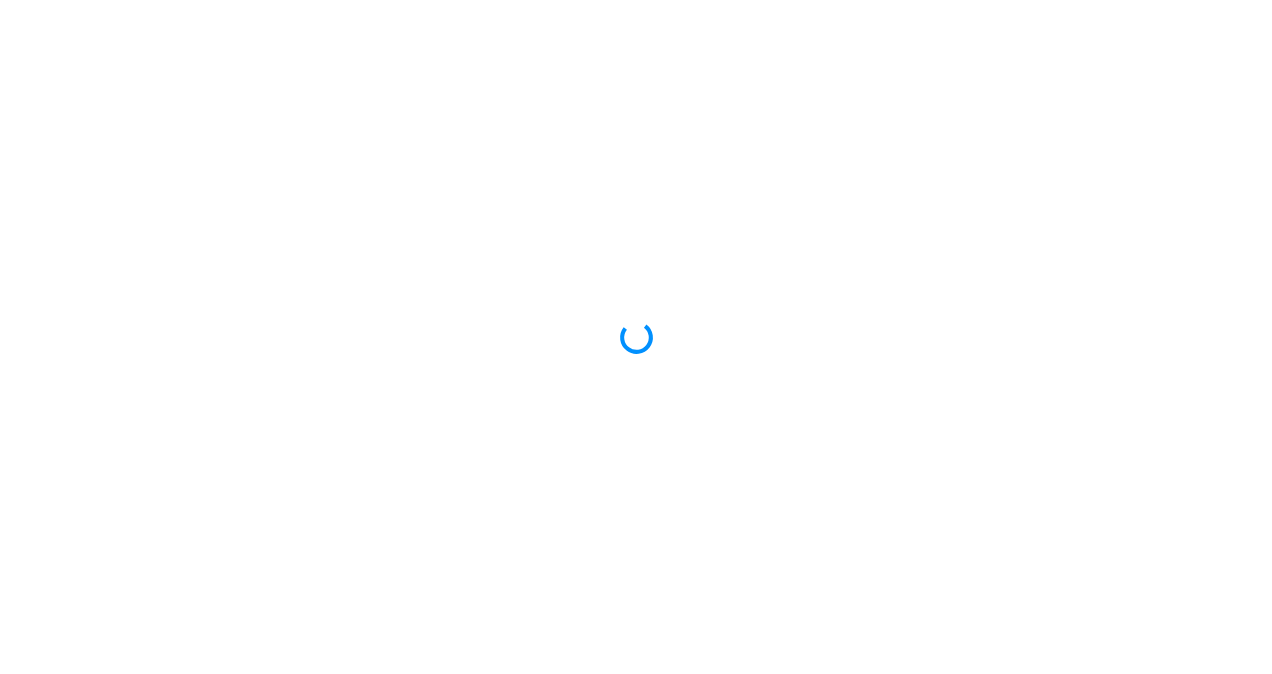 scroll, scrollTop: 0, scrollLeft: 0, axis: both 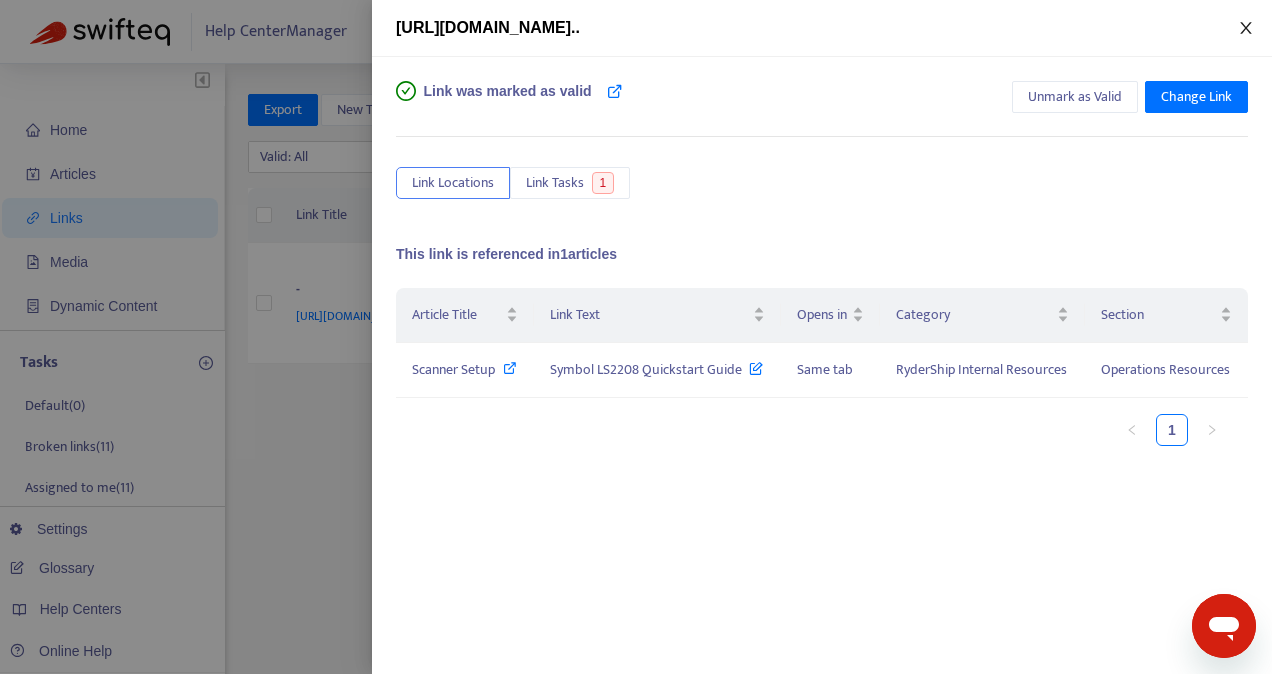 click 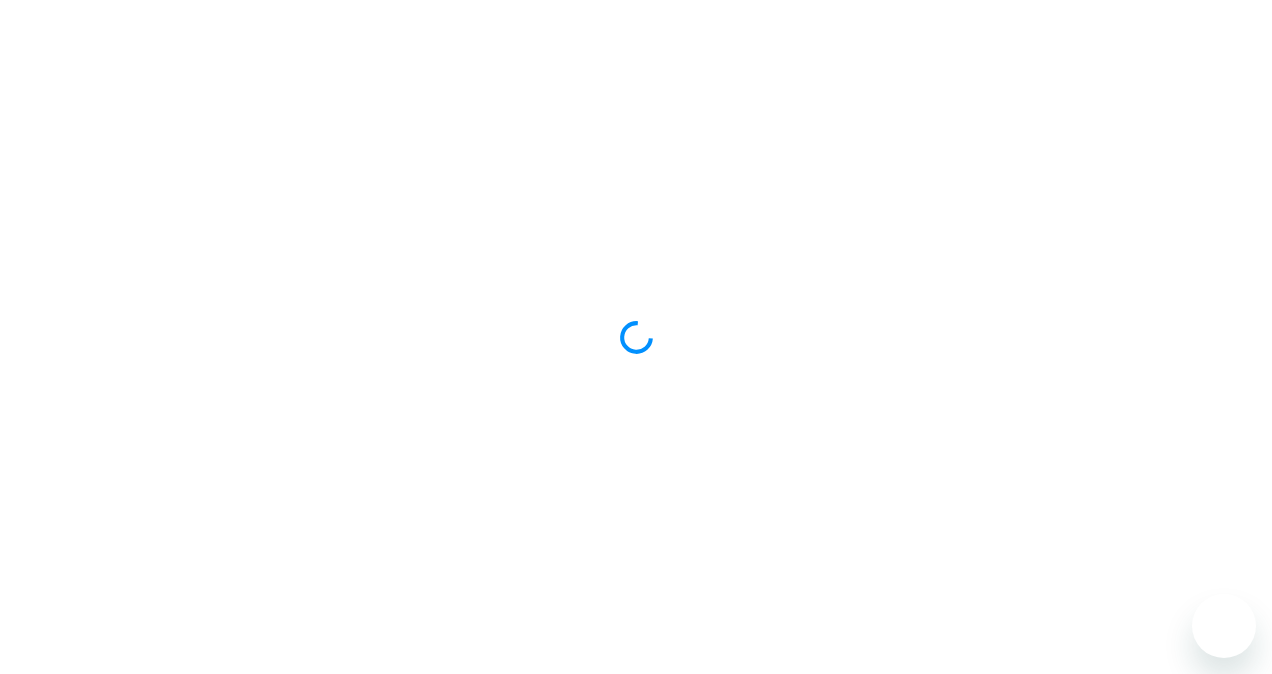 scroll, scrollTop: 0, scrollLeft: 0, axis: both 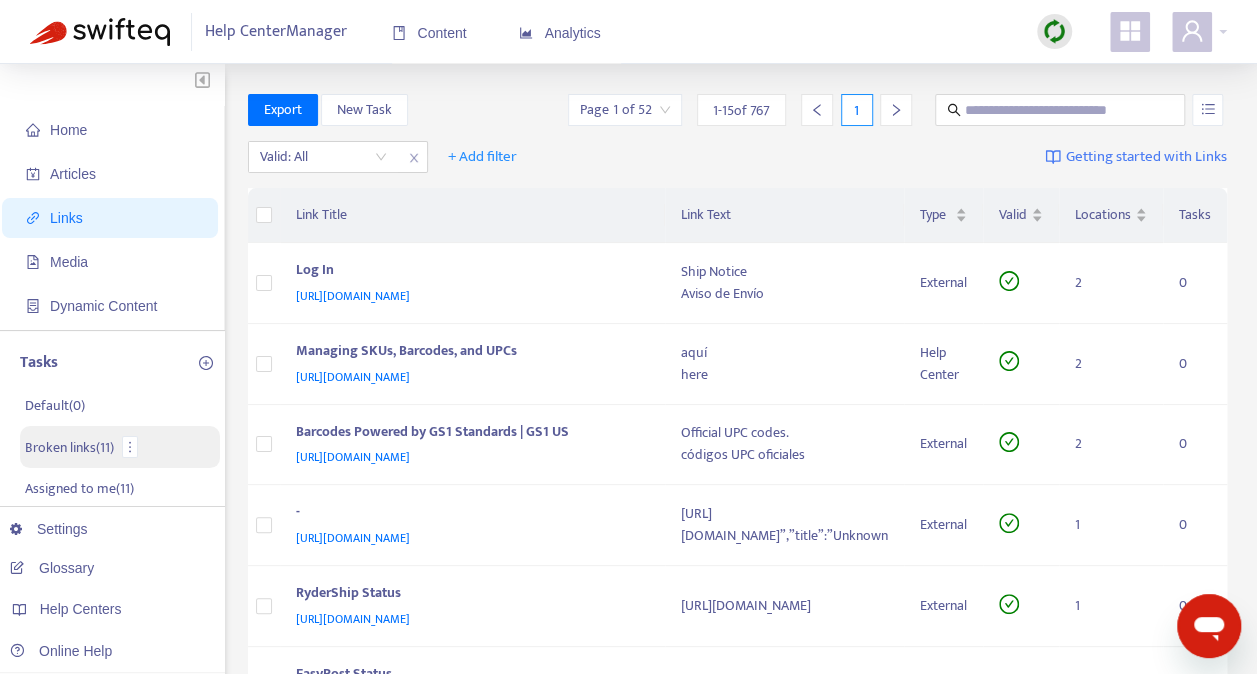 click on "Broken links  ( 11 )" at bounding box center (69, 447) 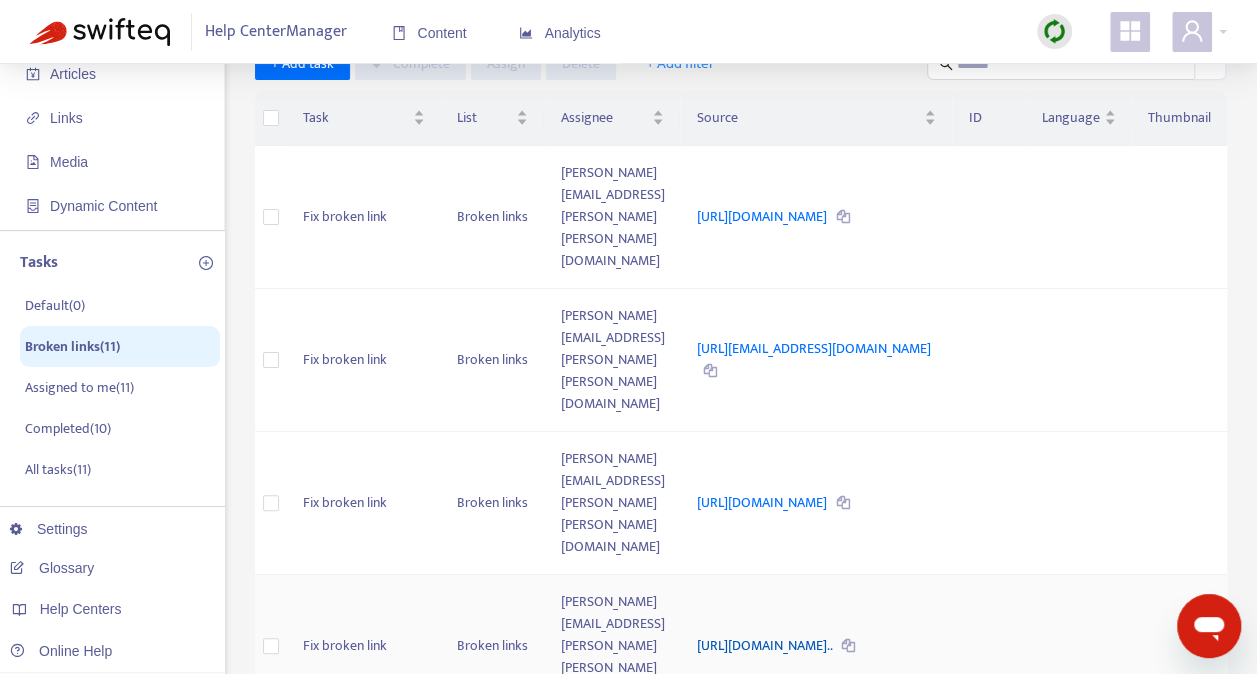 scroll, scrollTop: 200, scrollLeft: 0, axis: vertical 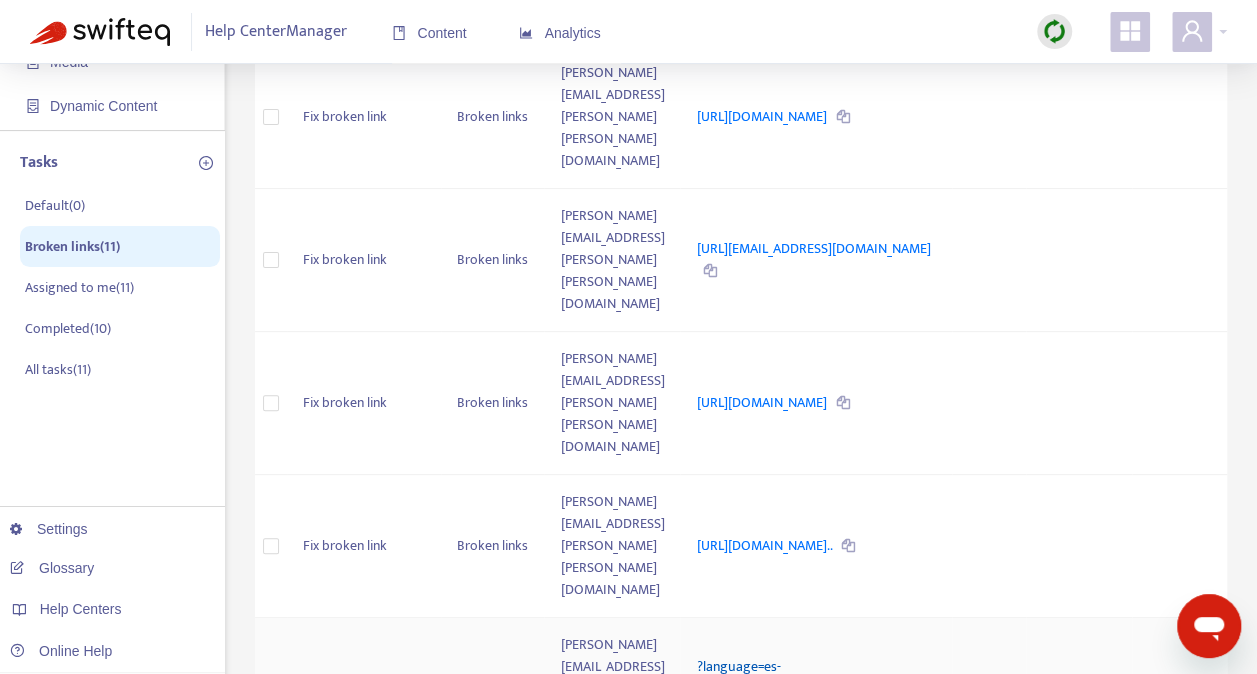 click on "?language=es-mx#h_01J3G7P4HFT4VK8D93KGPCXDYZ" at bounding box center (813, 677) 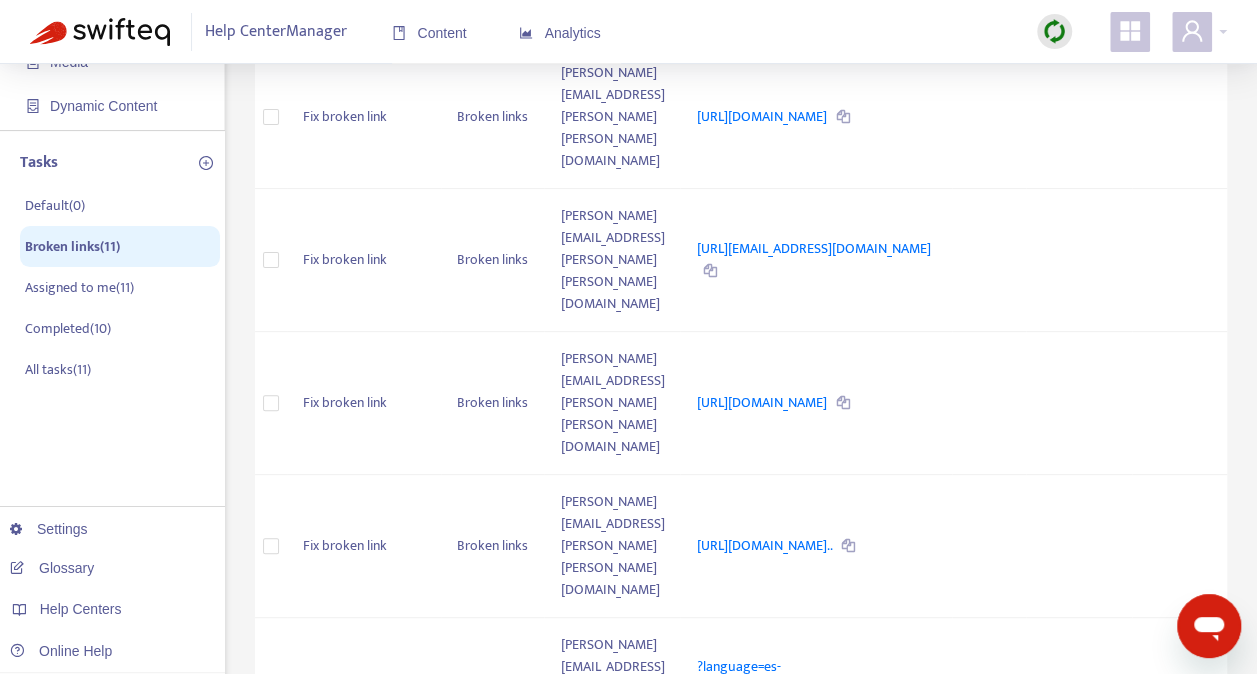 click on "?language=es-mx#h_01J7BHXFFCQX83C2E5G1TD2T15" at bounding box center [810, 820] 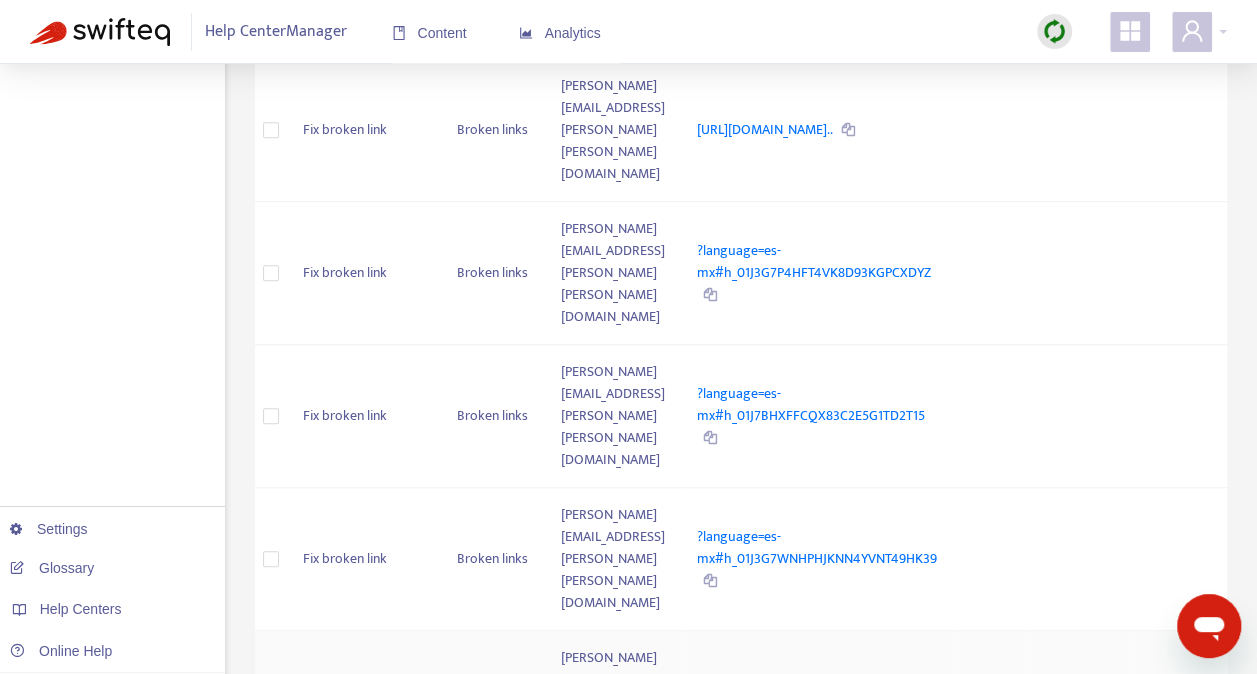 scroll, scrollTop: 637, scrollLeft: 0, axis: vertical 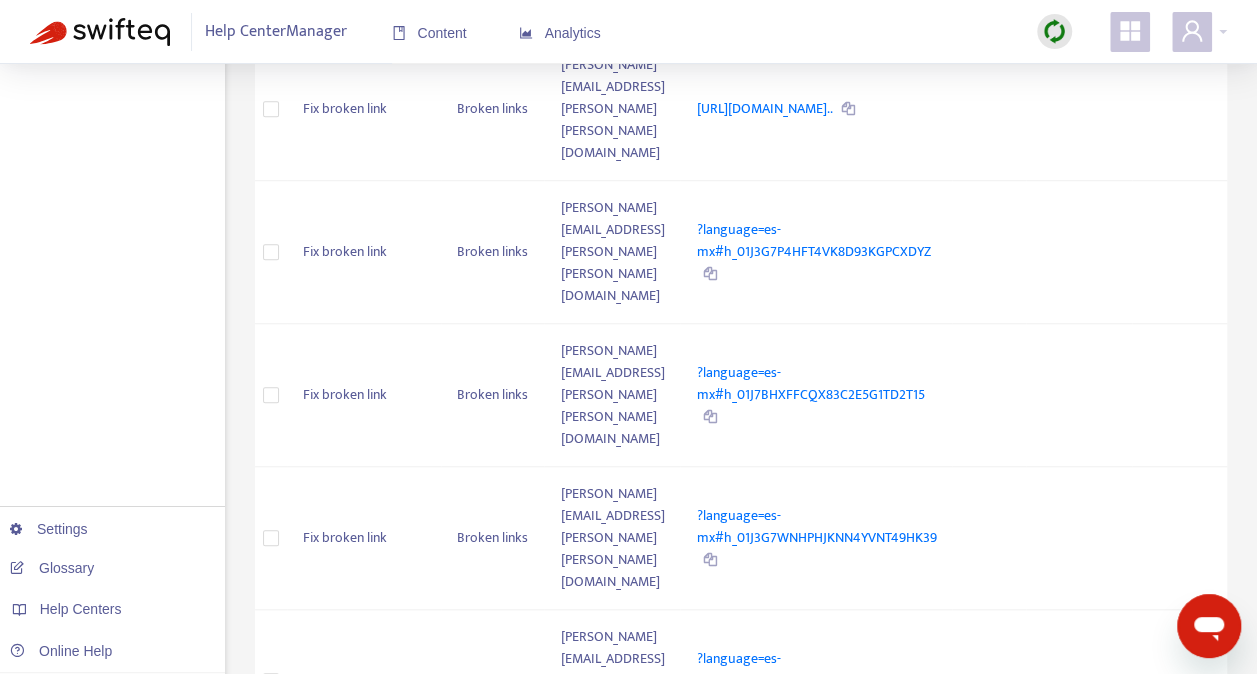 click on "?language=es-mx#h_01J7BRMEAKRHTACFH7Y2JN02HF" at bounding box center (813, 955) 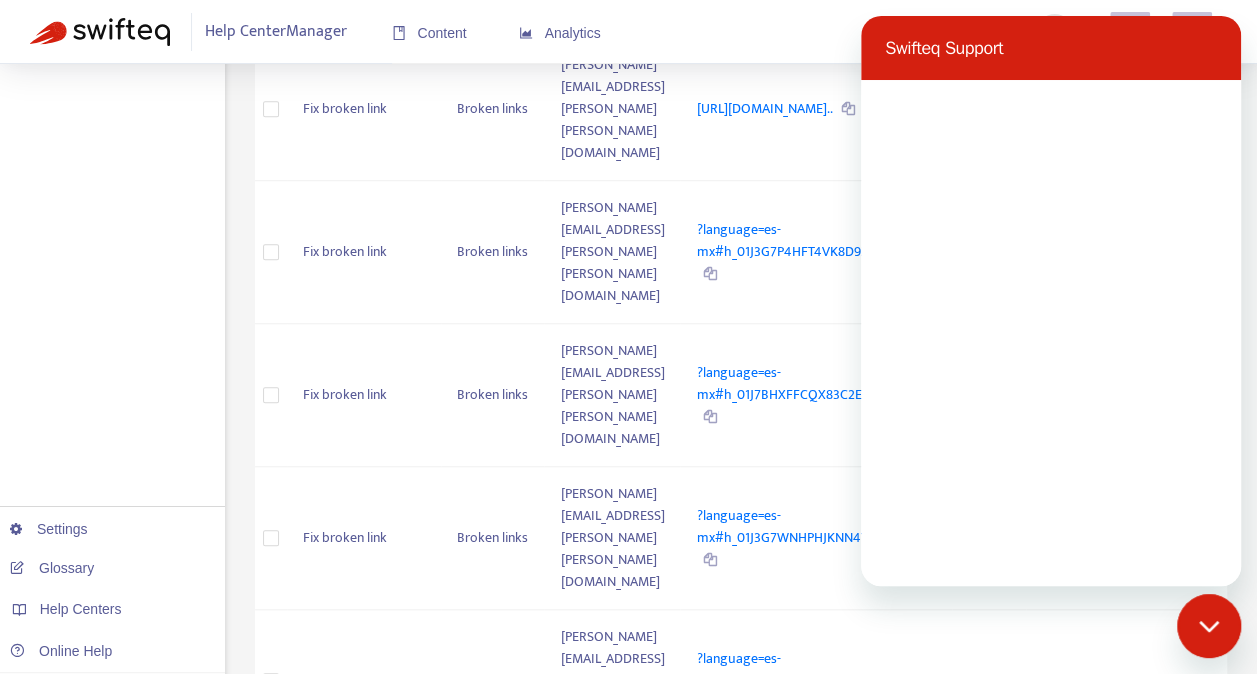 scroll, scrollTop: 0, scrollLeft: 0, axis: both 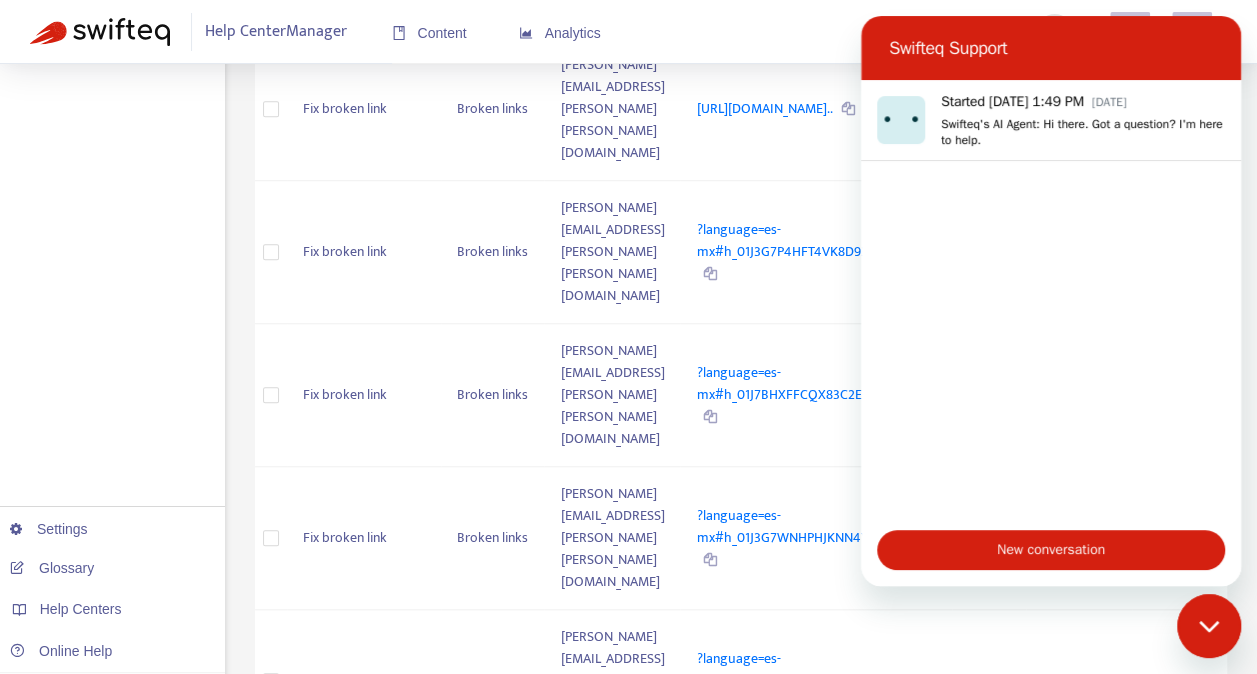 click on "?language=es-mx#h_01J7BP9VW5QR7GC7R2VC84PYTM" at bounding box center (816, 812) 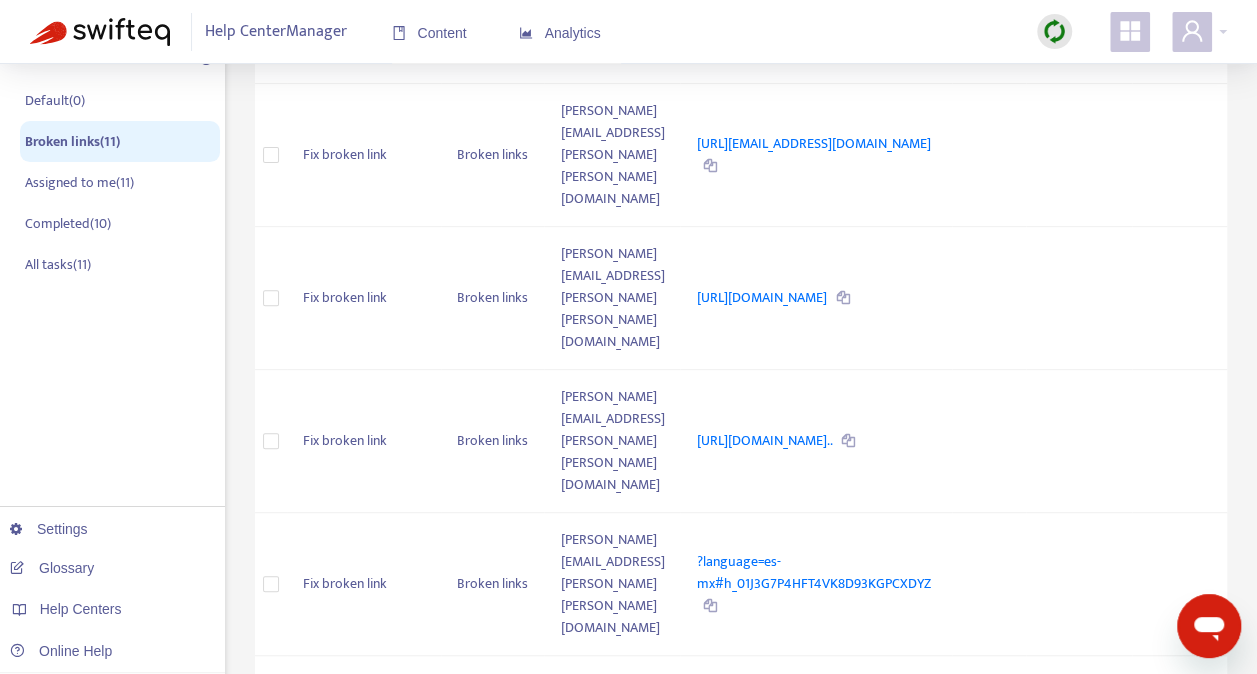 scroll, scrollTop: 237, scrollLeft: 0, axis: vertical 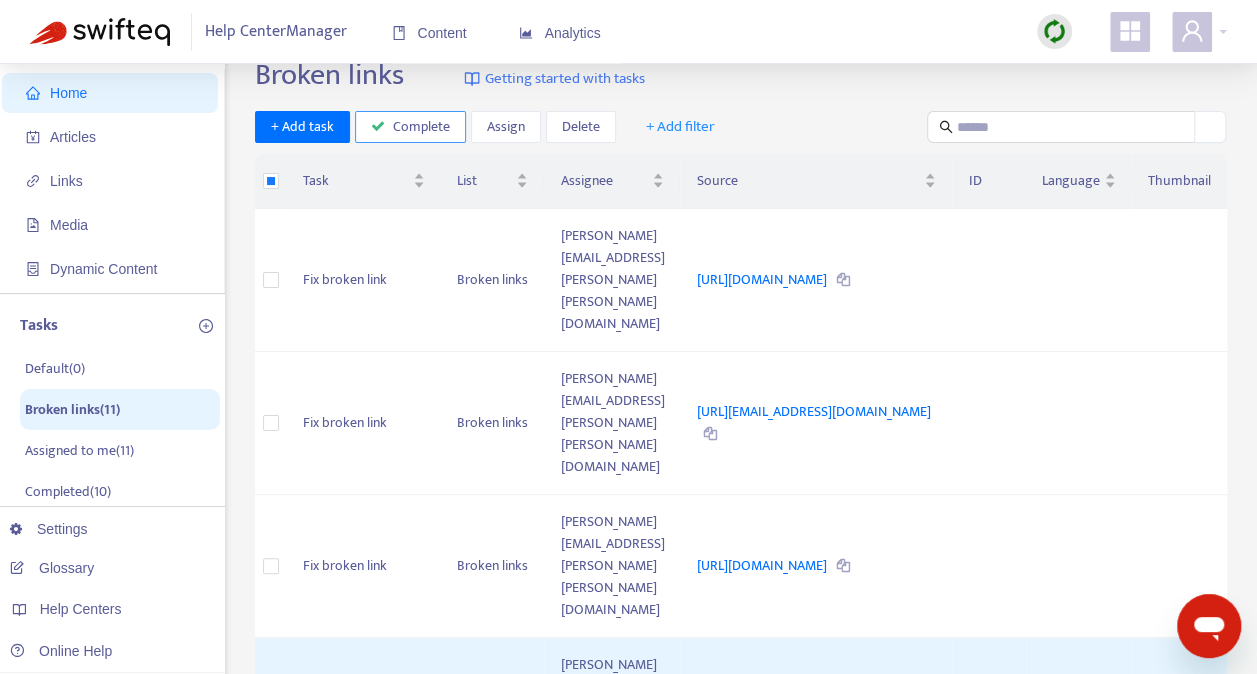 click on "Complete" at bounding box center [421, 127] 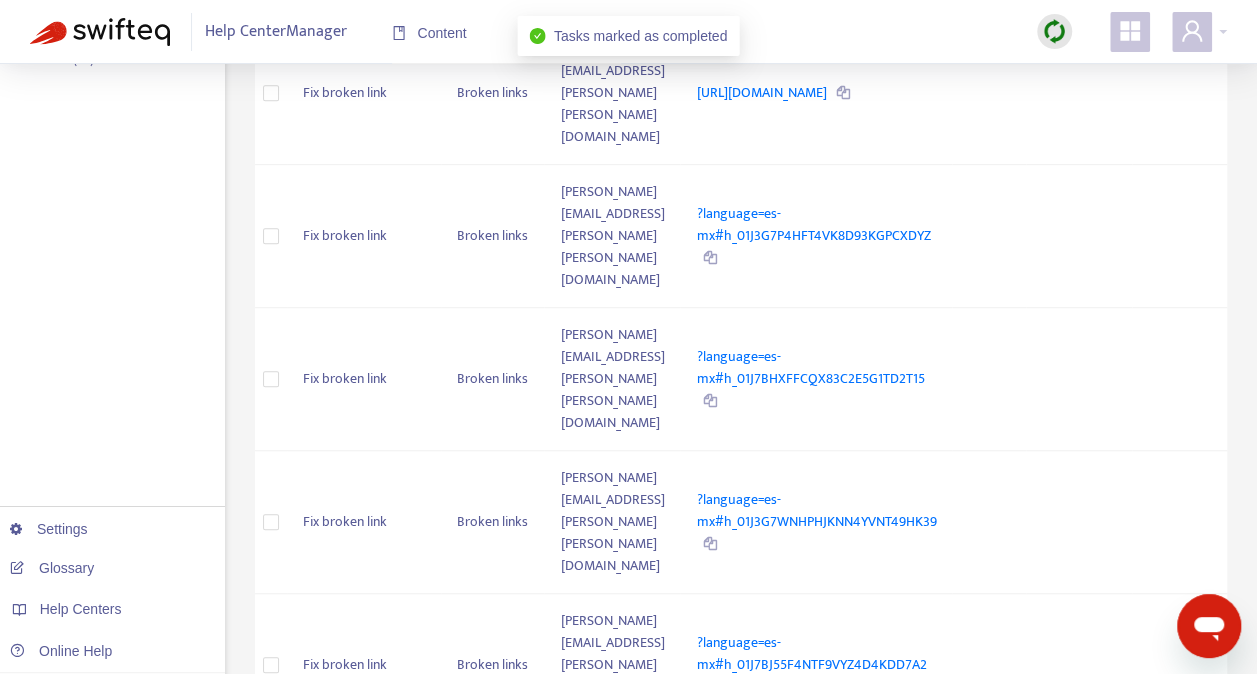 scroll, scrollTop: 590, scrollLeft: 0, axis: vertical 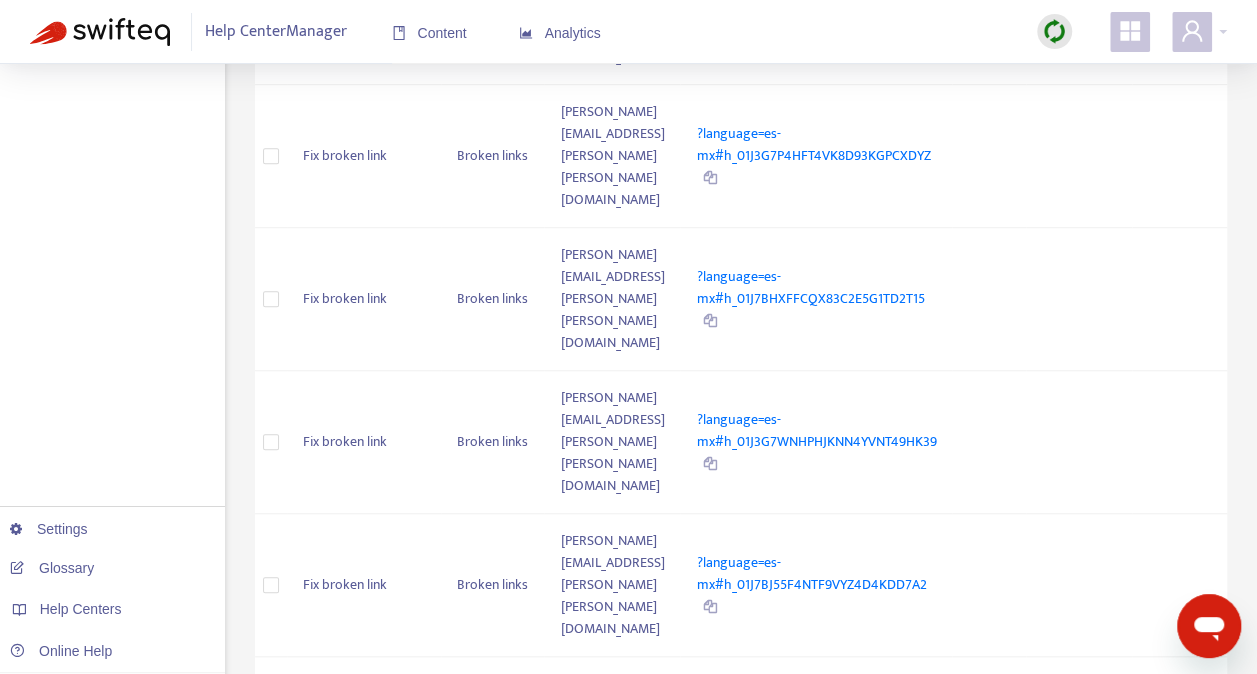 click at bounding box center [845, 1014] 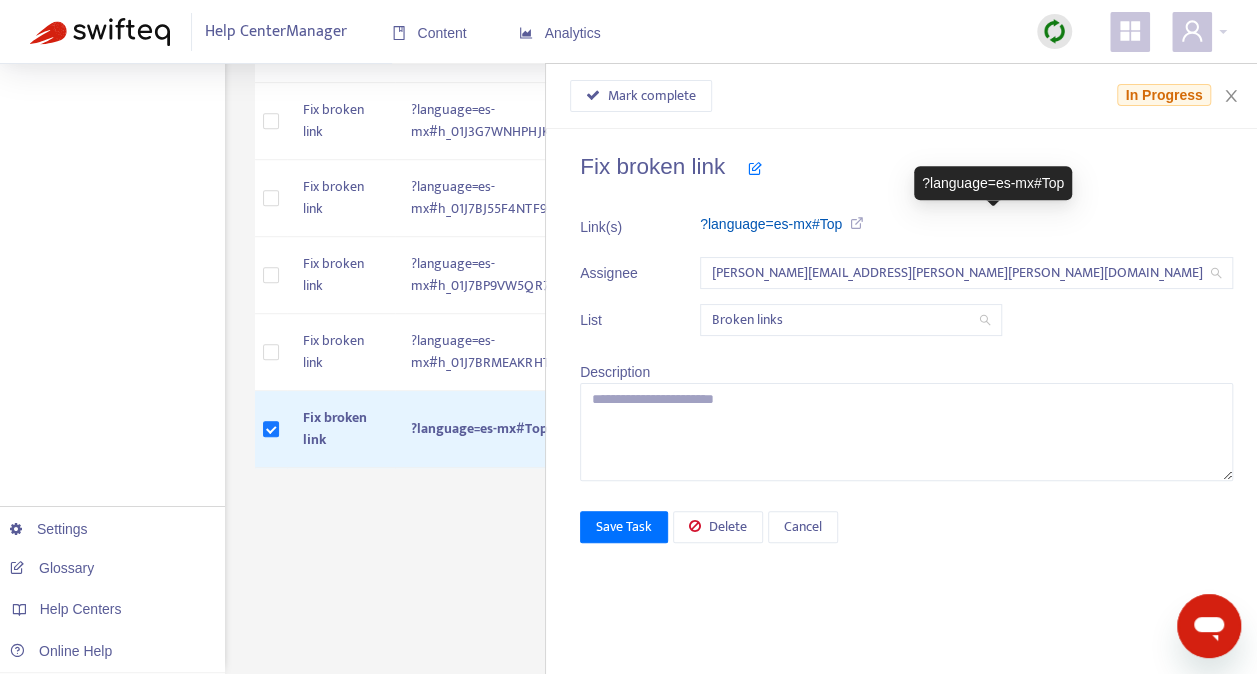 click on "?language=es-mx#Top" at bounding box center [771, 224] 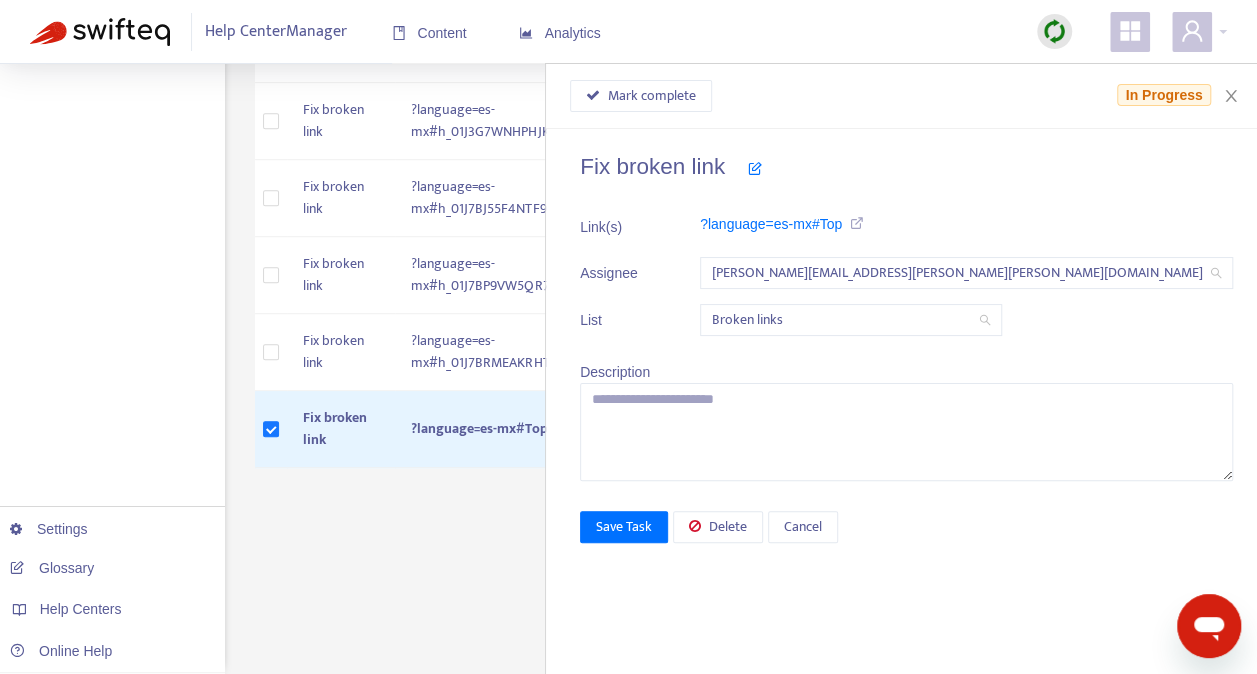 click on "Broken links Getting started with tasks + Add task Complete Assign Delete + Add filter Task Source Fix broken link https://www.whiplashmerch.com/contact Fix broken link https://support@whiplash.com Fix broken link https://partnerdirectory.whiplash.com/loop Fix broken link ?language=es-mx#h_01J3G7P4HFT4VK8D93KGPCXDYZ Fix broken link ?language=es-mx#h_01J7BHXFFCQX83C2E5G1TD2T15 Fix broken link ?language=es-mx#h_01J3G7WNHPHJKNN4YVNT49HK39 Fix broken link ?language=es-mx#h_01J7BJ55F4NTF9VYZ4D4KDD7A2 Fix broken link ?language=es-mx#h_01J7BP9VW5QR7GC7R2VC84PYTM Fix broken link ?language=es-mx#h_01J7BRMEAKRHTACFH7Y2JN02HF Fix broken link ?language=es-mx#Top Mark complete In Progress Fix broken link Link(s) ?language=es-mx#Top Assignee julie.houlton@ryder.com List Broken links Description Save Task Delete Cancel 1 Page 1 of 1 1 - 10  of   10 1" at bounding box center [741, 89] 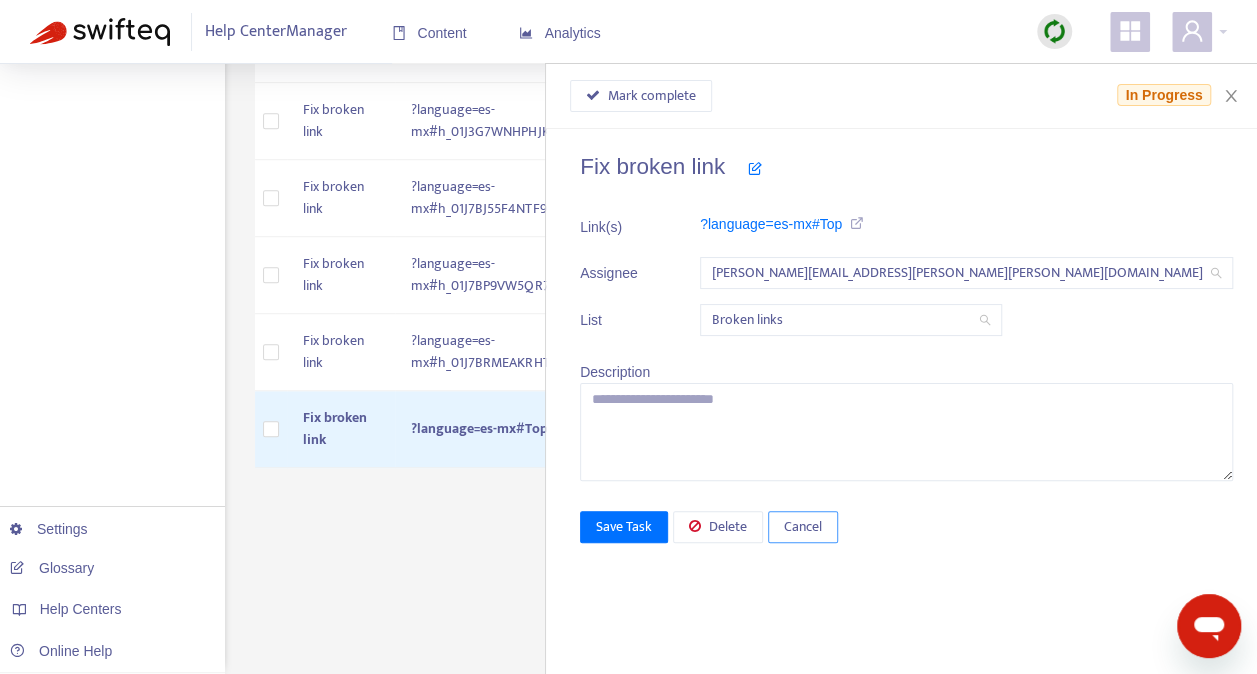click on "Cancel" at bounding box center [803, 527] 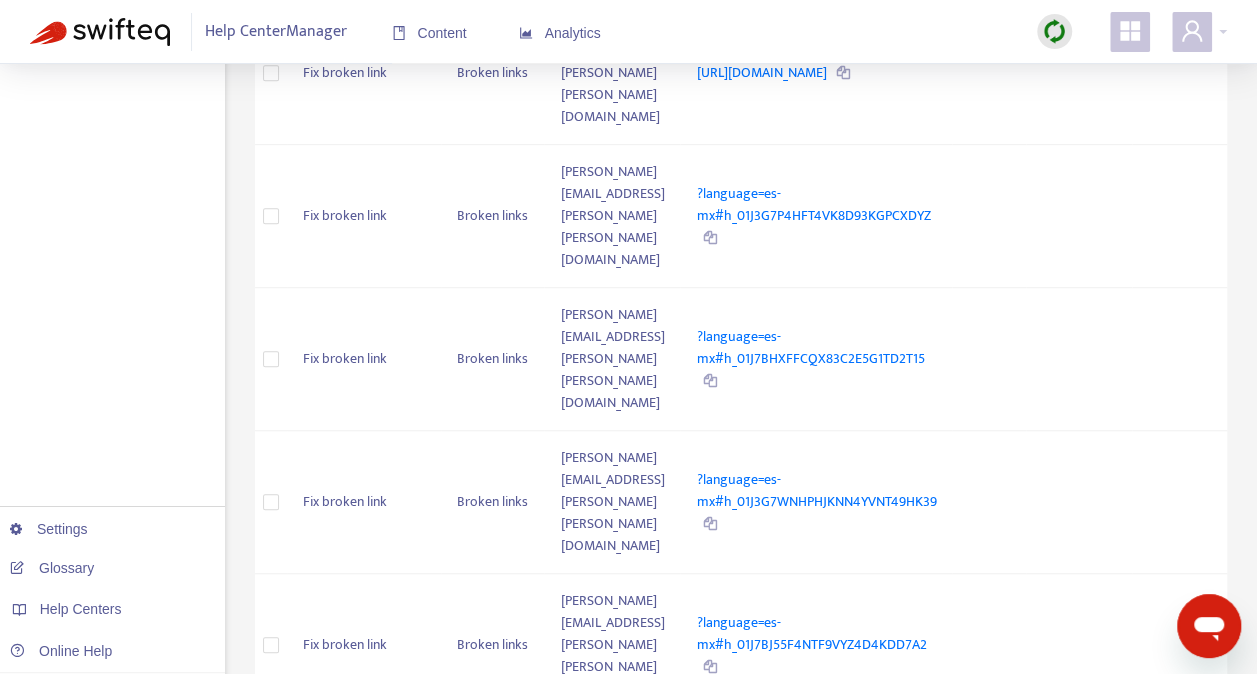 scroll, scrollTop: 490, scrollLeft: 0, axis: vertical 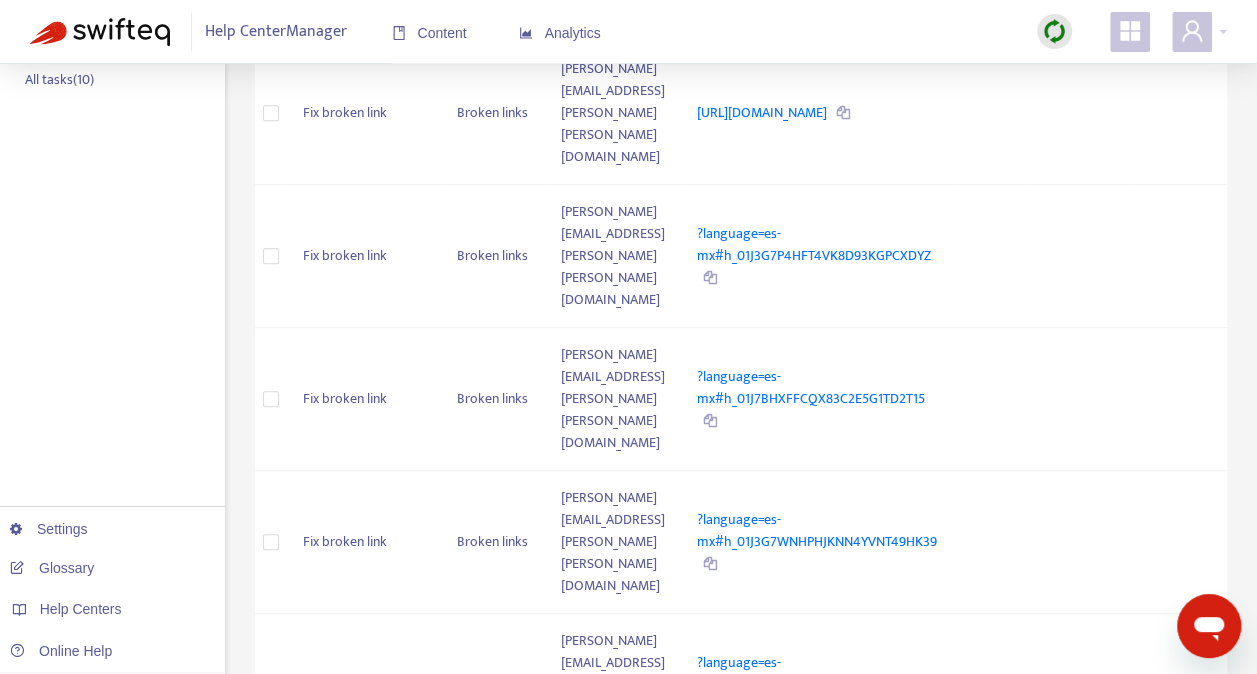 drag, startPoint x: 725, startPoint y: 382, endPoint x: 701, endPoint y: 402, distance: 31.241 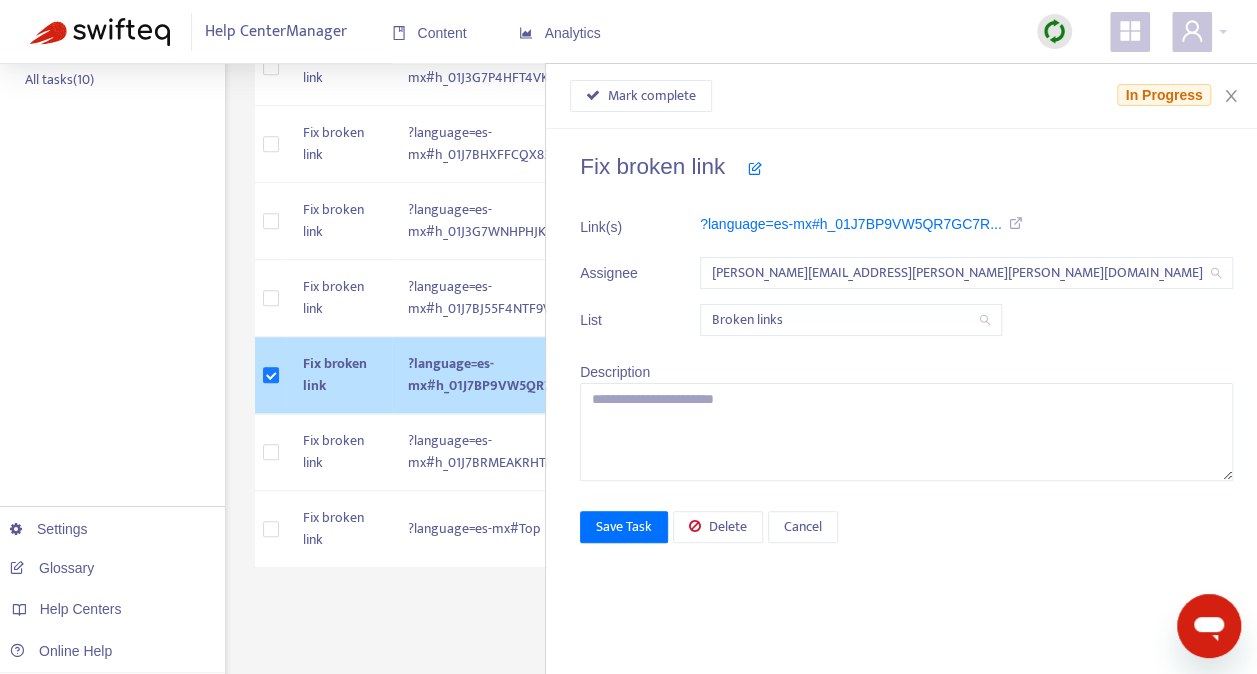 click at bounding box center (755, 168) 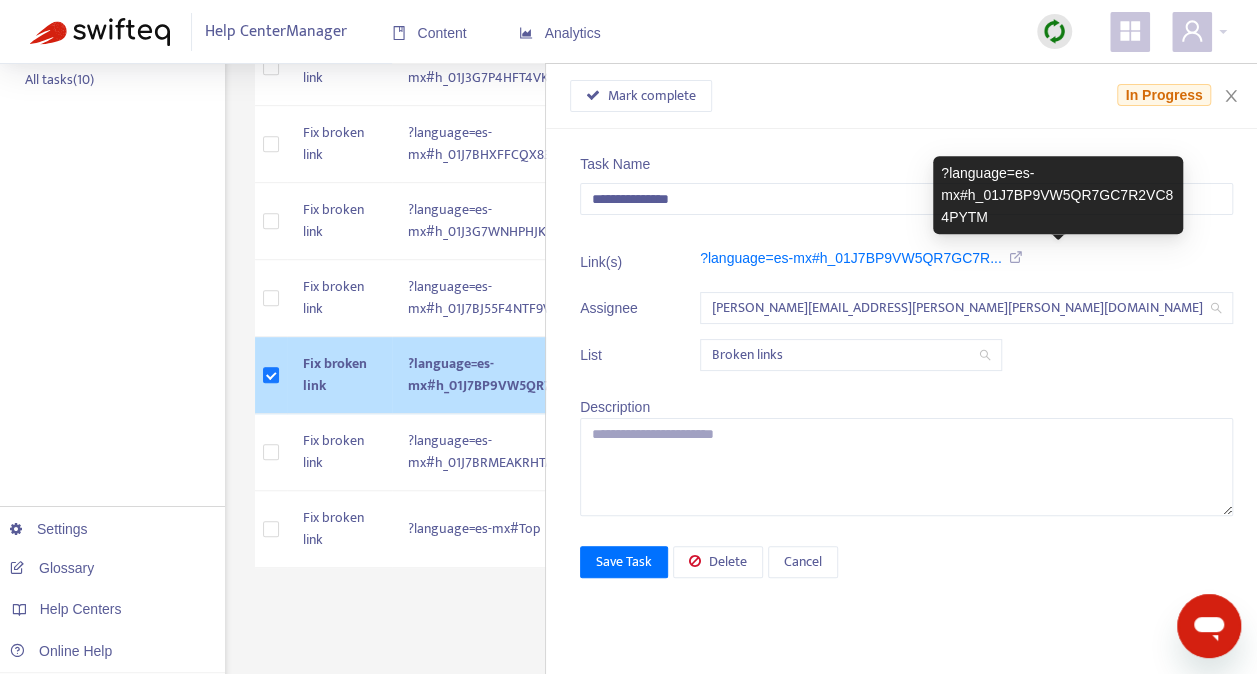 click at bounding box center (1013, 257) 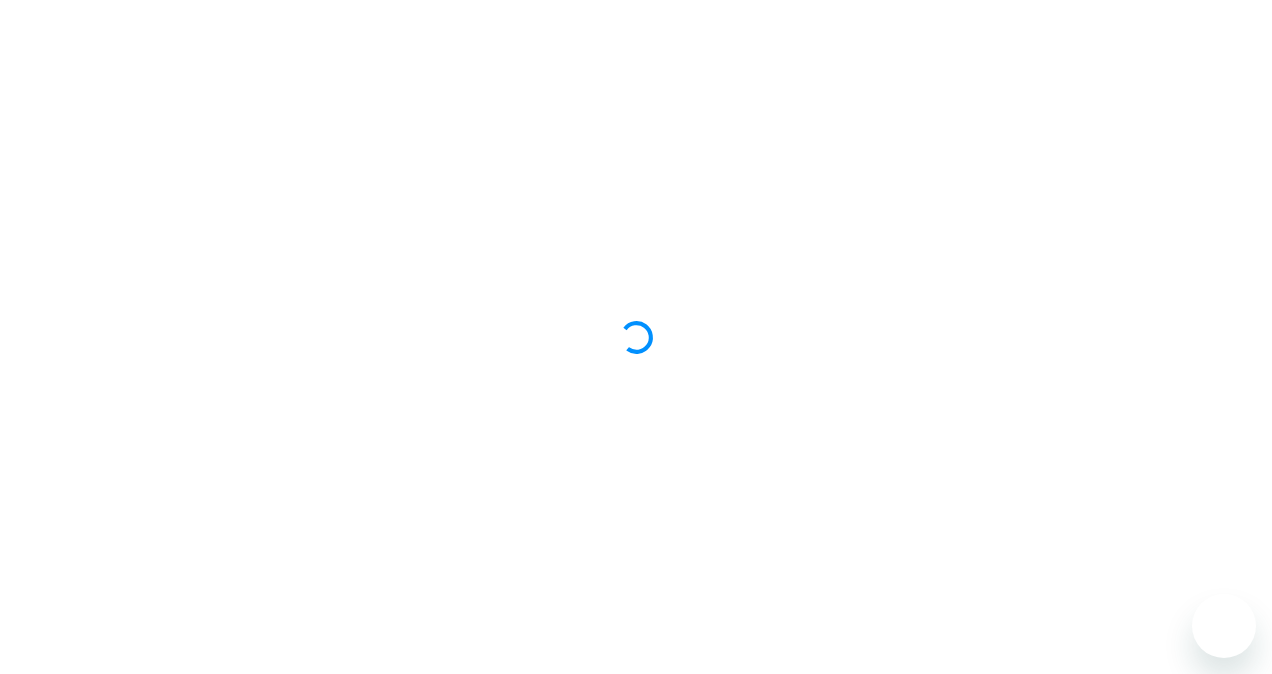 scroll, scrollTop: 0, scrollLeft: 0, axis: both 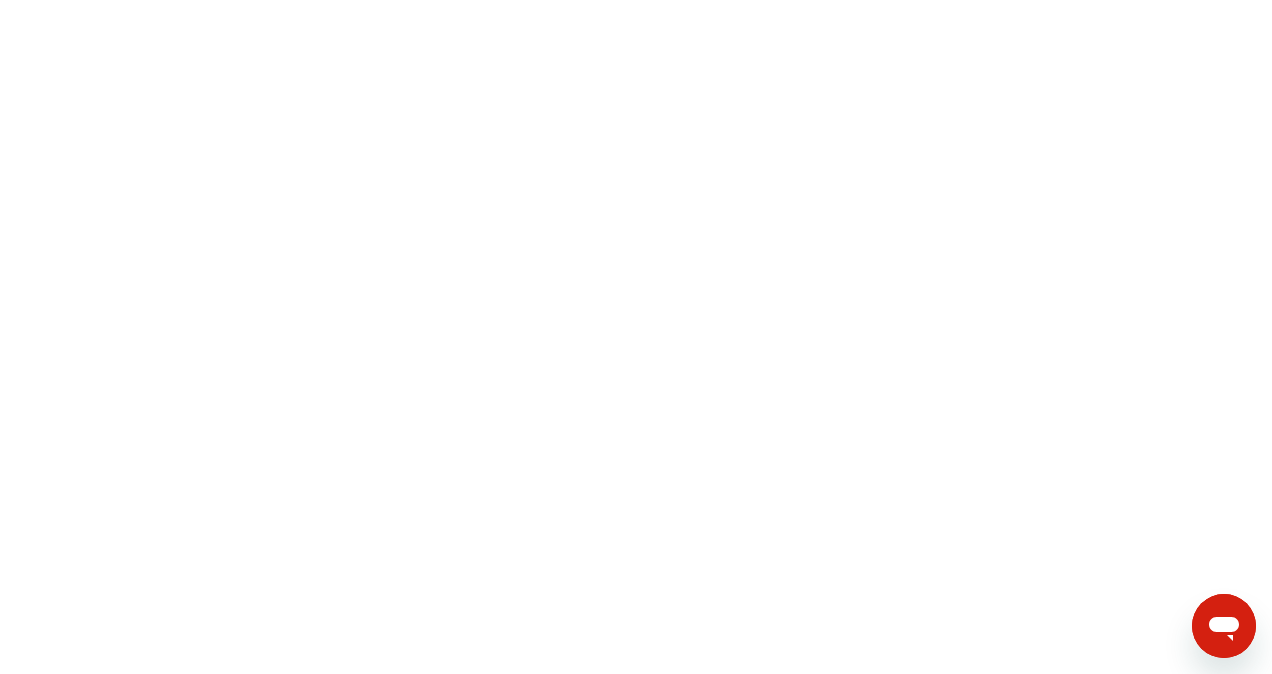 click at bounding box center [636, 0] 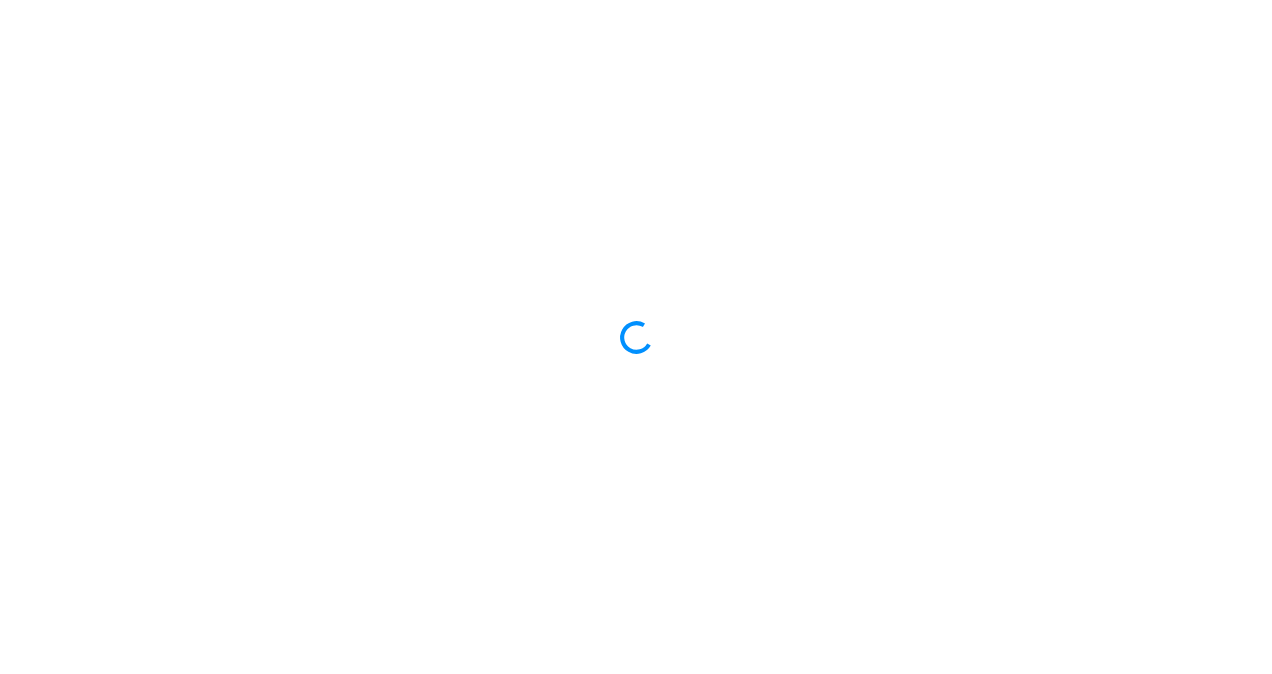 scroll, scrollTop: 0, scrollLeft: 0, axis: both 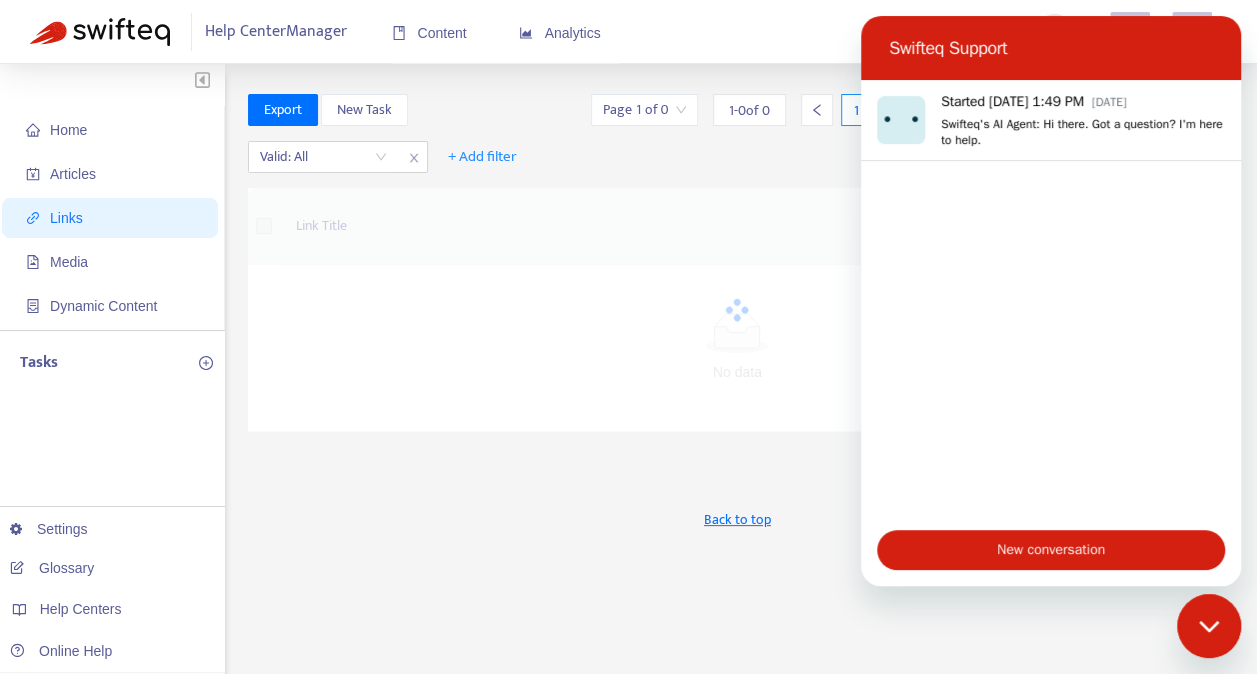 click 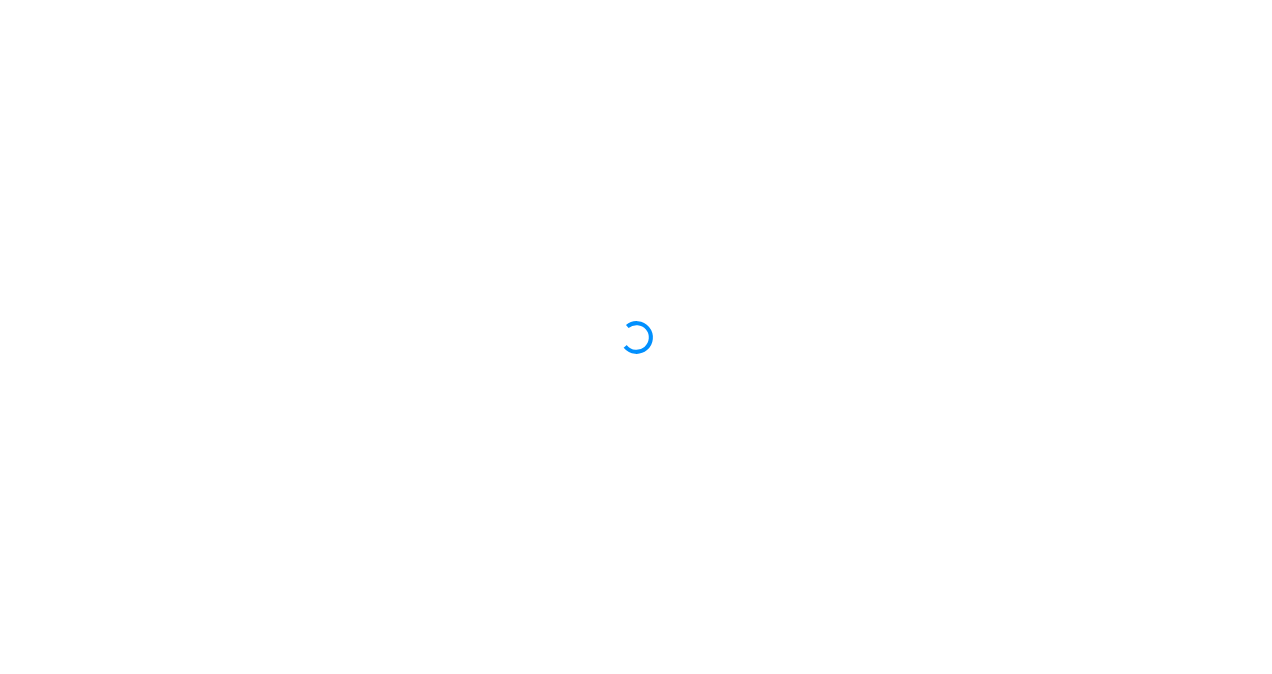scroll, scrollTop: 0, scrollLeft: 0, axis: both 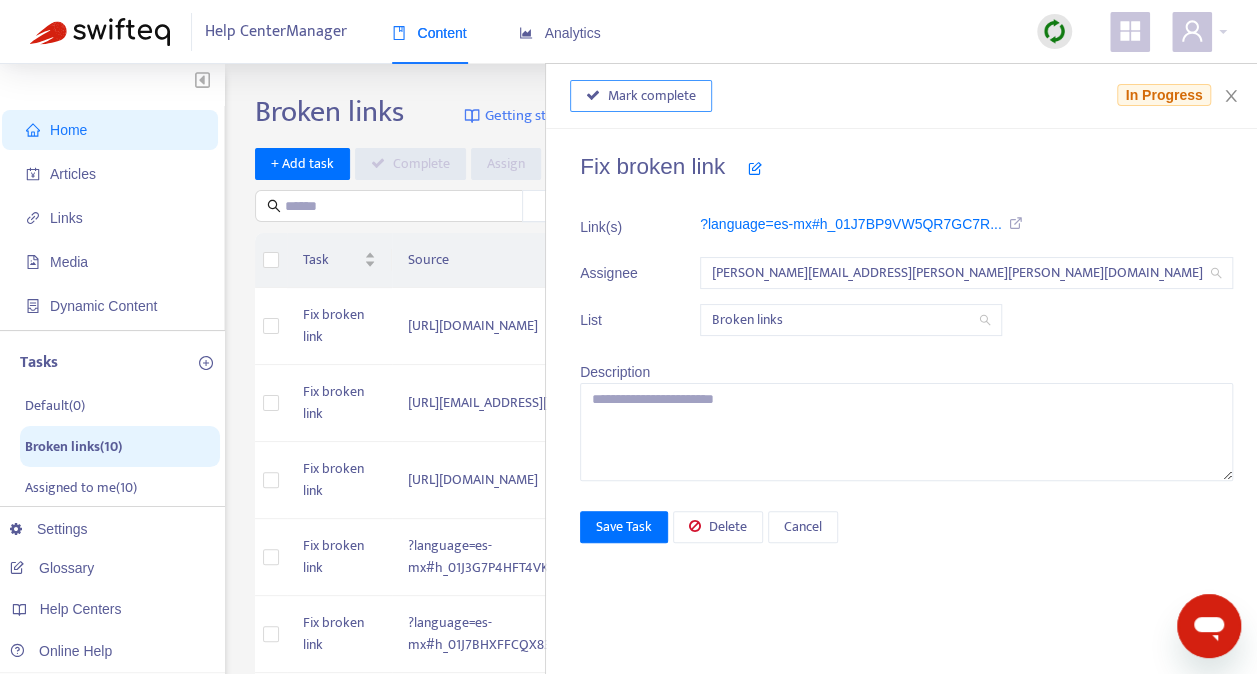 click on "Mark complete" at bounding box center (641, 96) 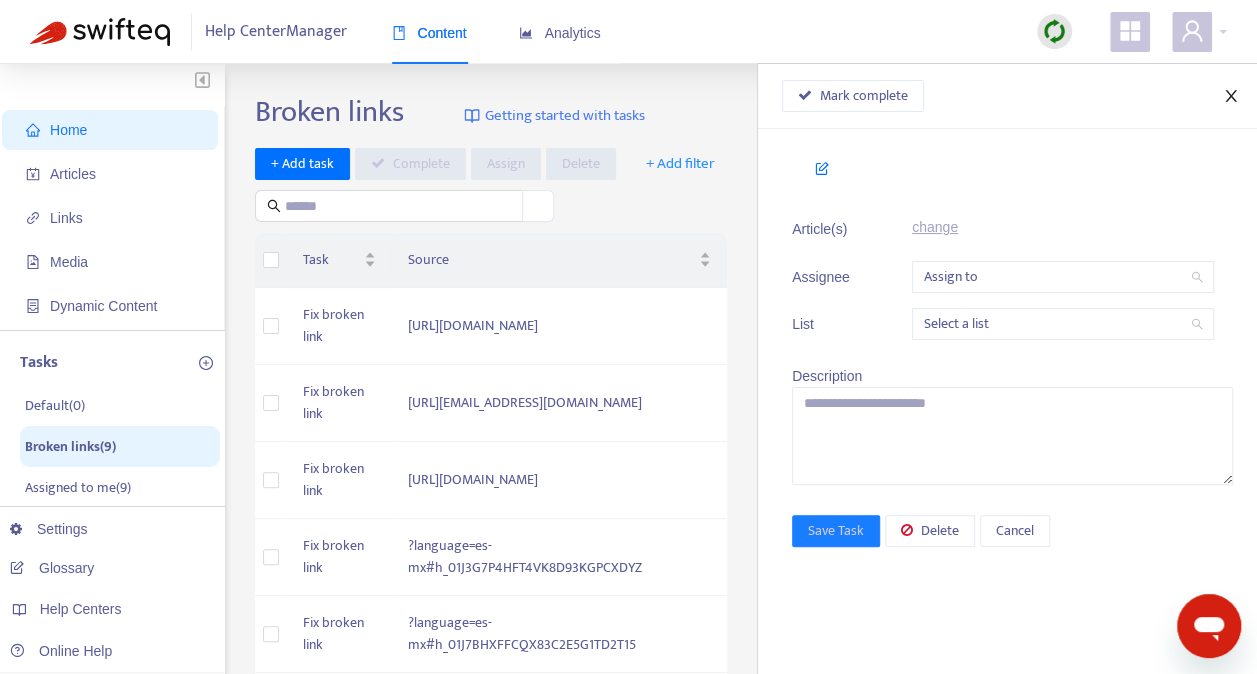click 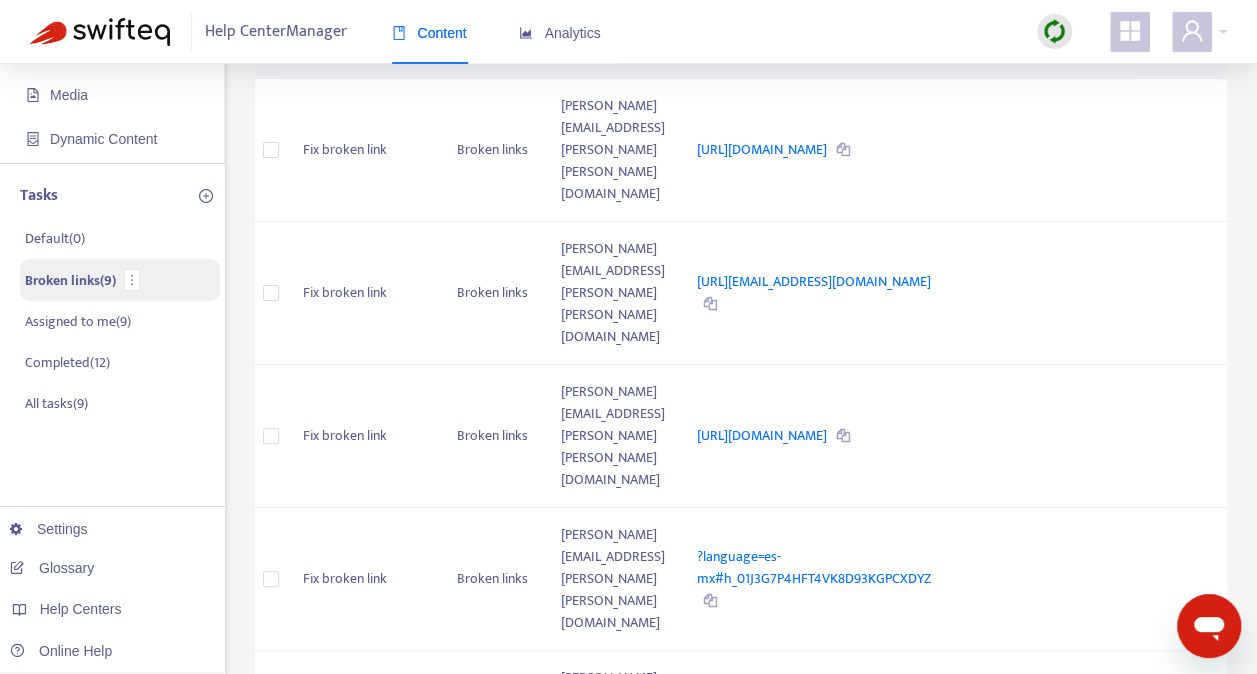 scroll, scrollTop: 200, scrollLeft: 0, axis: vertical 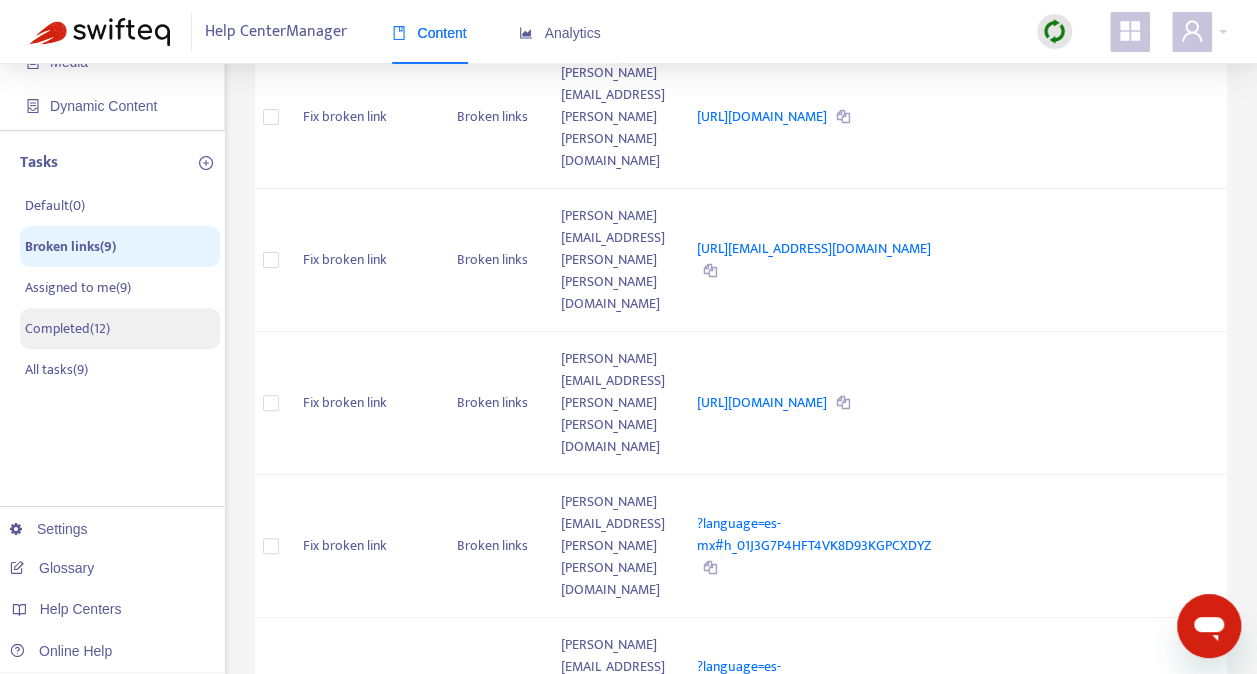 click on "Completed  ( 12 )" at bounding box center [120, 328] 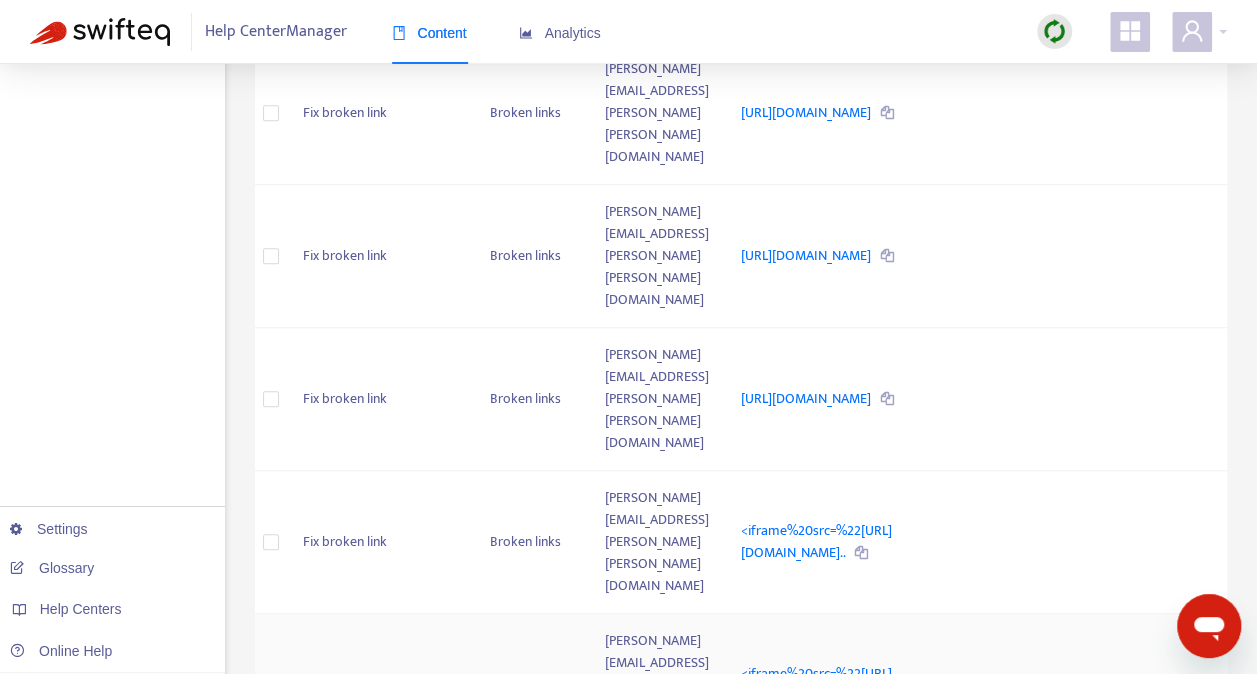 scroll, scrollTop: 637, scrollLeft: 0, axis: vertical 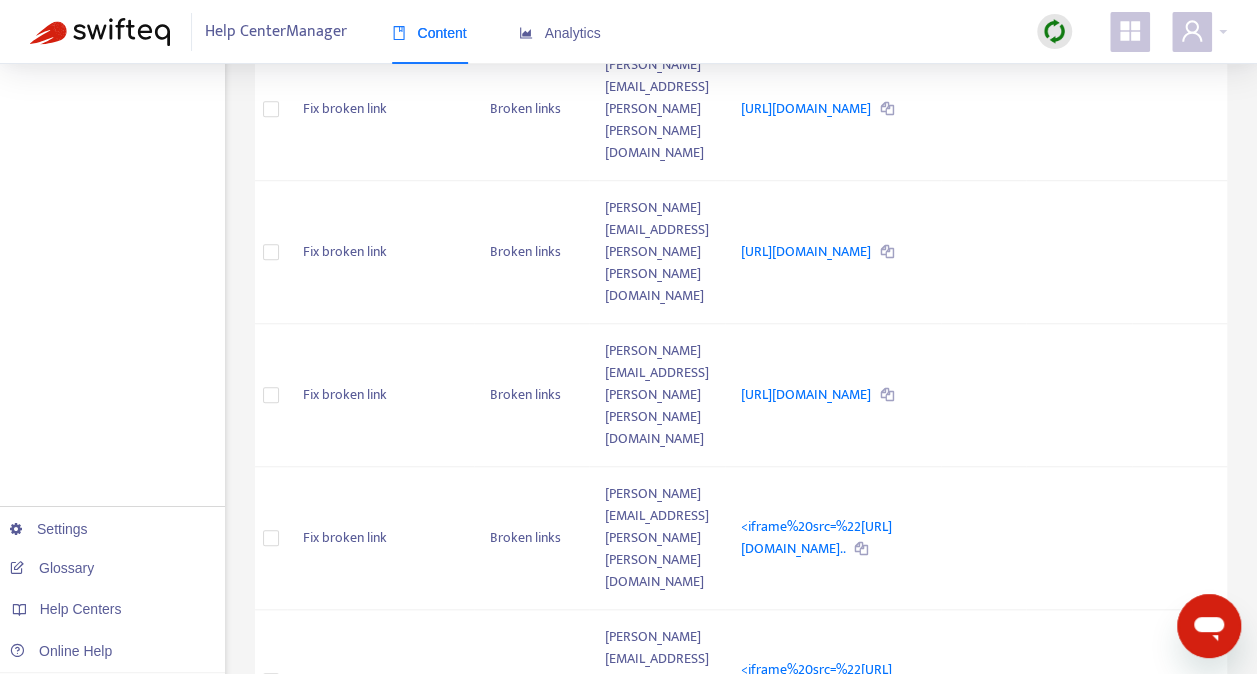 click at bounding box center (935, 1080) 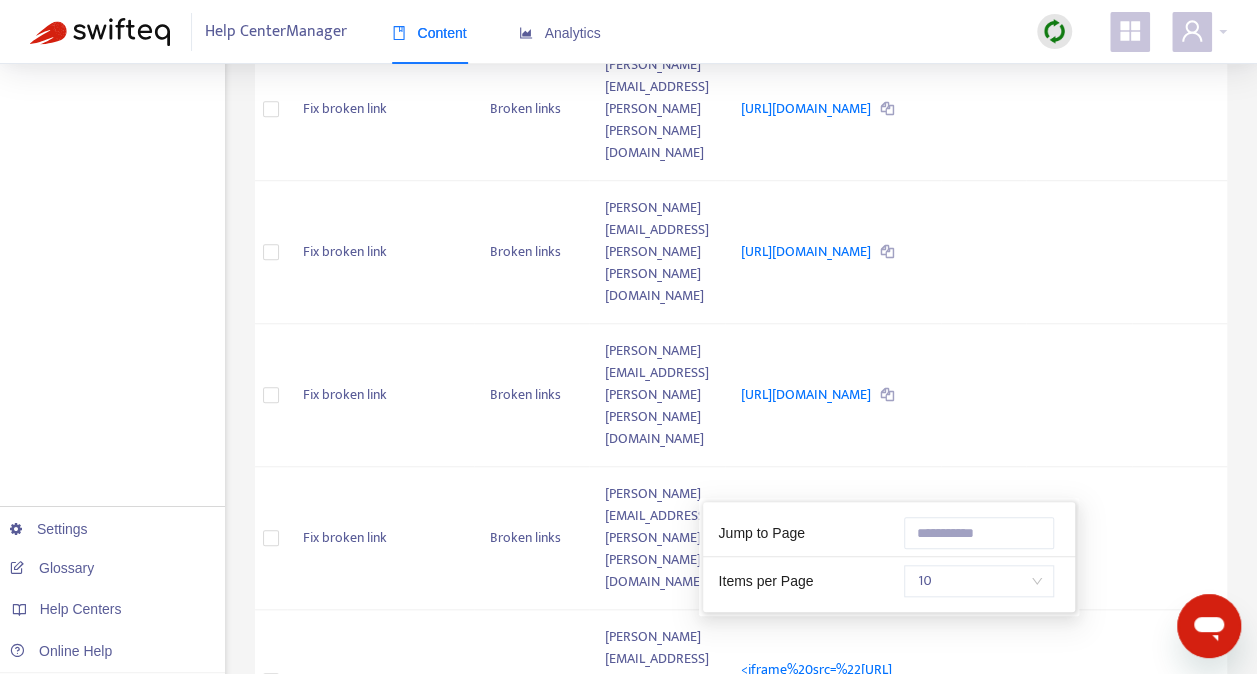 click on "10" at bounding box center (979, 581) 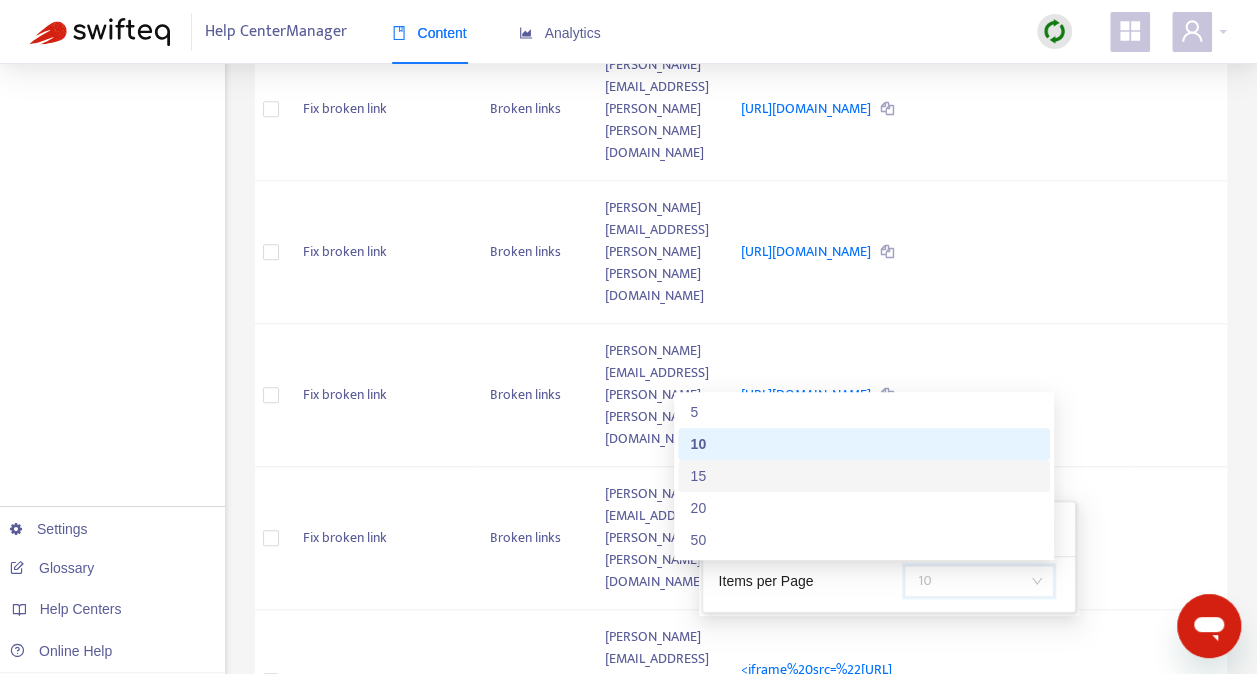 click on "15" at bounding box center [864, 476] 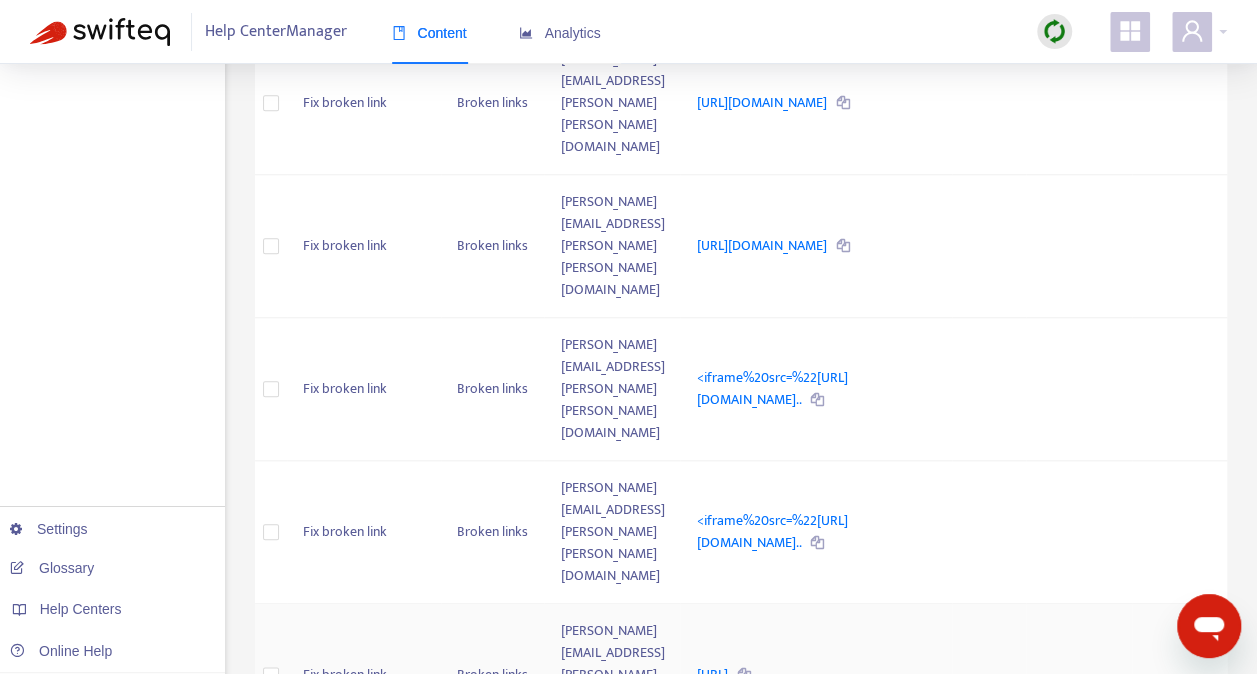 scroll, scrollTop: 834, scrollLeft: 0, axis: vertical 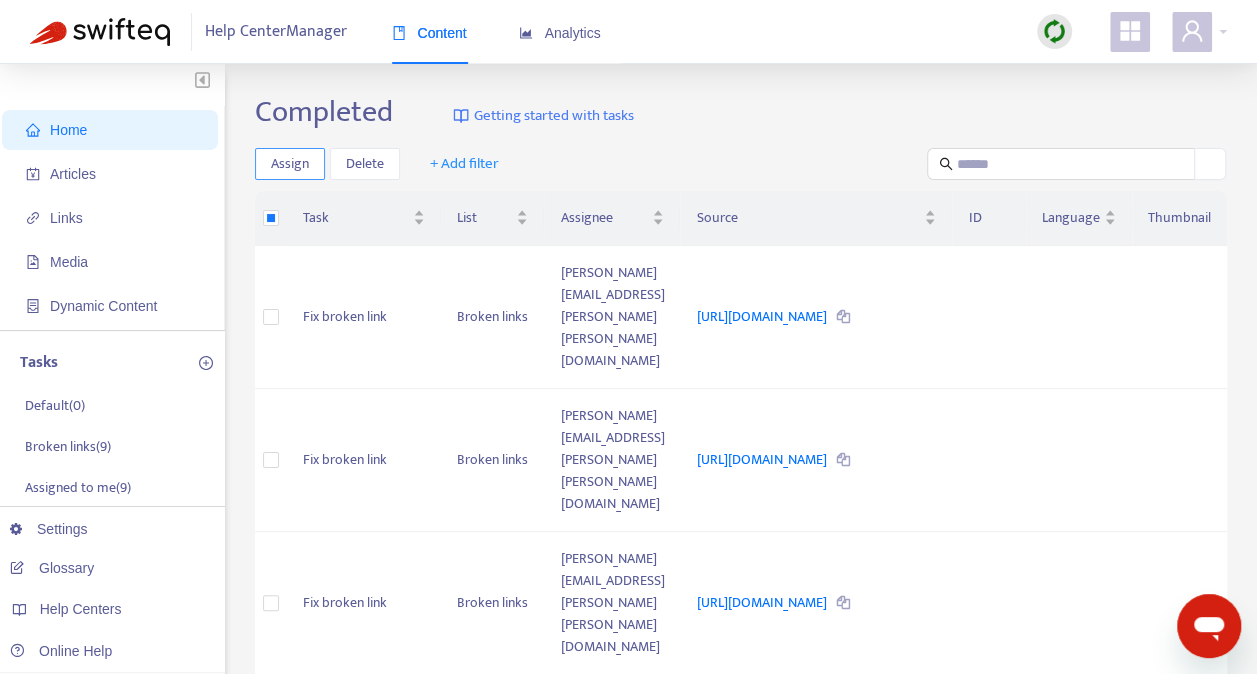 click on "Assign" at bounding box center (290, 164) 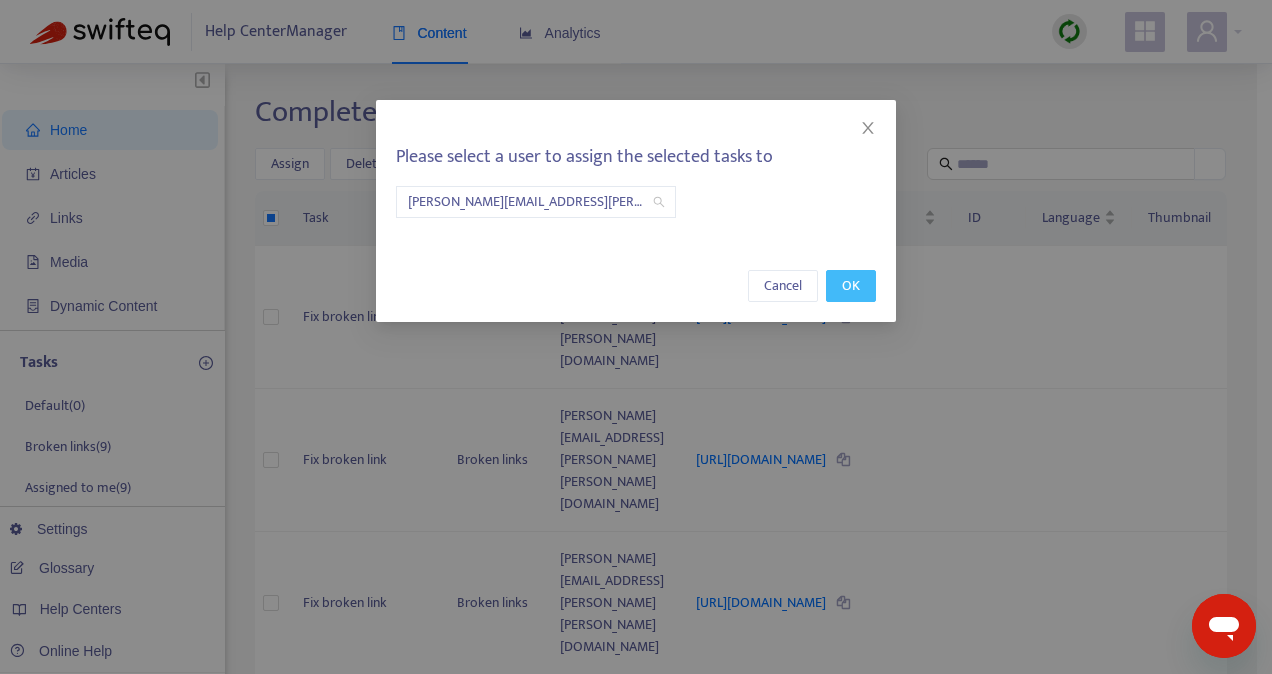 click on "OK" at bounding box center [851, 286] 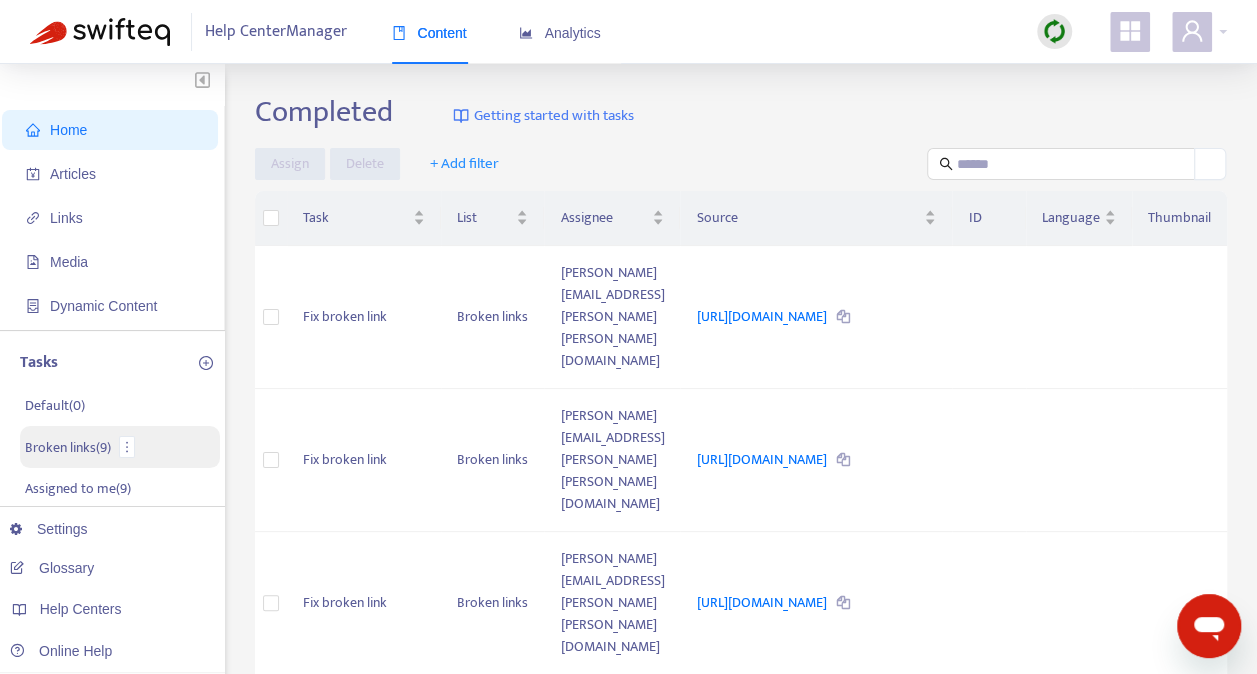 click on "Broken links  ( 9 )" at bounding box center [68, 447] 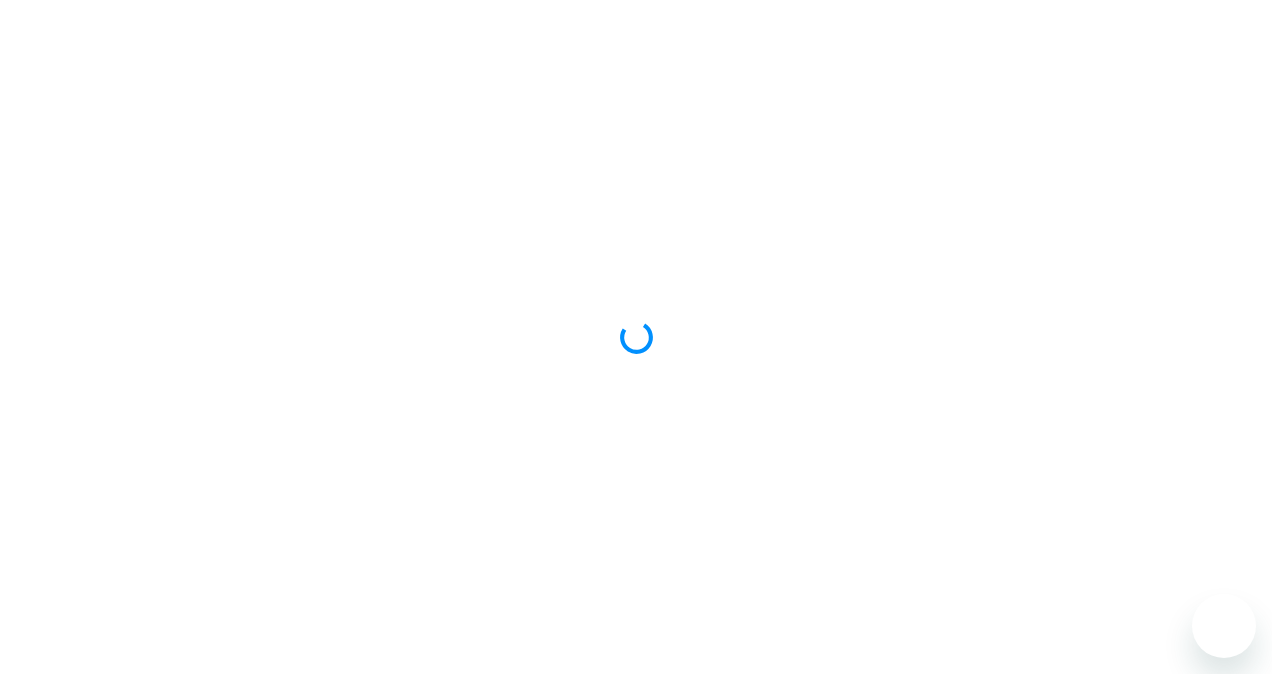 scroll, scrollTop: 0, scrollLeft: 0, axis: both 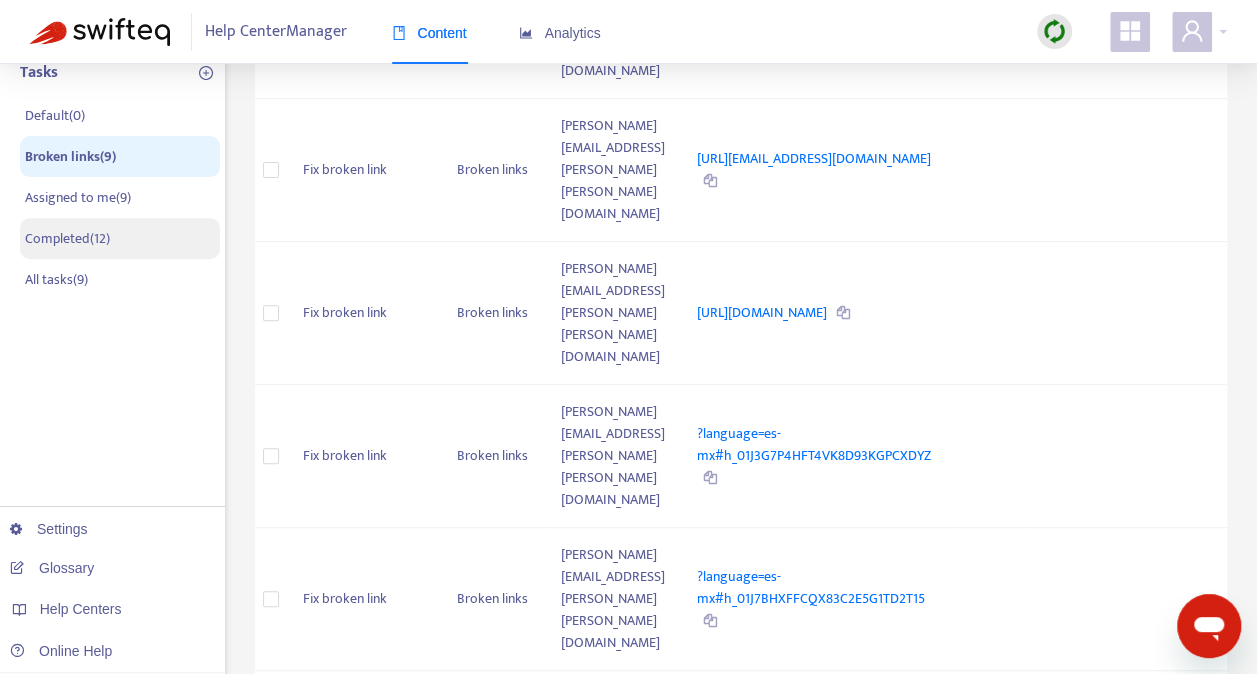 click on "Completed  ( 12 )" at bounding box center [67, 238] 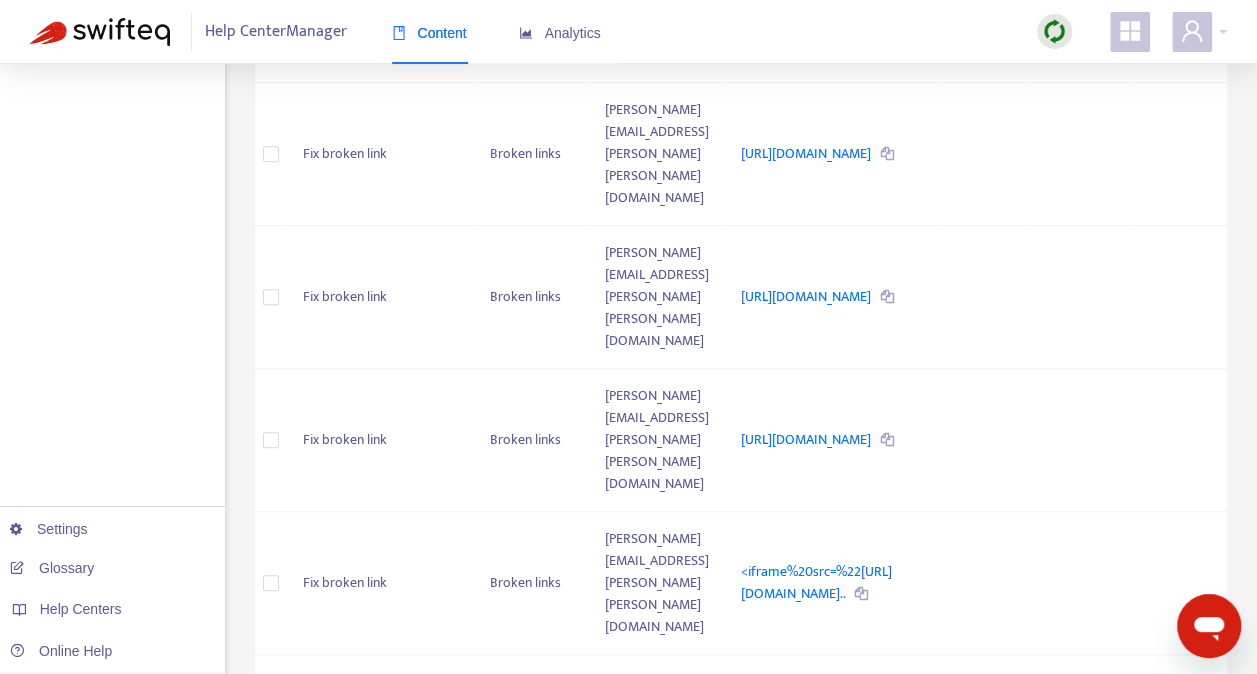 scroll, scrollTop: 637, scrollLeft: 0, axis: vertical 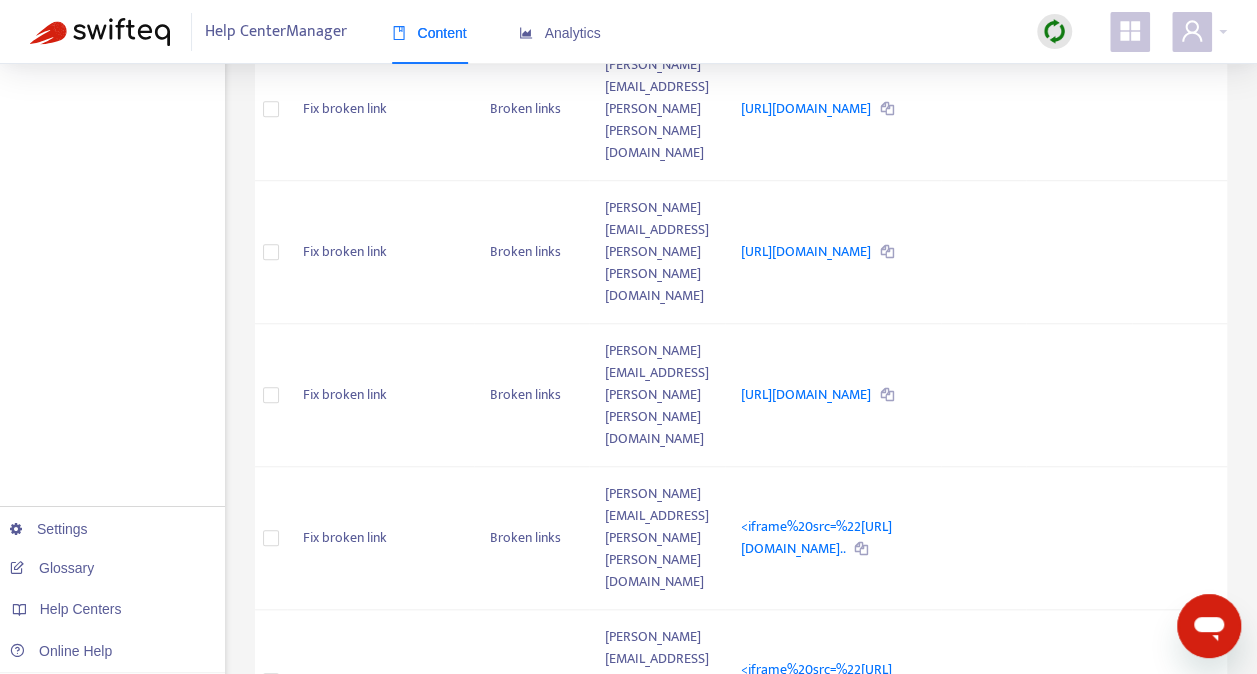 click on "1 - 10  of   12" at bounding box center (1045, 1079) 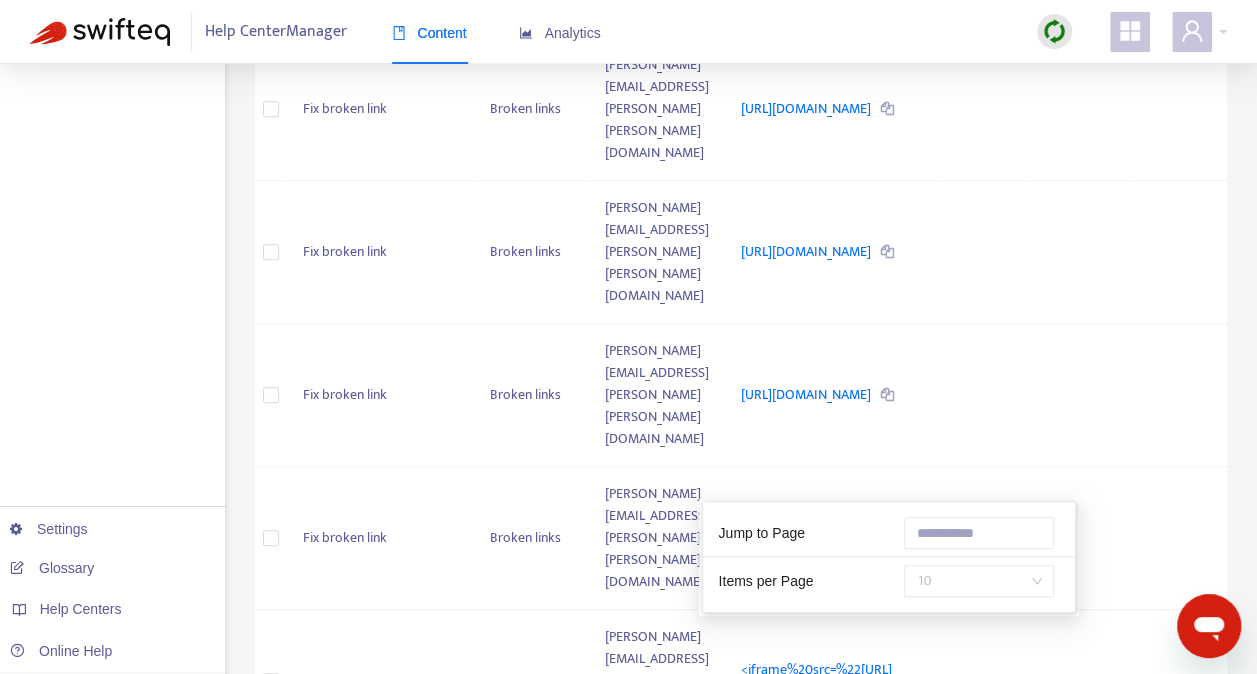 click on "10" at bounding box center [979, 581] 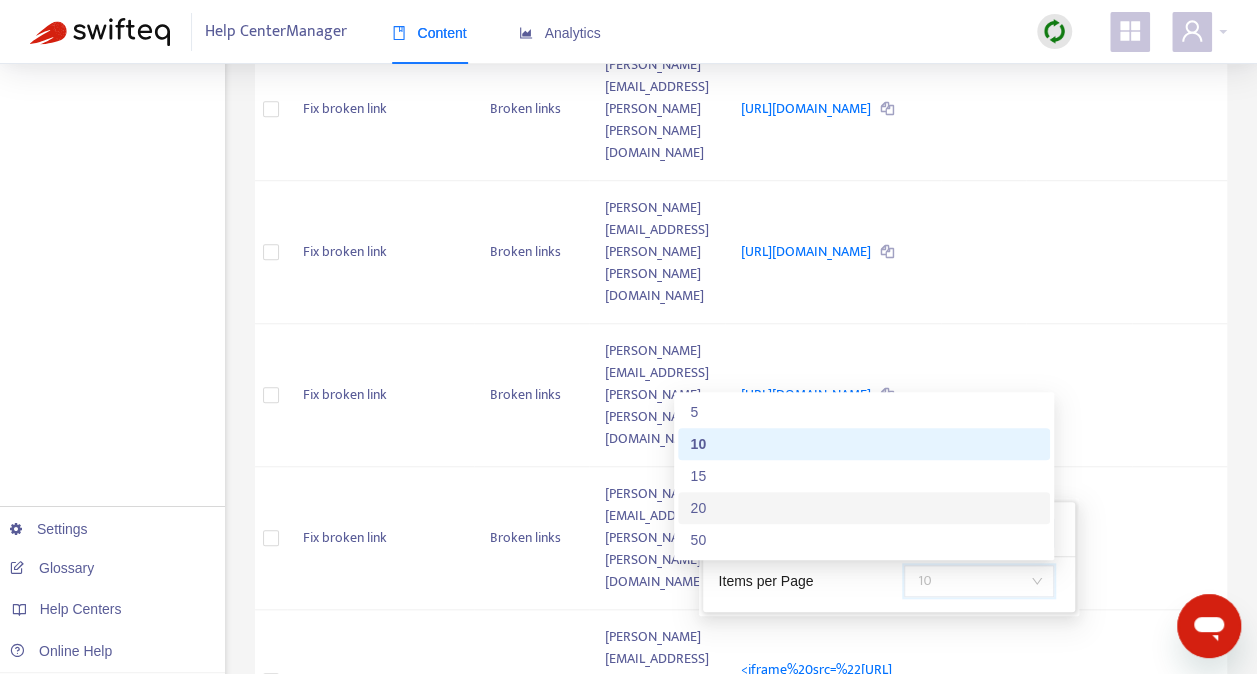 click on "20" at bounding box center [864, 508] 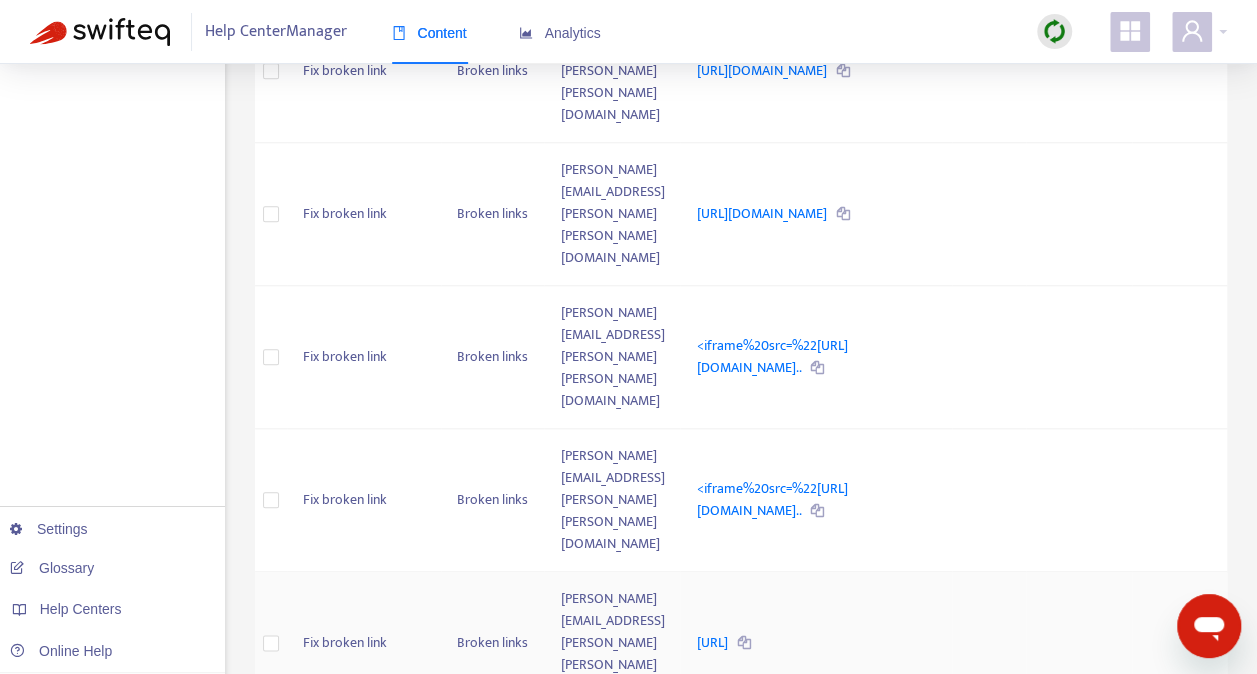 scroll, scrollTop: 834, scrollLeft: 0, axis: vertical 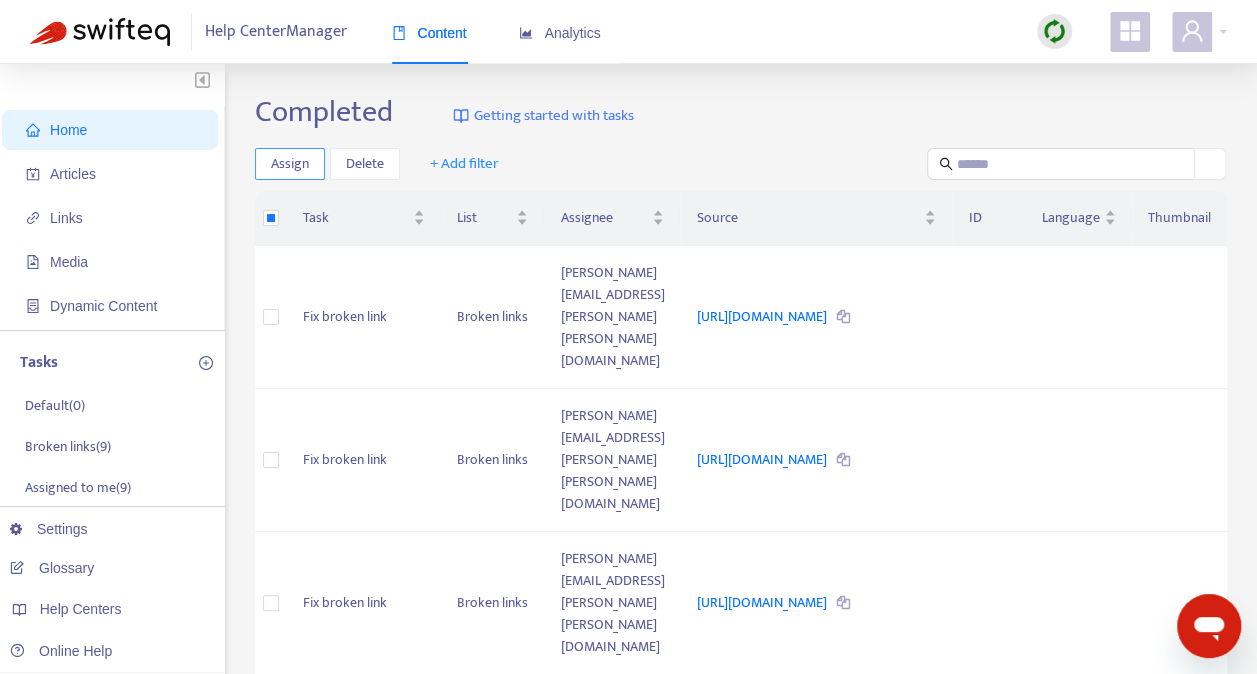 click on "Assign" at bounding box center (290, 164) 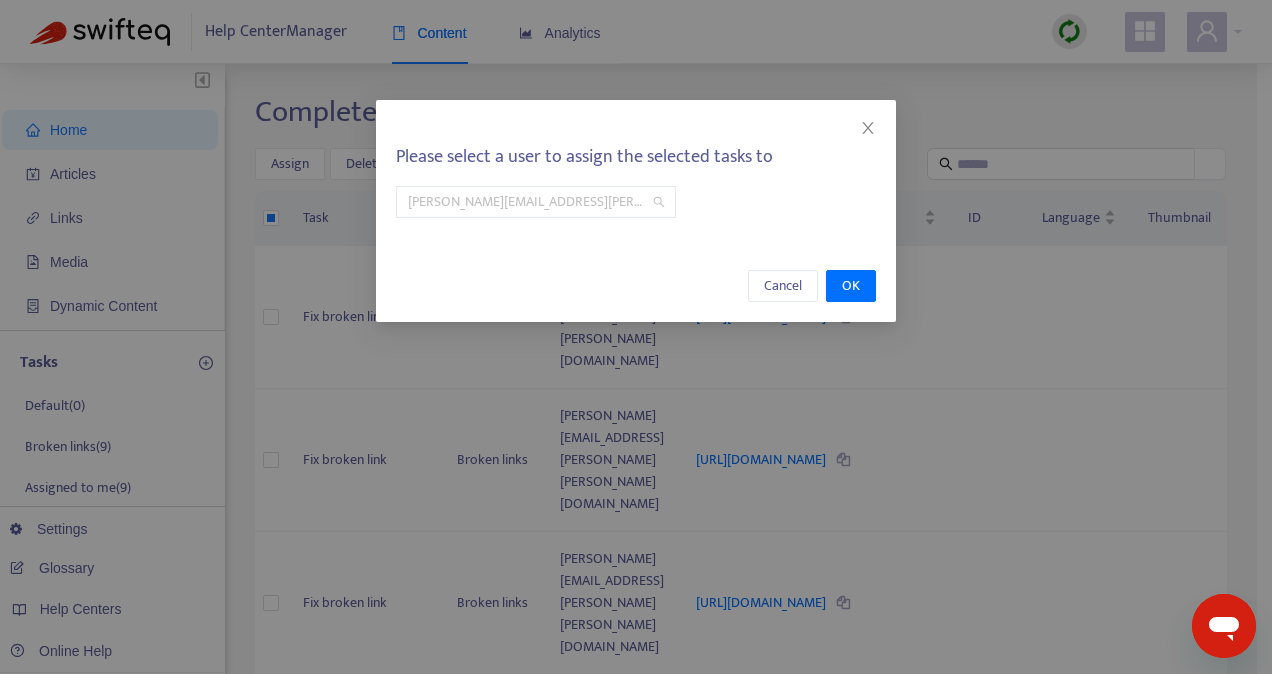 click on "[PERSON_NAME][EMAIL_ADDRESS][PERSON_NAME][PERSON_NAME][DOMAIN_NAME]" at bounding box center (536, 202) 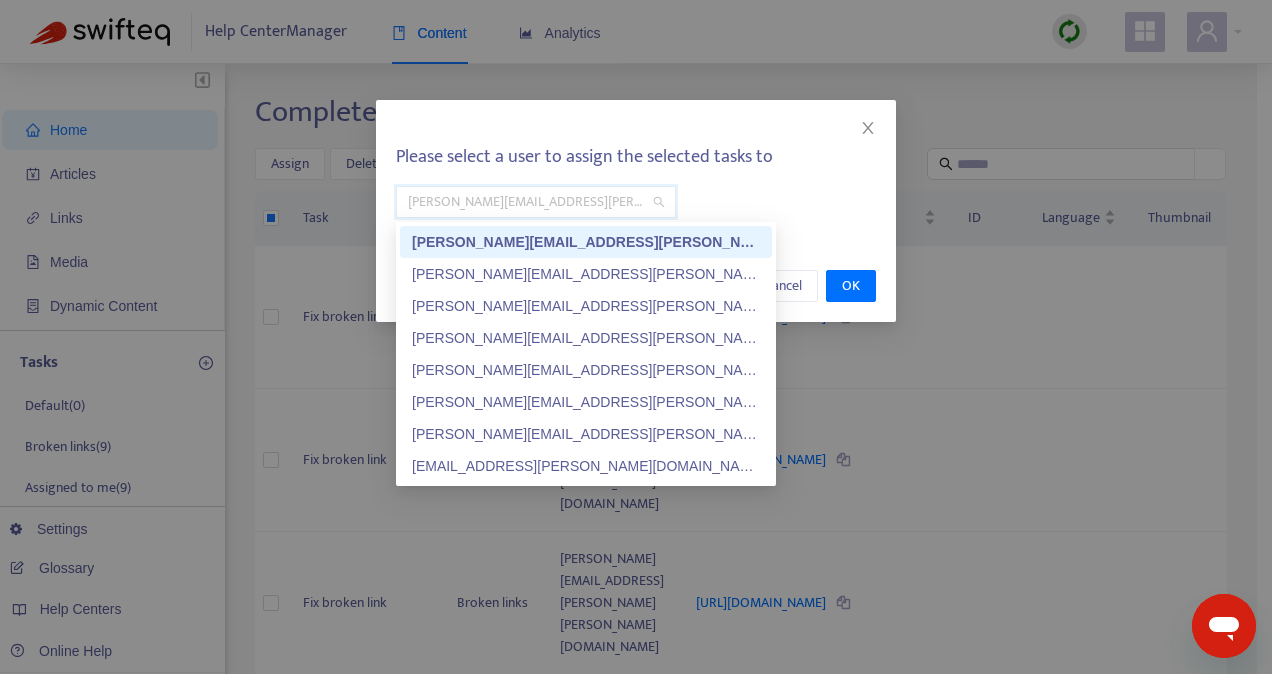 click on "[PERSON_NAME][EMAIL_ADDRESS][PERSON_NAME][PERSON_NAME][DOMAIN_NAME]" at bounding box center [586, 242] 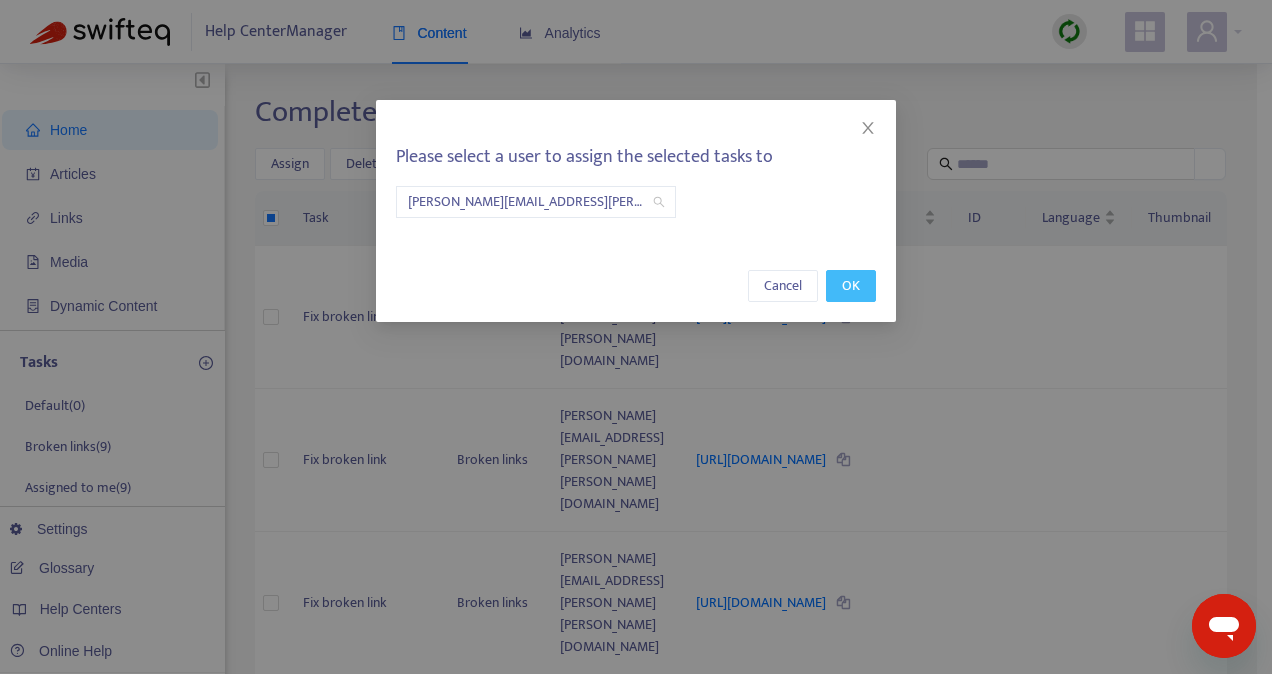 click on "OK" at bounding box center (851, 286) 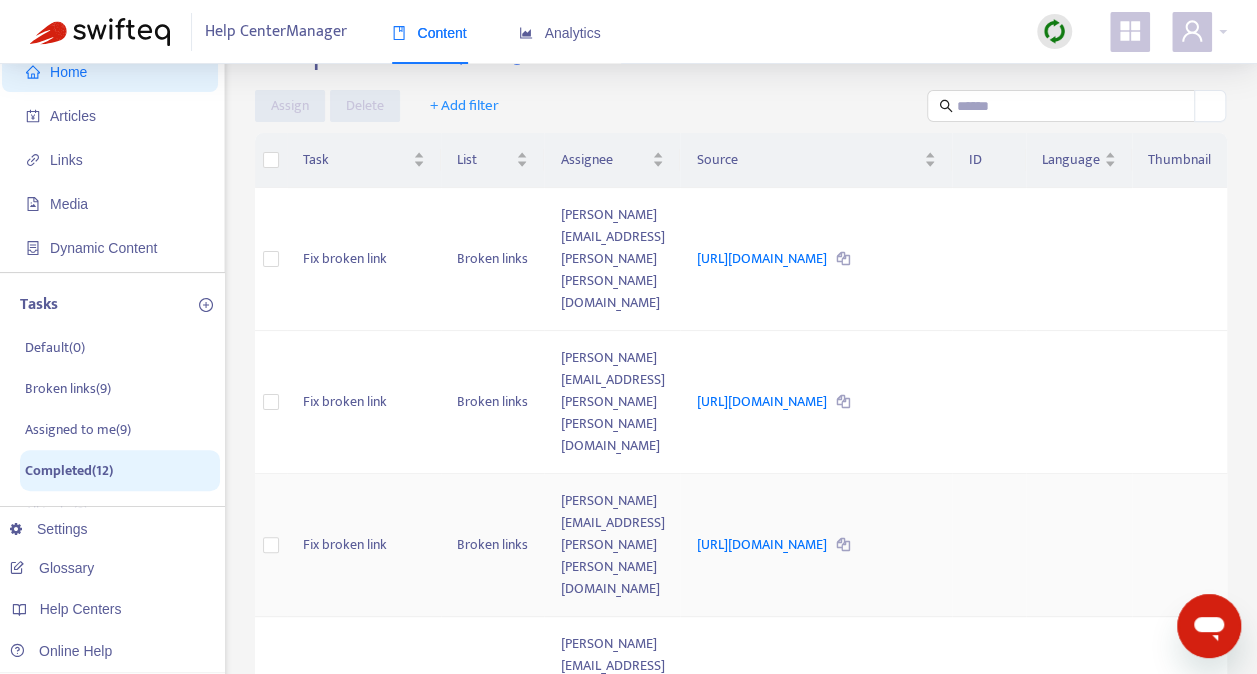 scroll, scrollTop: 200, scrollLeft: 0, axis: vertical 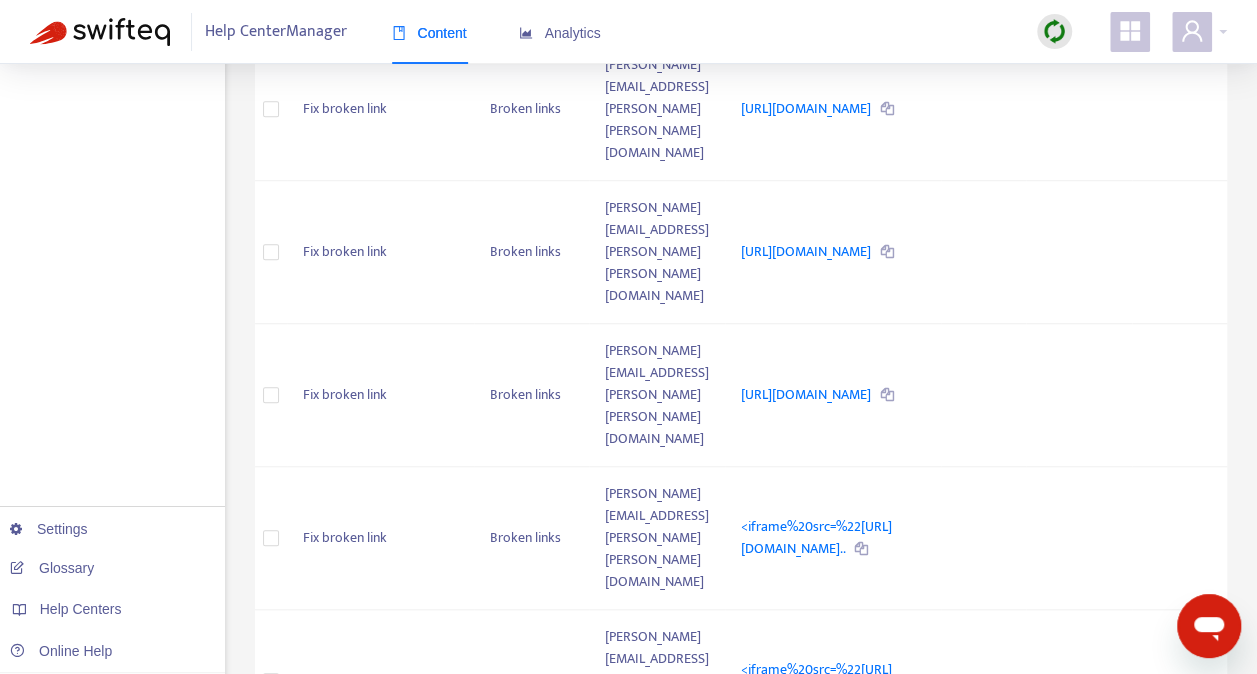 click at bounding box center (935, 1080) 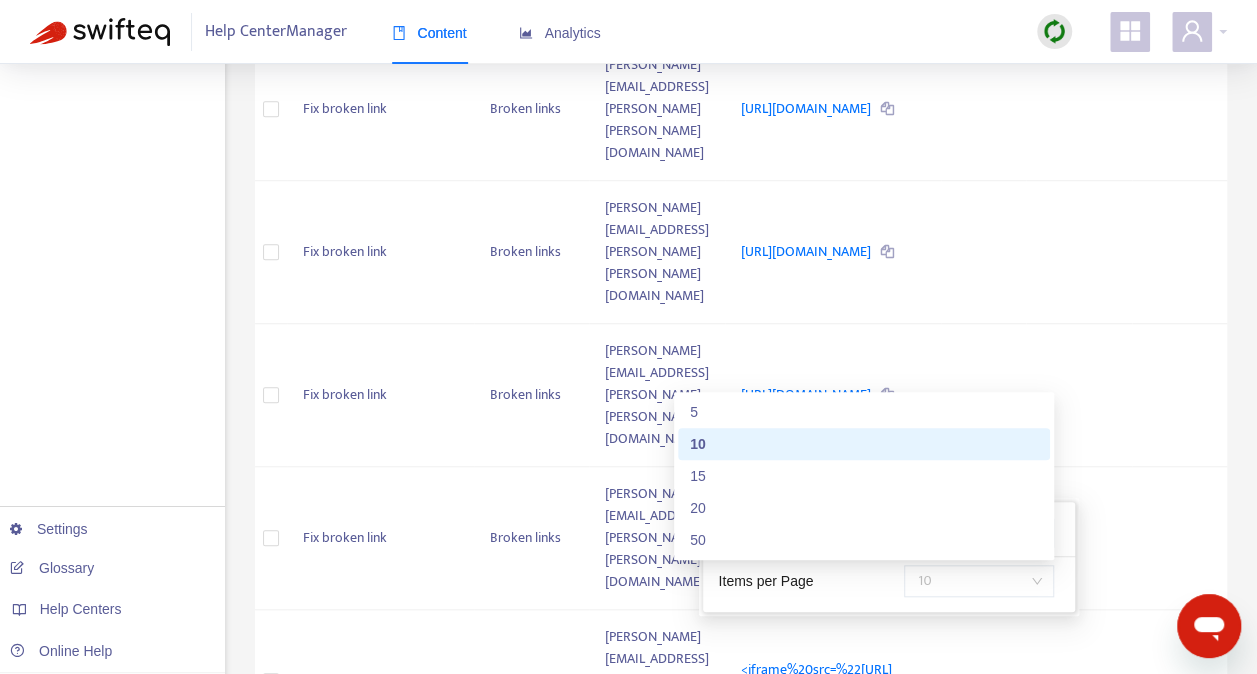 click on "10" at bounding box center (979, 581) 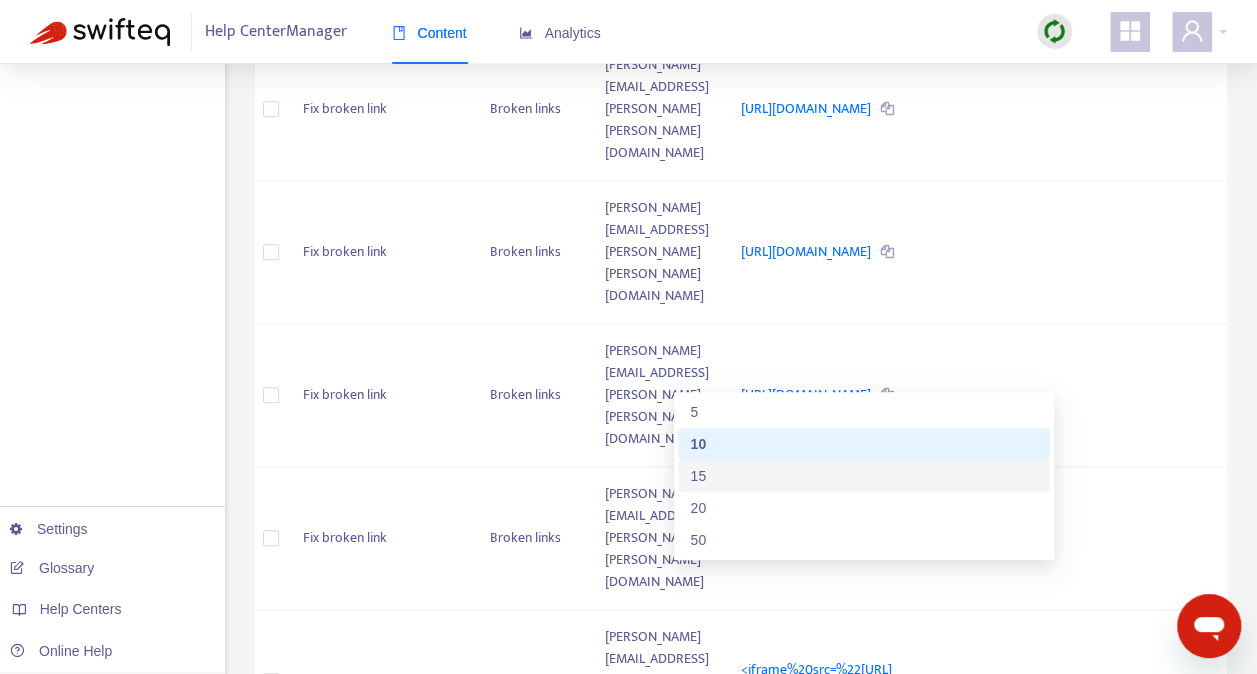 click on "15" at bounding box center (864, 476) 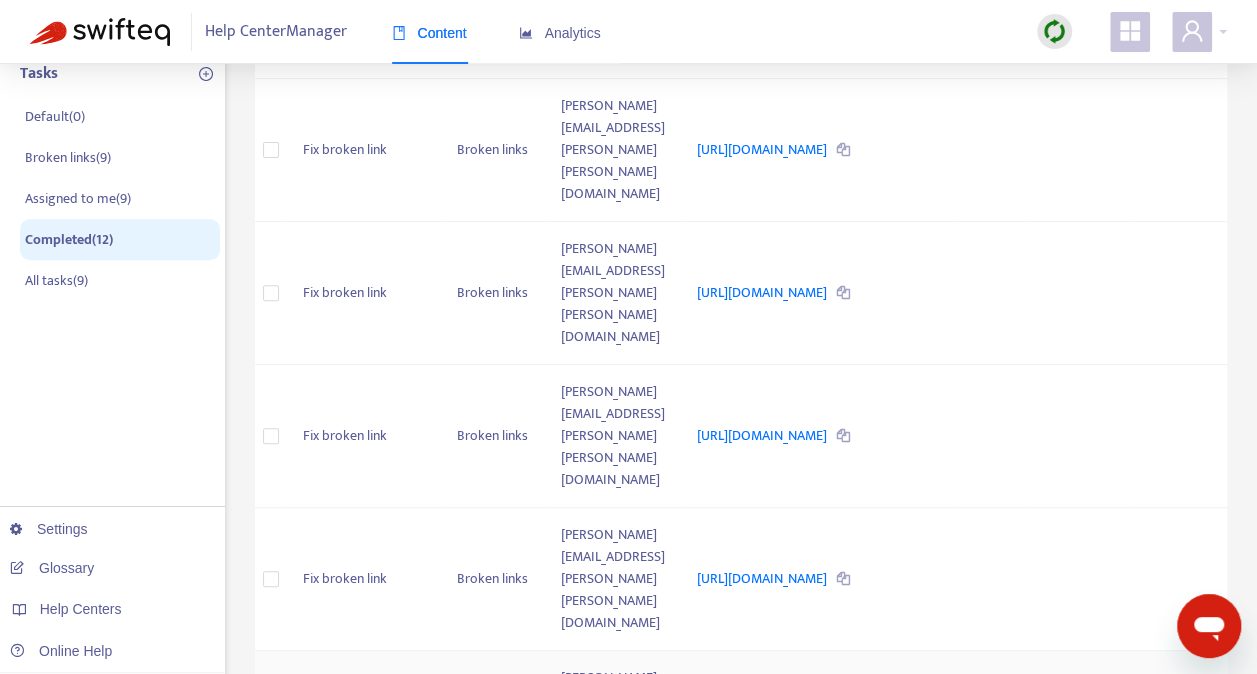 scroll, scrollTop: 0, scrollLeft: 0, axis: both 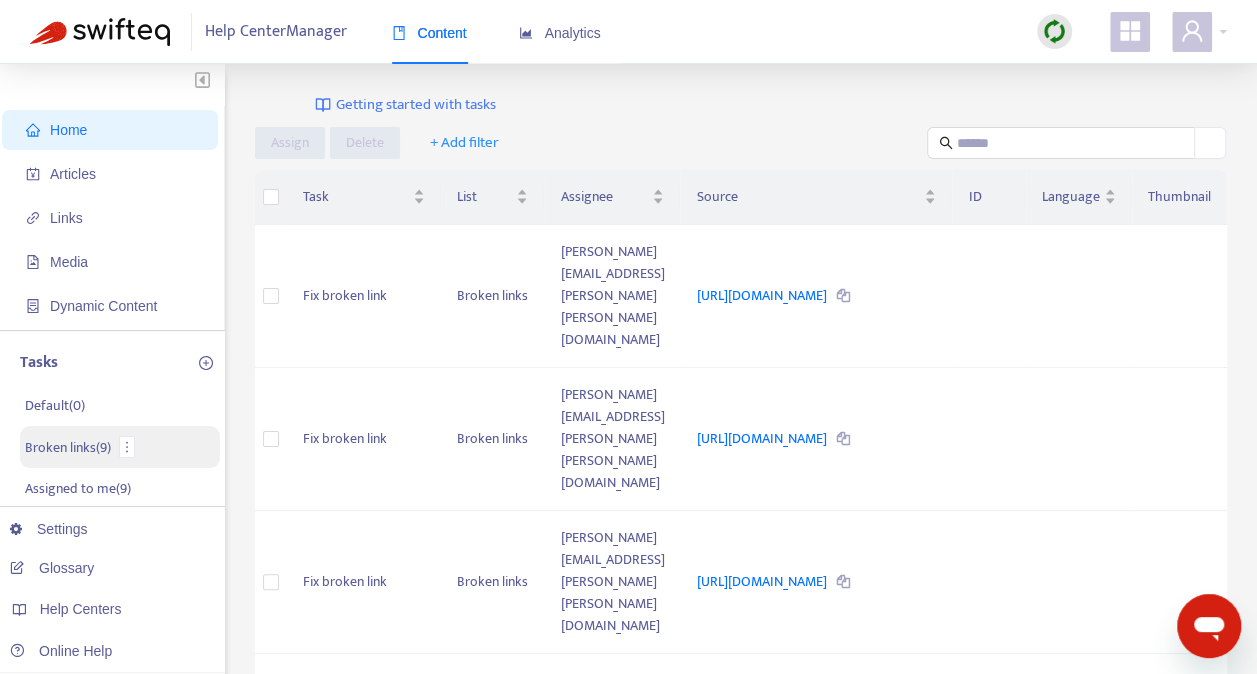 click on "Broken links  ( 9 )" at bounding box center (120, 447) 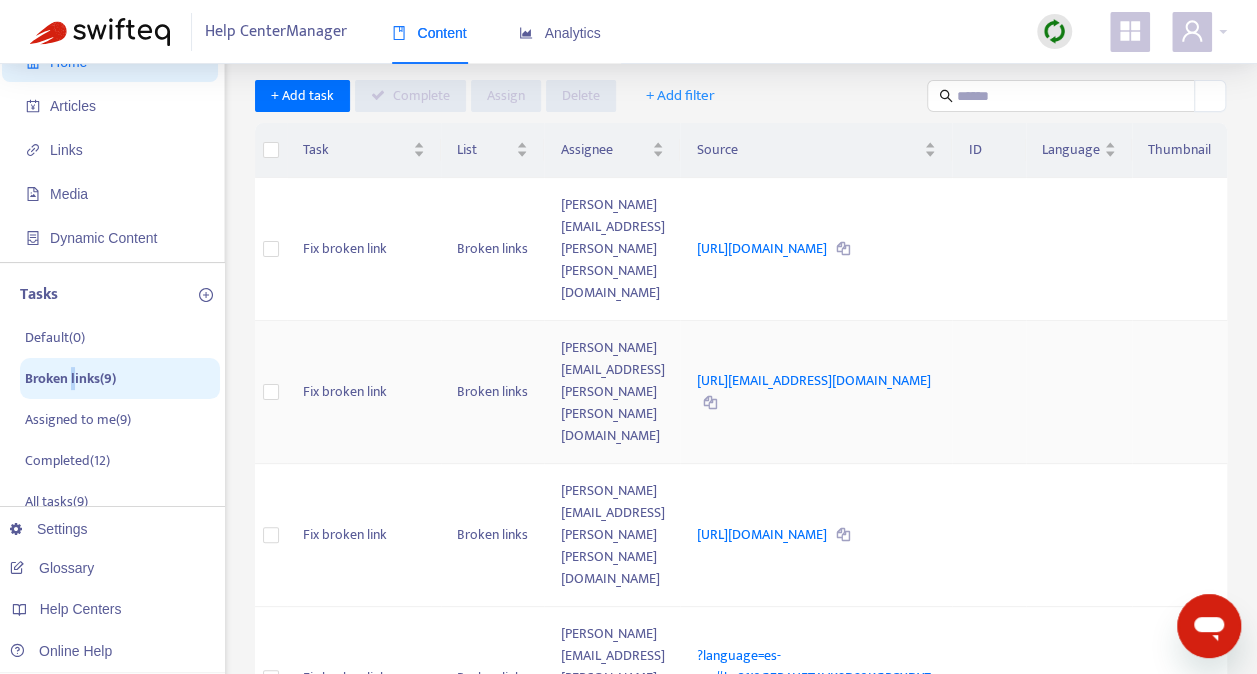 scroll, scrollTop: 200, scrollLeft: 0, axis: vertical 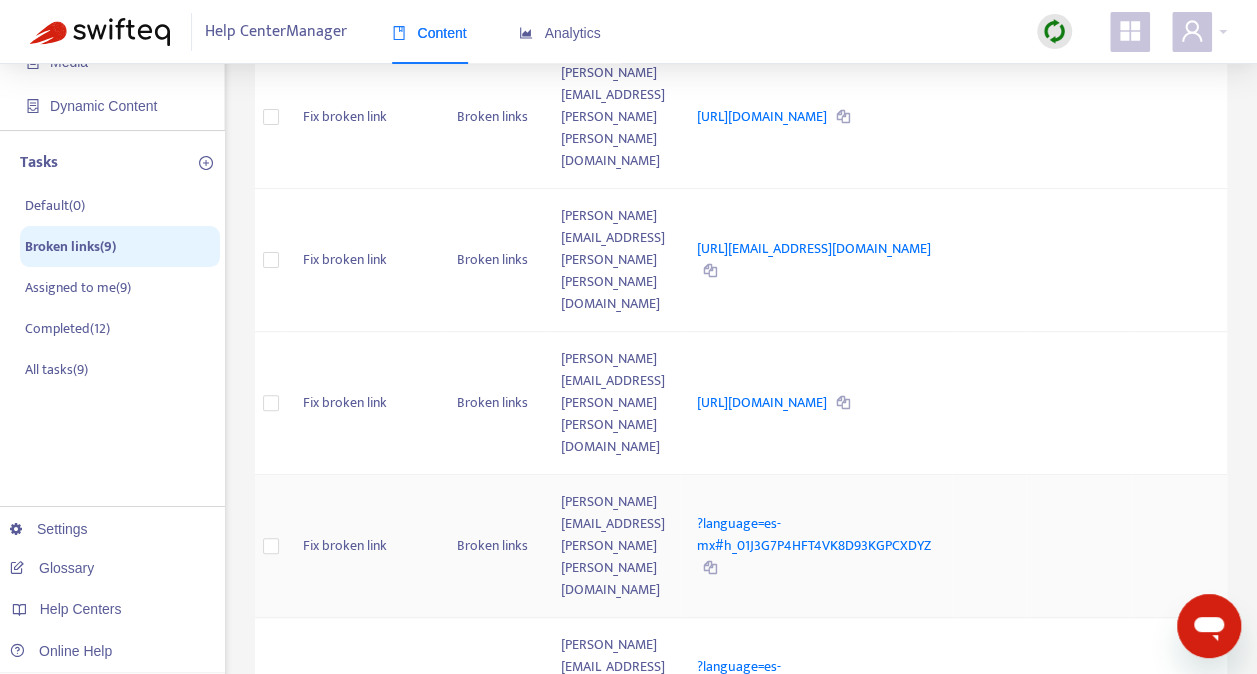 click at bounding box center [710, 568] 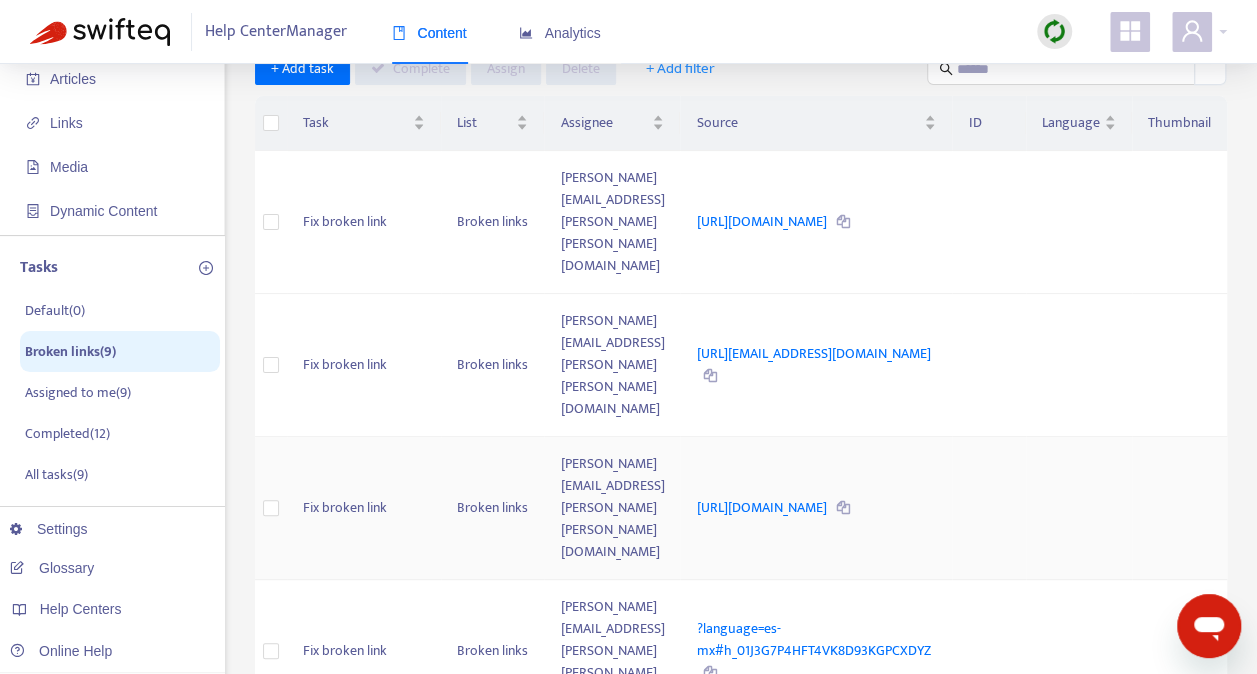 scroll, scrollTop: 0, scrollLeft: 0, axis: both 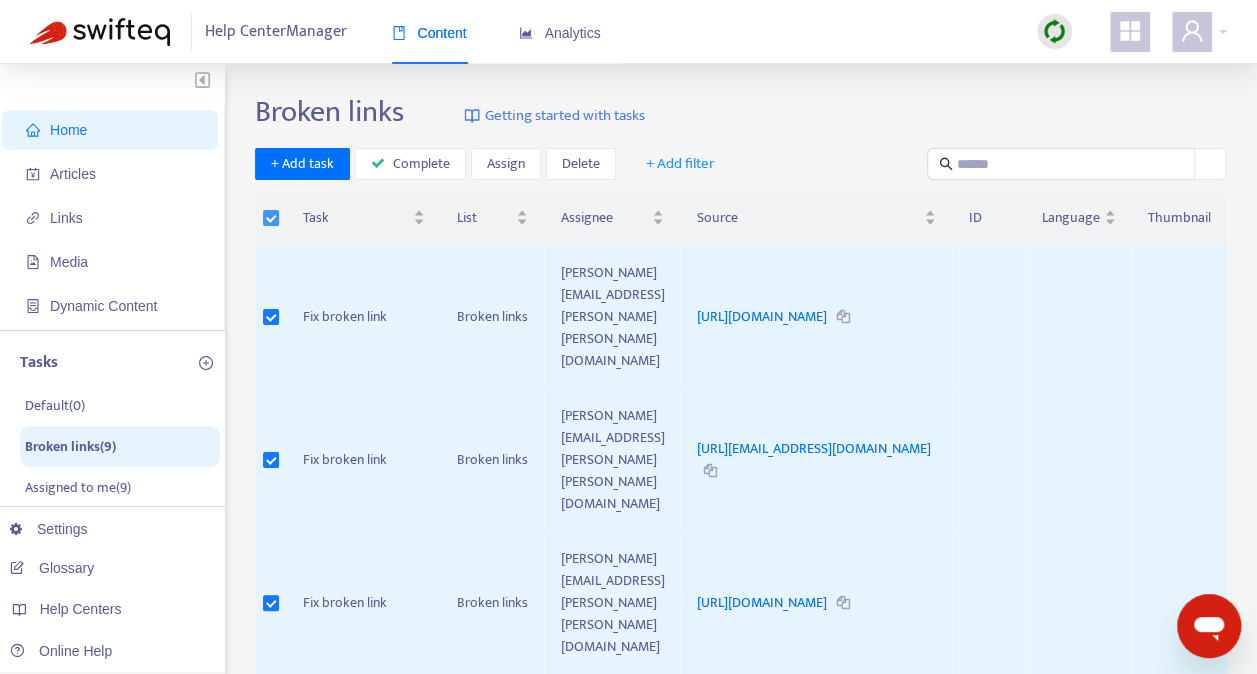 drag, startPoint x: 262, startPoint y: 225, endPoint x: 273, endPoint y: 208, distance: 20.248457 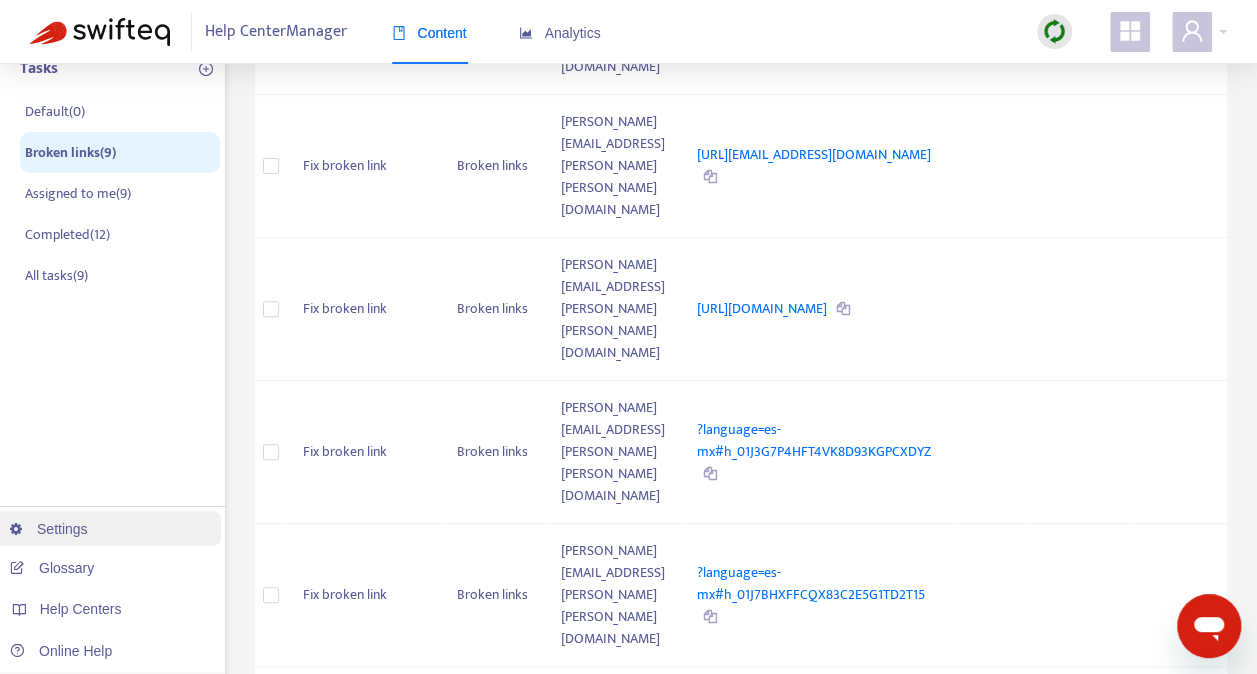 scroll, scrollTop: 300, scrollLeft: 0, axis: vertical 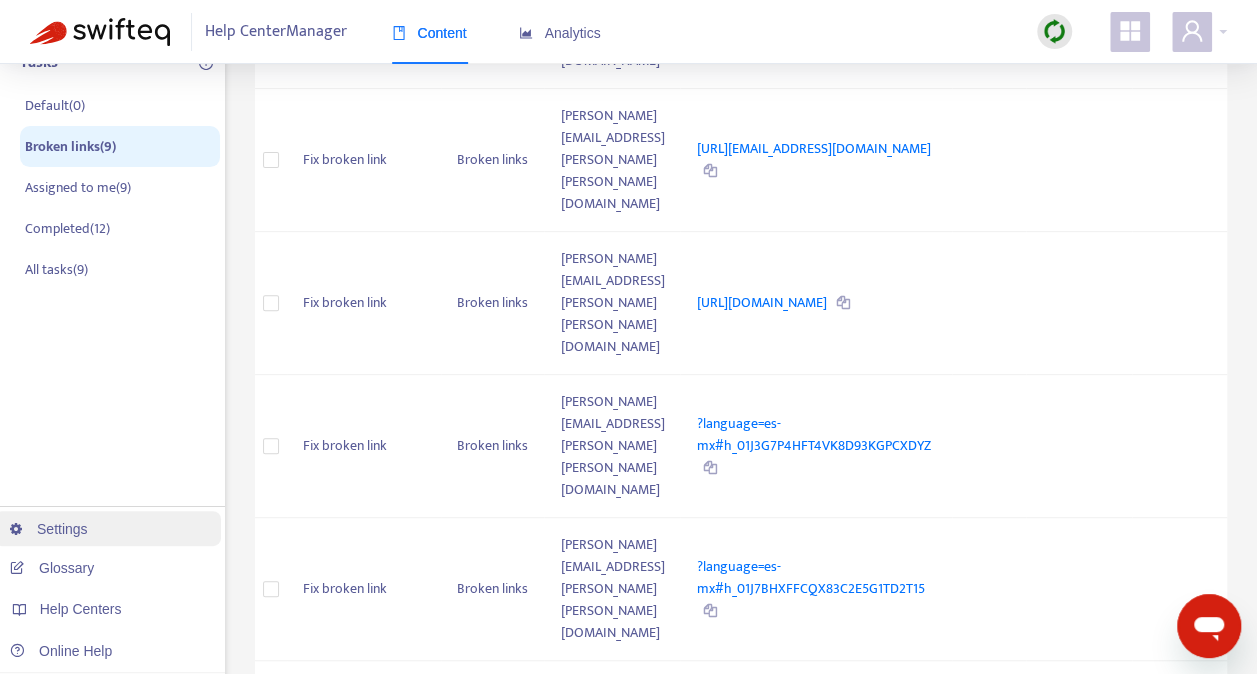 click on "Settings" at bounding box center (49, 529) 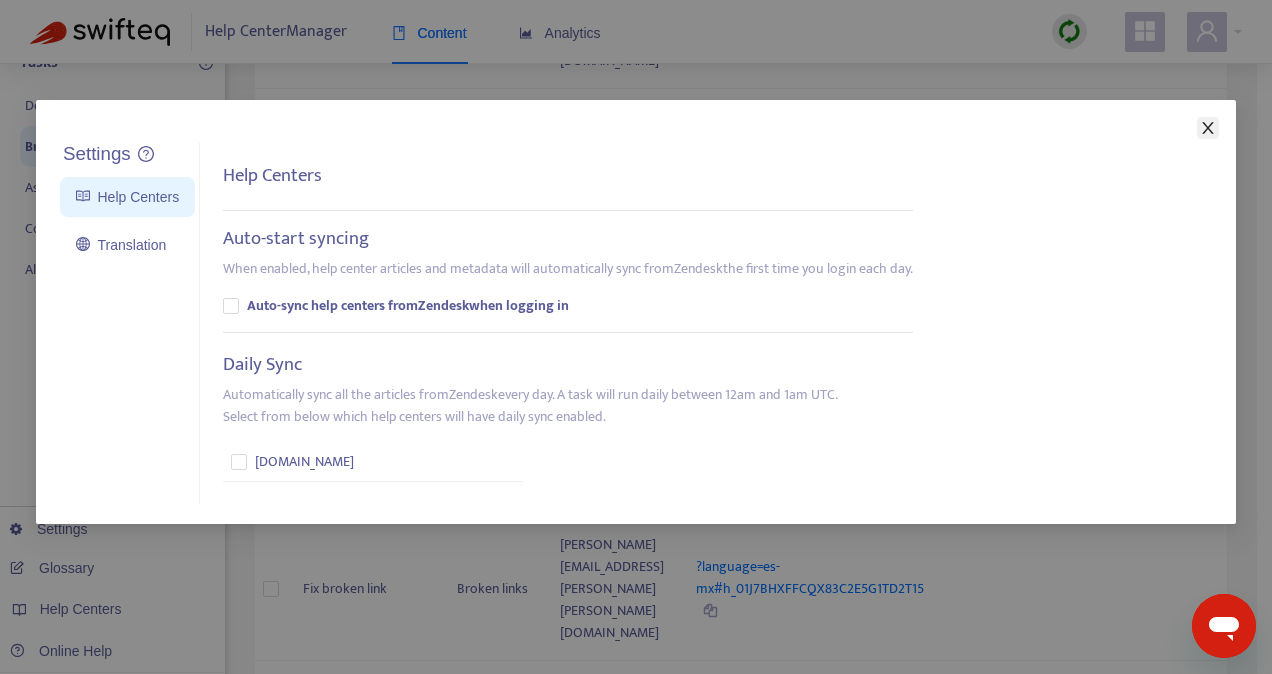 click at bounding box center [1208, 128] 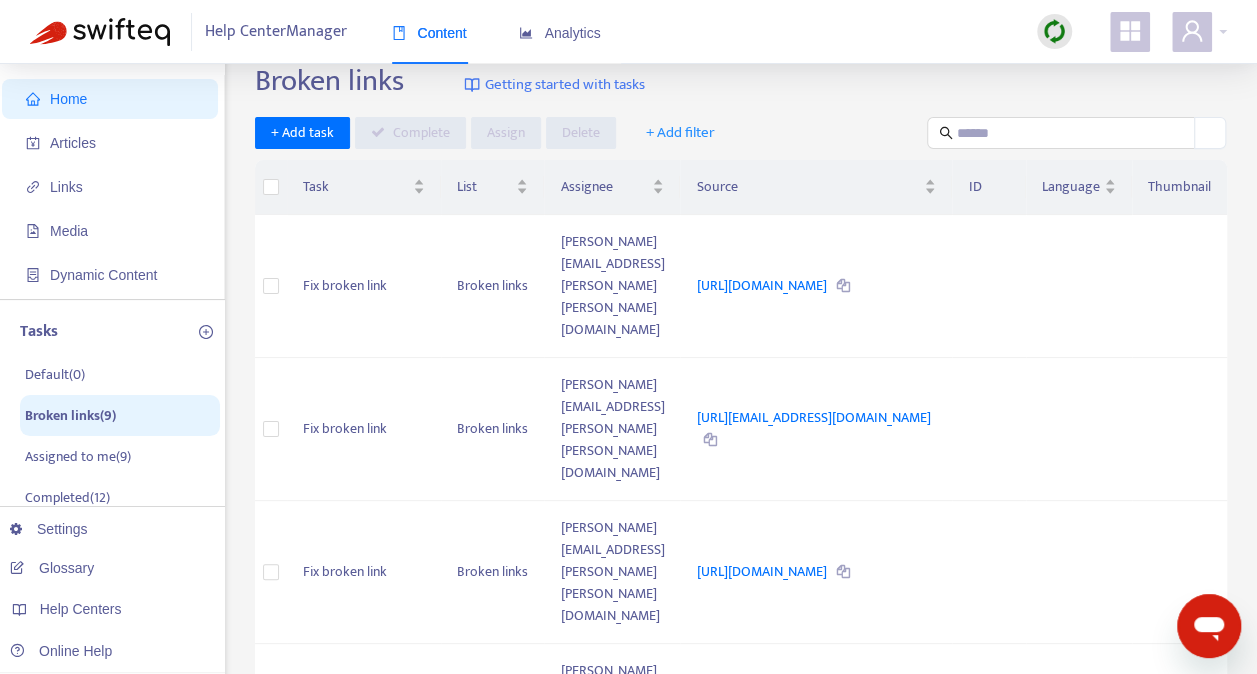scroll, scrollTop: 0, scrollLeft: 0, axis: both 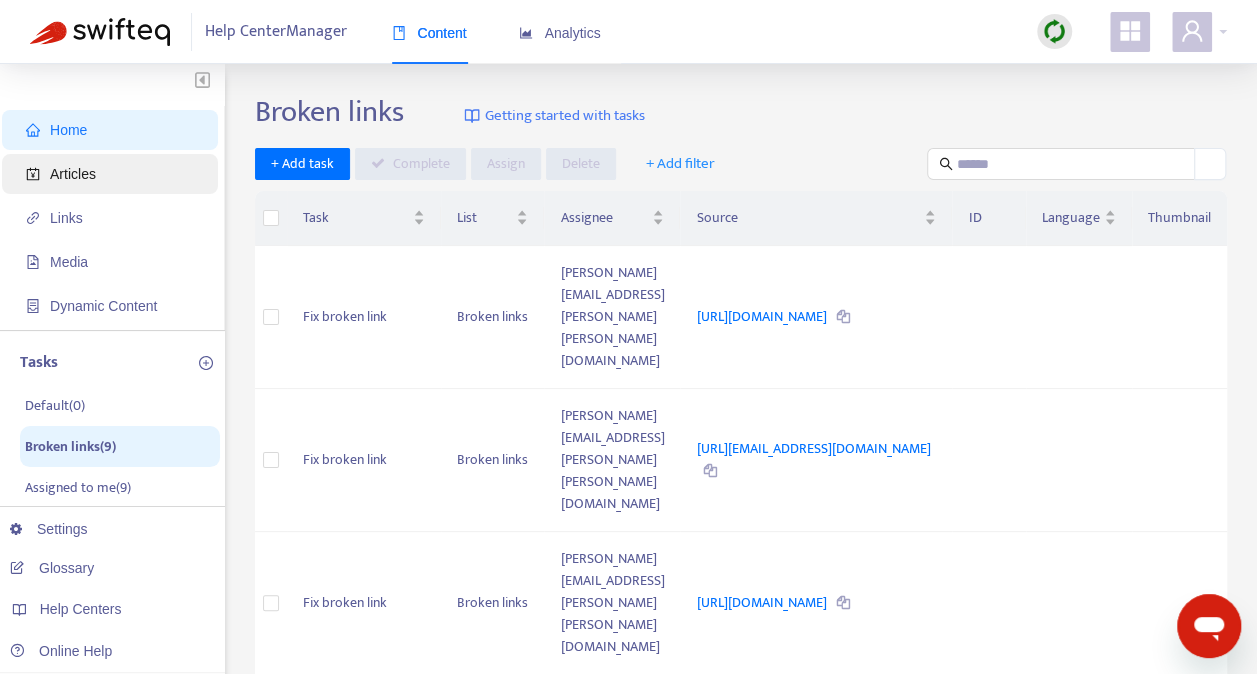 click on "Articles" at bounding box center [73, 174] 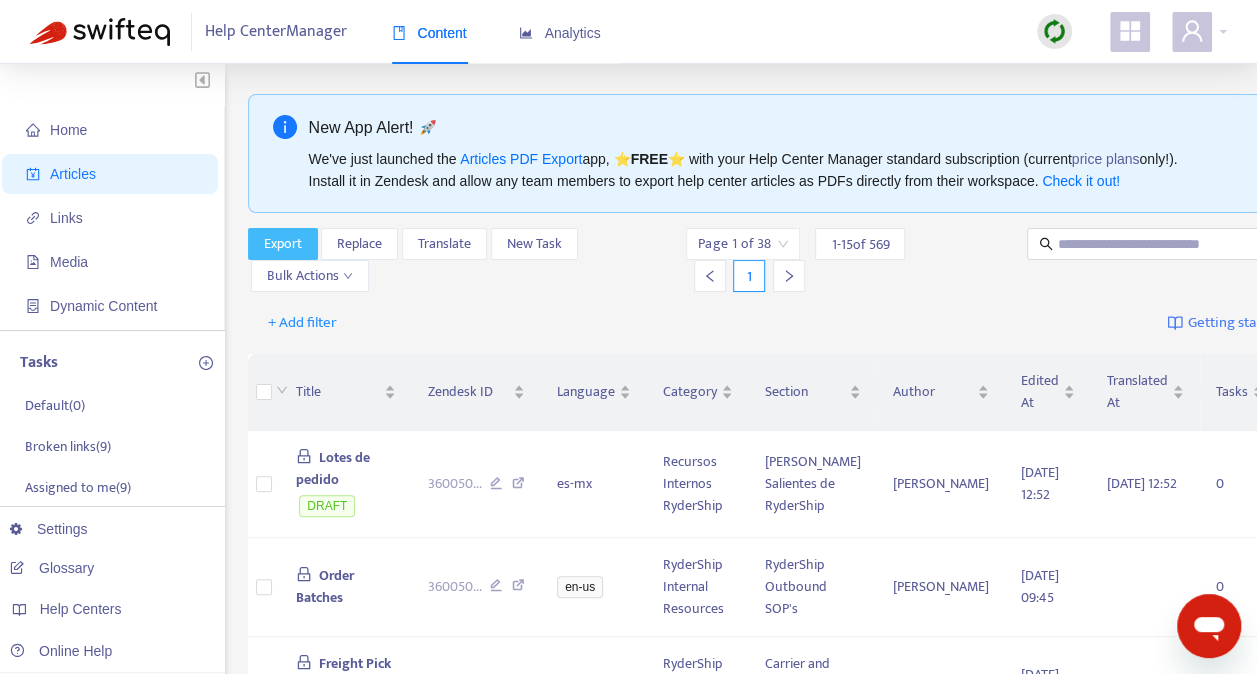 click on "Export" at bounding box center (283, 244) 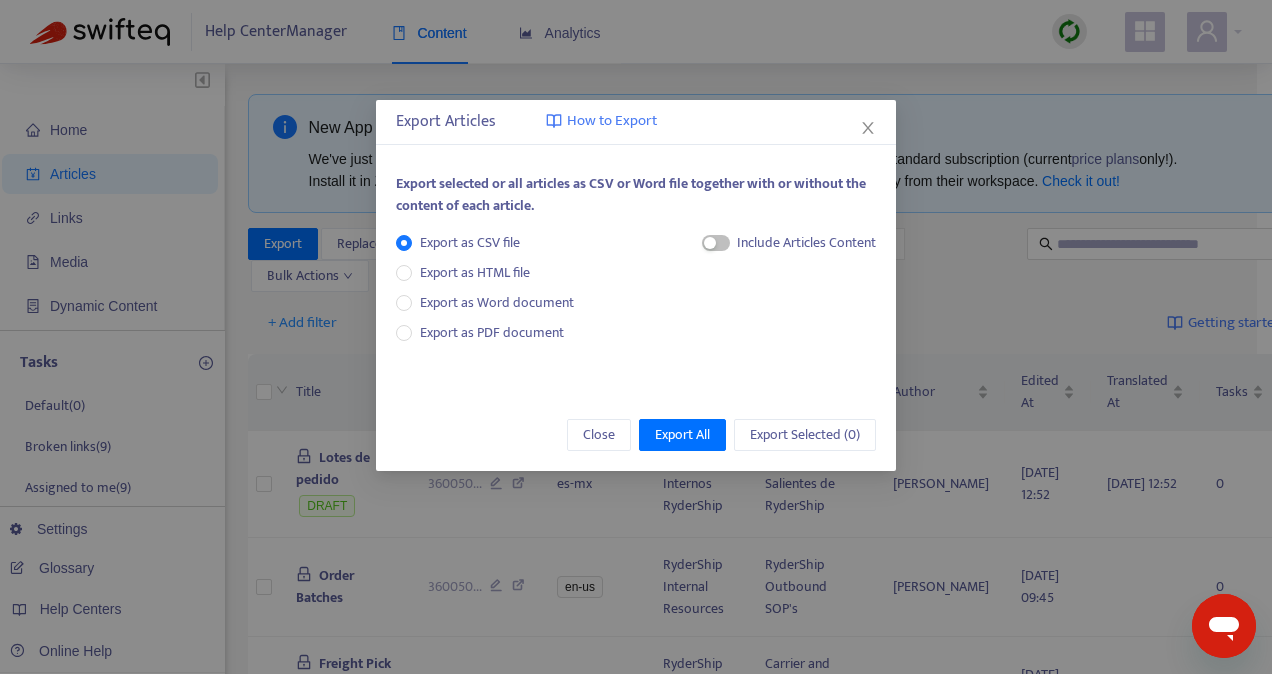 click on "Export Articles How to Export Export selected or all articles as CSV or Word file together with or without the content of each article. Export as CSV file Export as HTML file Export as Word document Export as PDF document Include Articles Content Close Export All Export Selected ( 0 )" at bounding box center (636, 337) 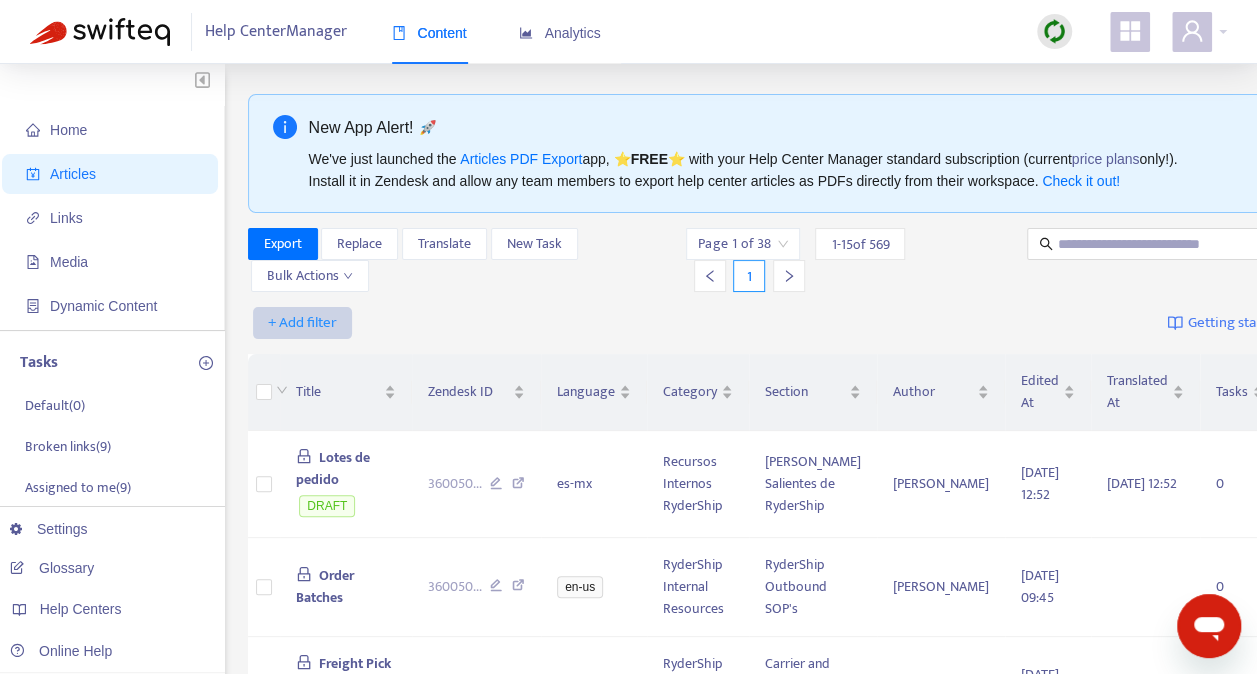 click on "+ Add filter" at bounding box center [302, 323] 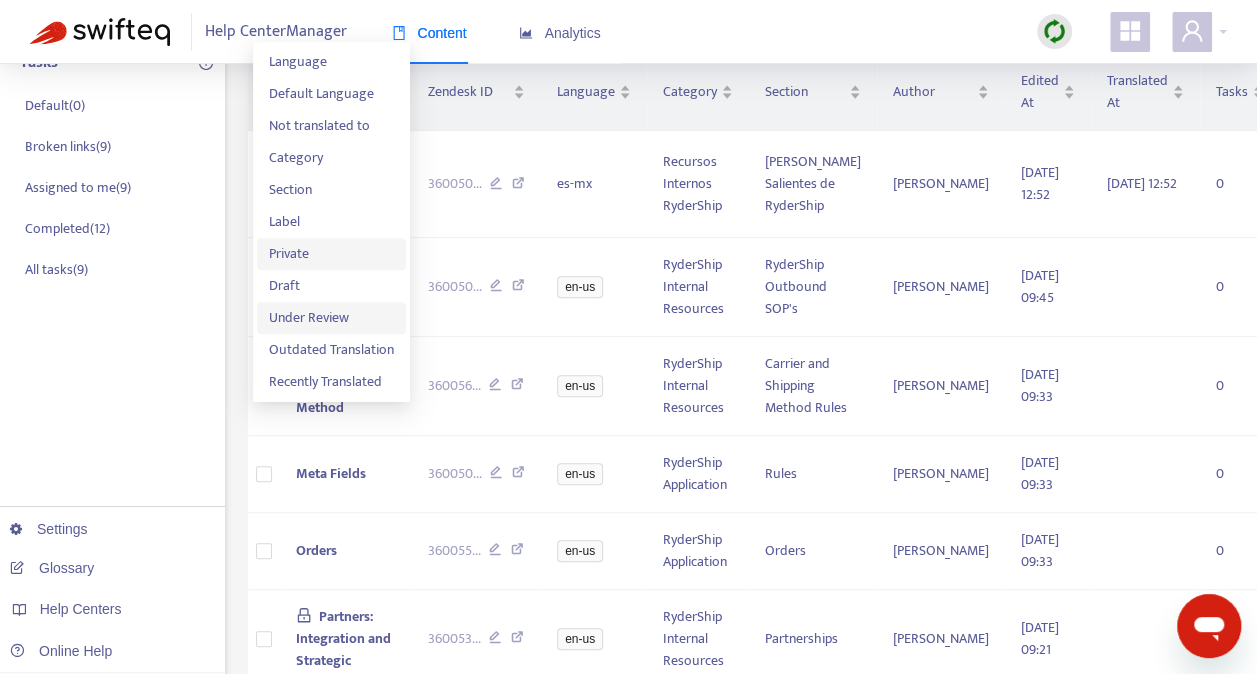scroll, scrollTop: 200, scrollLeft: 0, axis: vertical 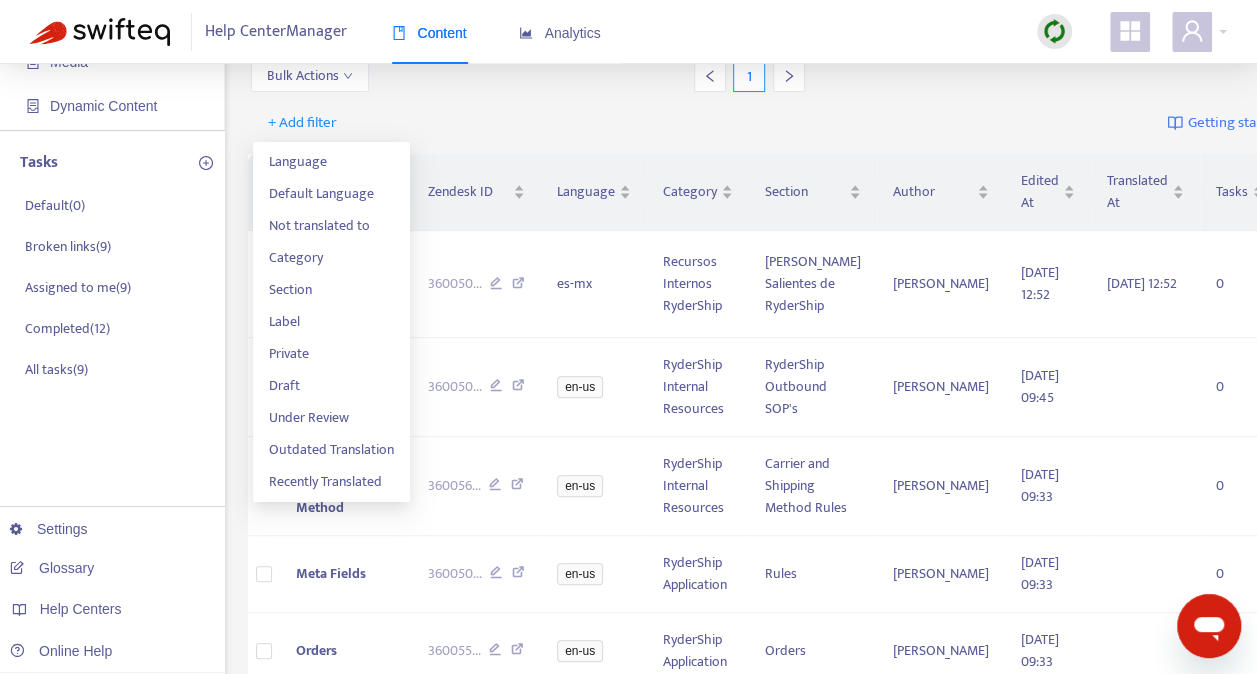 click on "+ Add filter Getting started with Articles" at bounding box center [807, 123] 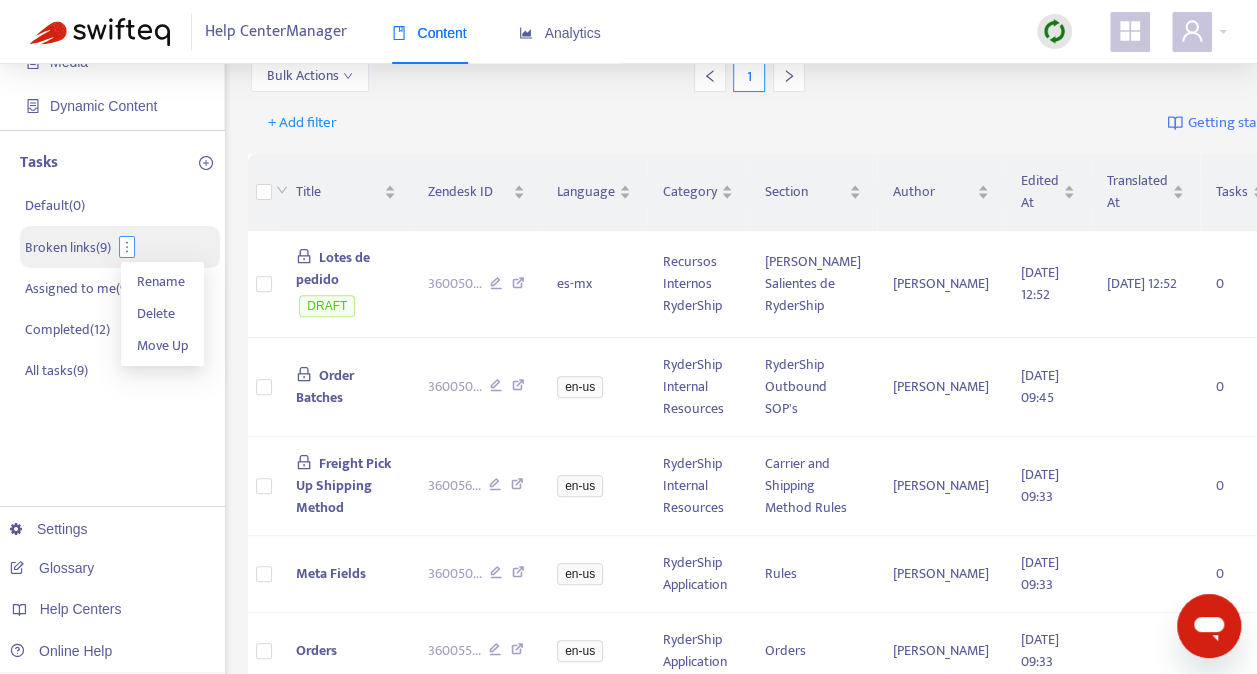 click at bounding box center (127, 247) 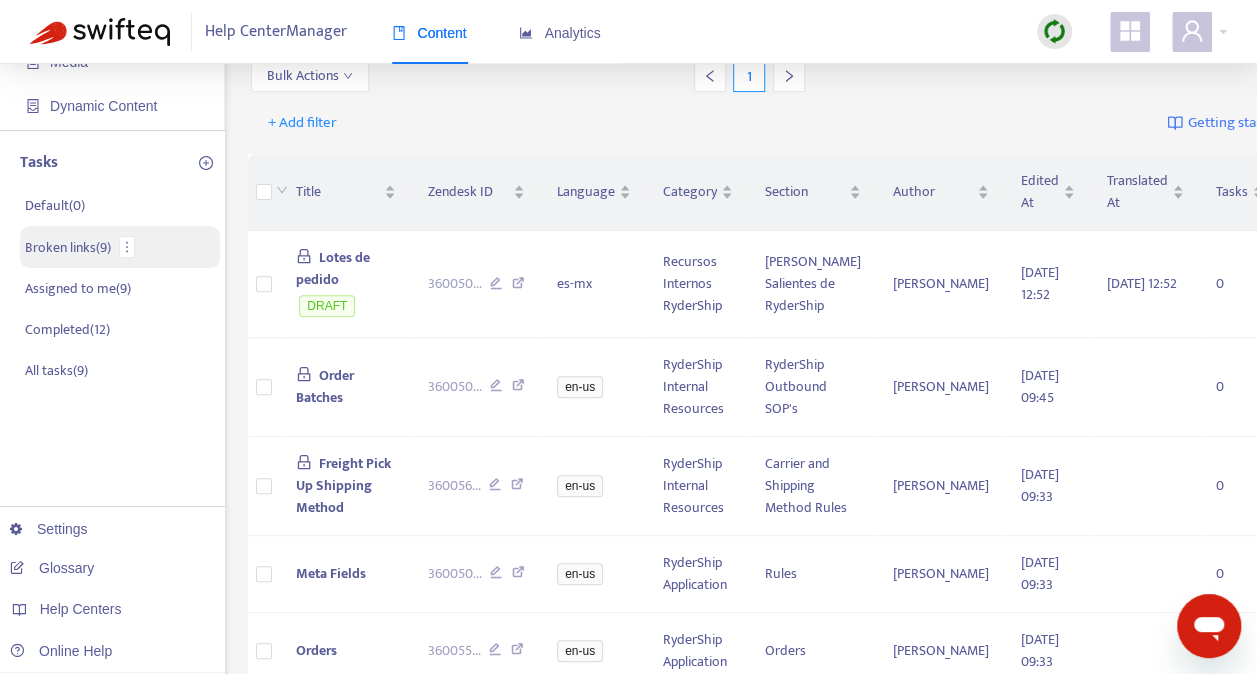 click on "Broken links  ( 9 )" at bounding box center [68, 247] 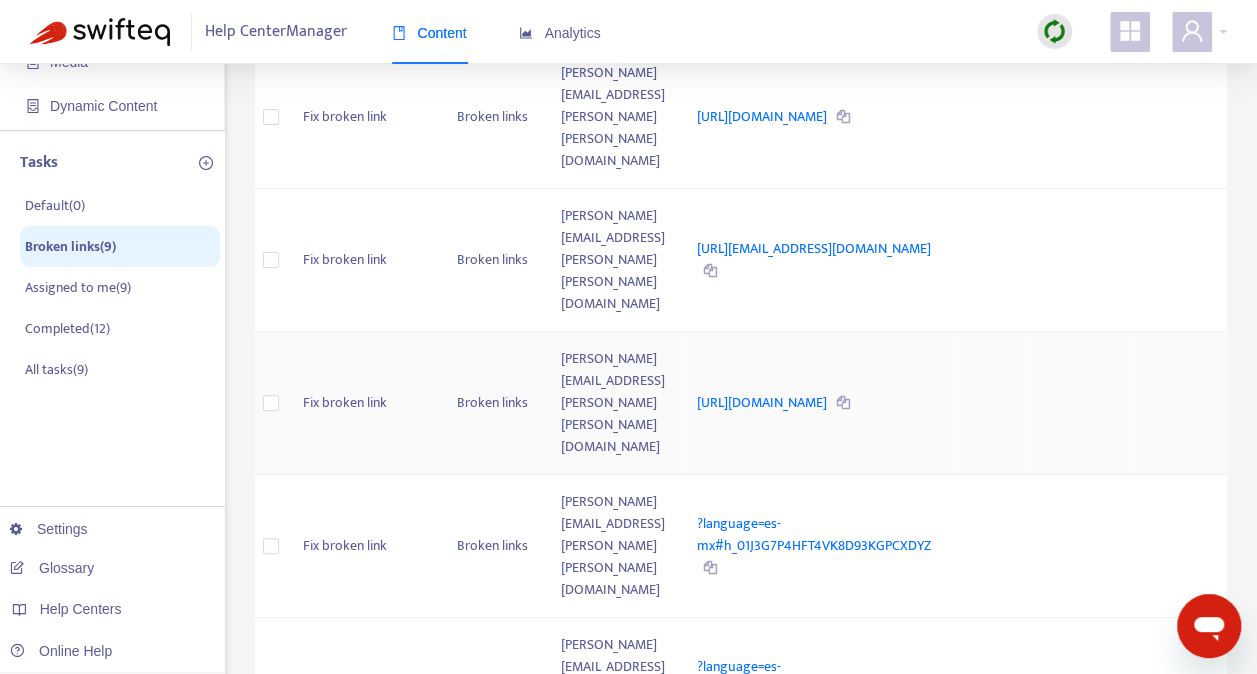 scroll, scrollTop: 0, scrollLeft: 0, axis: both 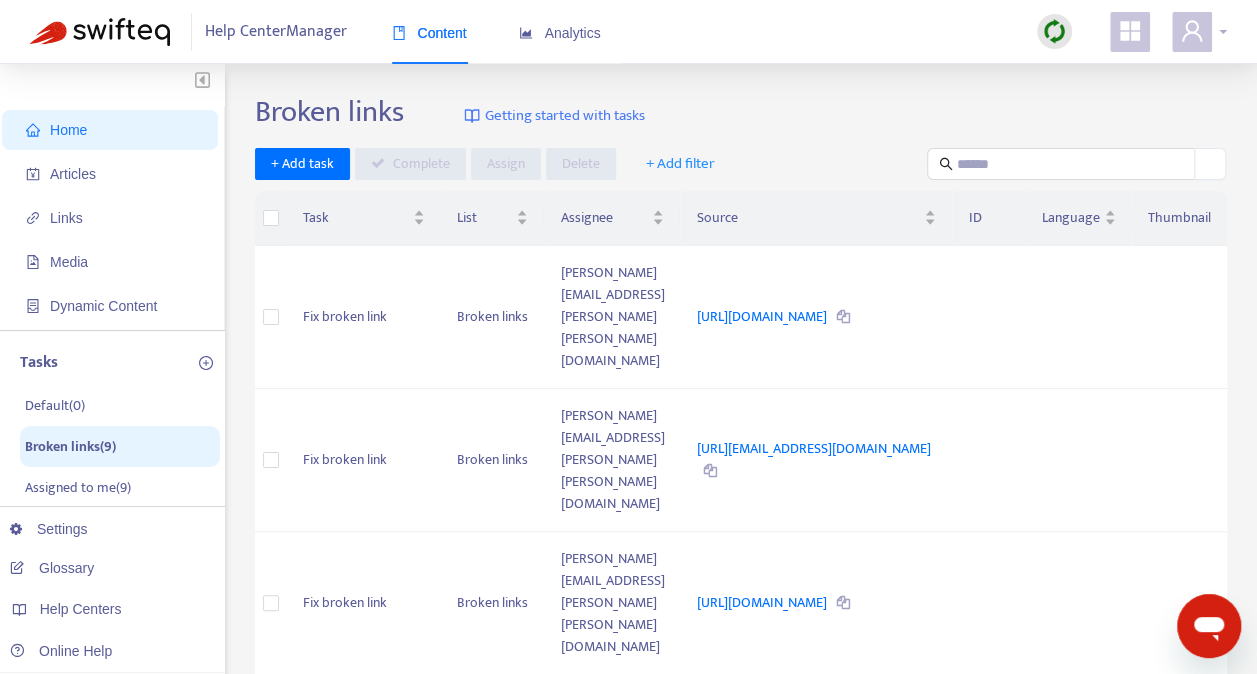 click at bounding box center (1199, 32) 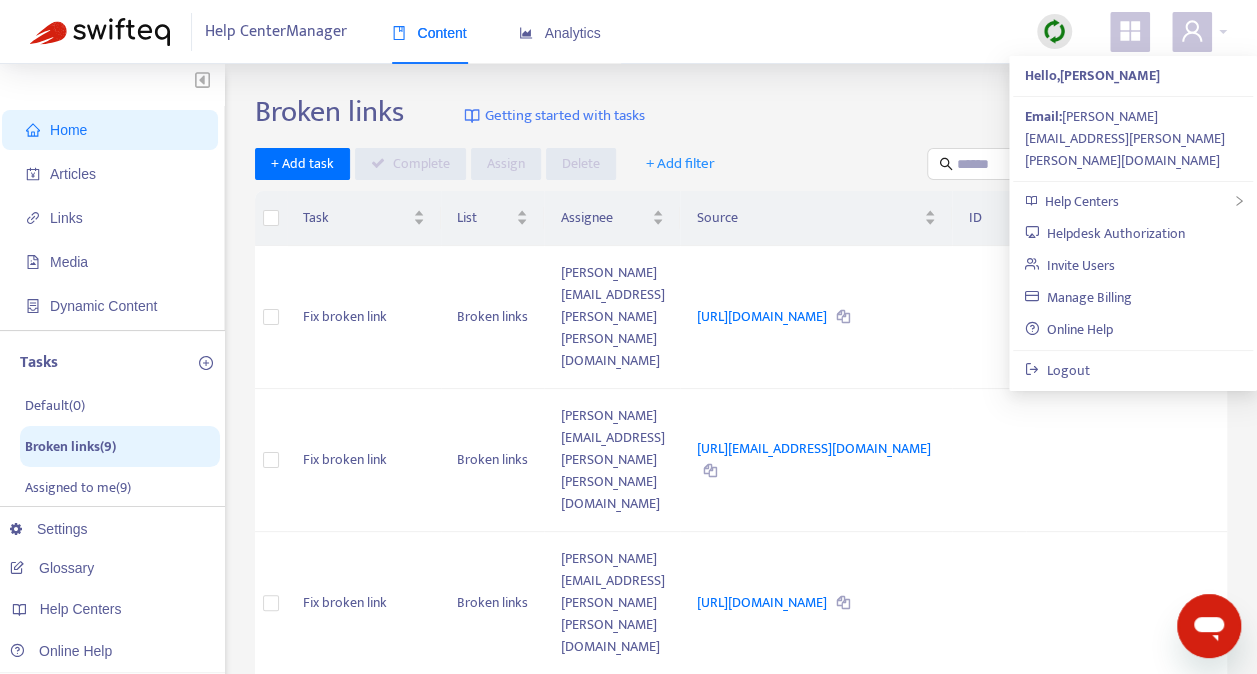 click on "Broken links Getting started with tasks" at bounding box center (741, 116) 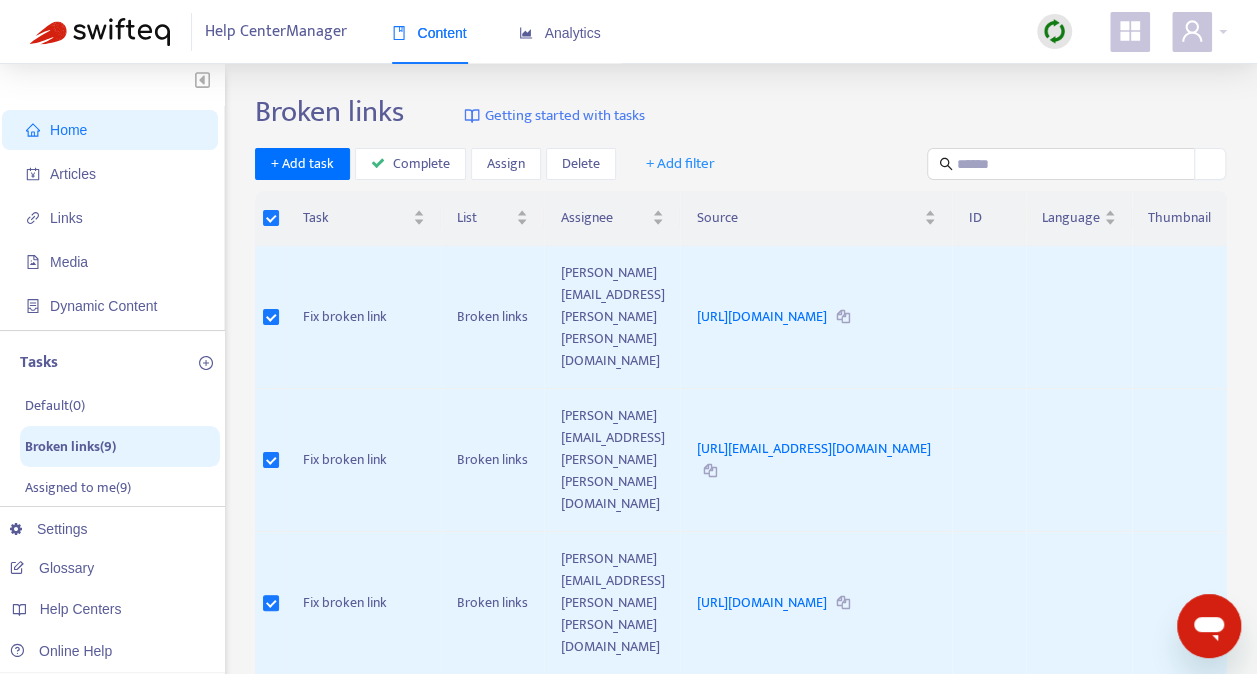 drag, startPoint x: 804, startPoint y: 146, endPoint x: 771, endPoint y: 153, distance: 33.734257 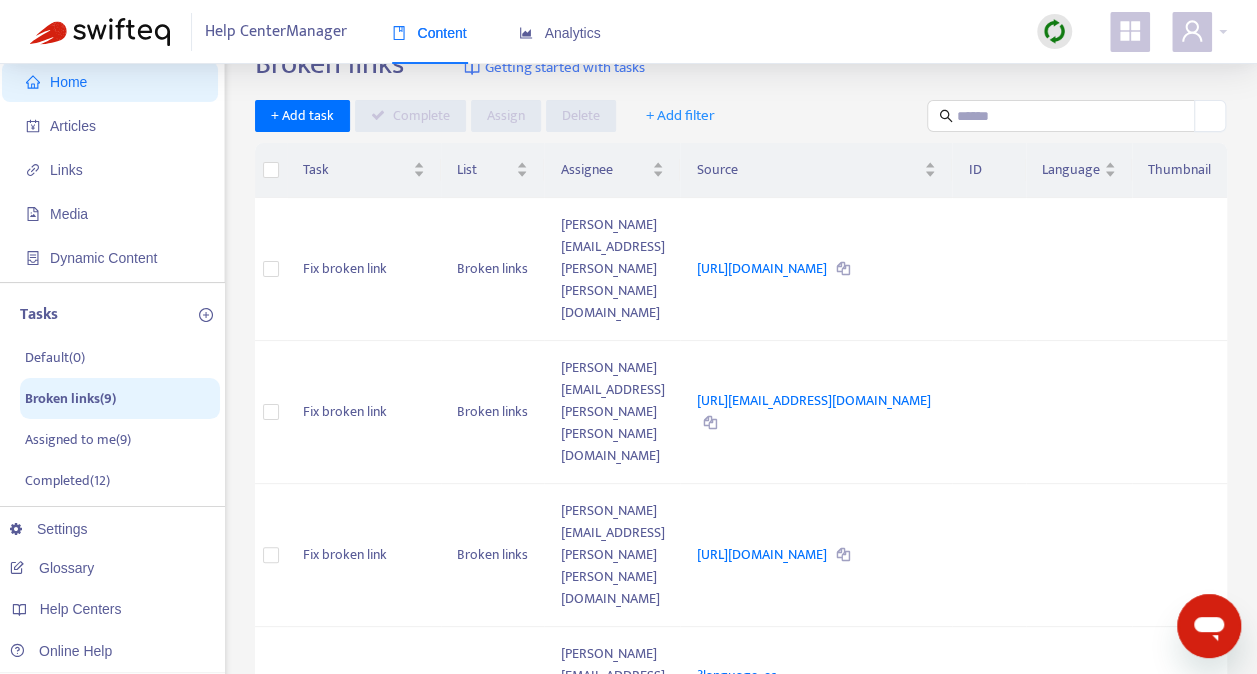 scroll, scrollTop: 0, scrollLeft: 0, axis: both 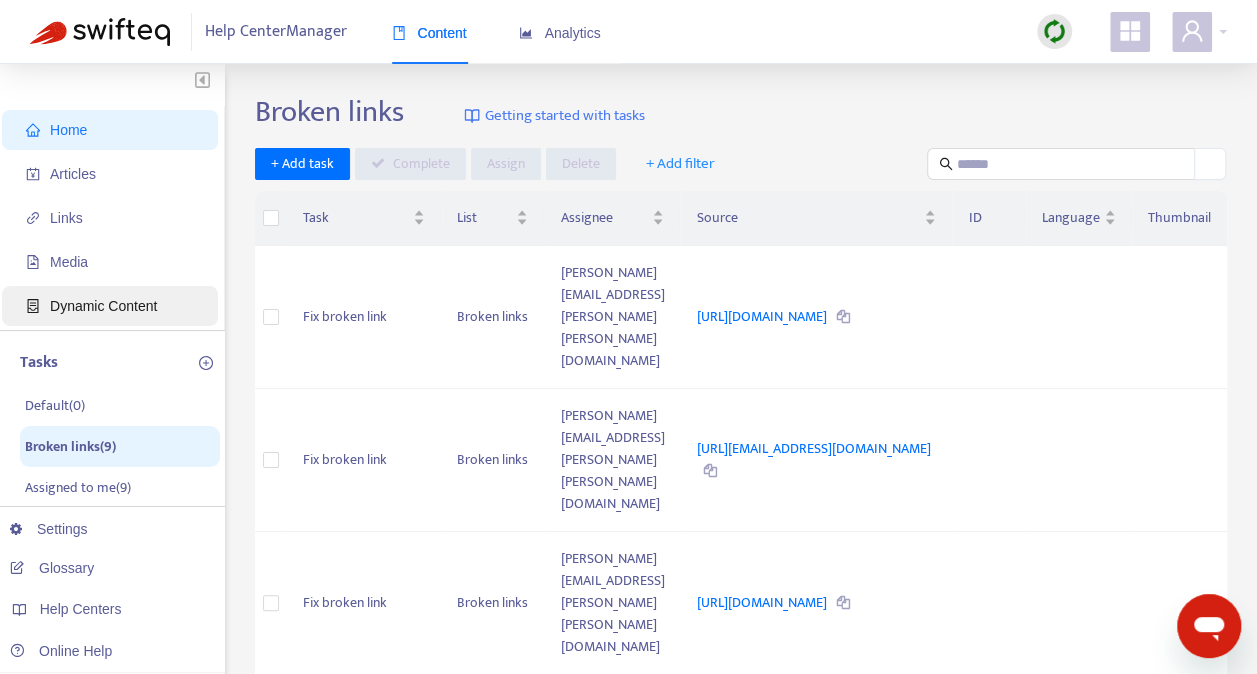 click on "Dynamic Content" at bounding box center [103, 306] 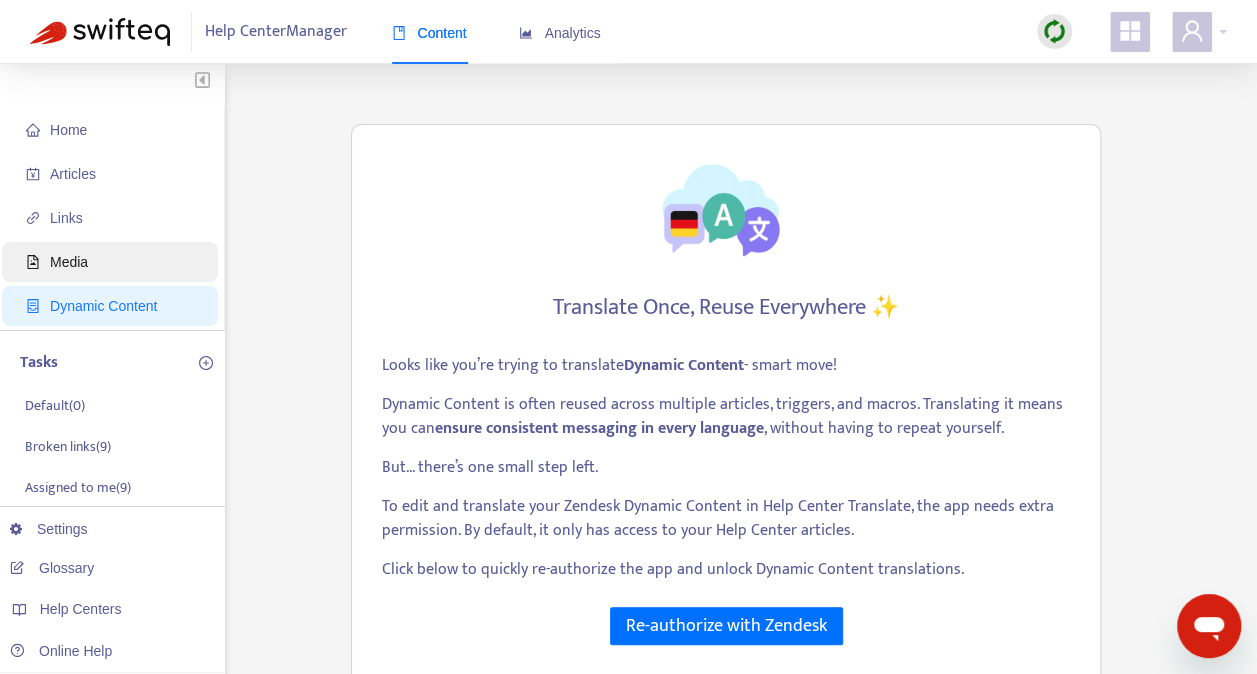 click on "Media" at bounding box center (69, 262) 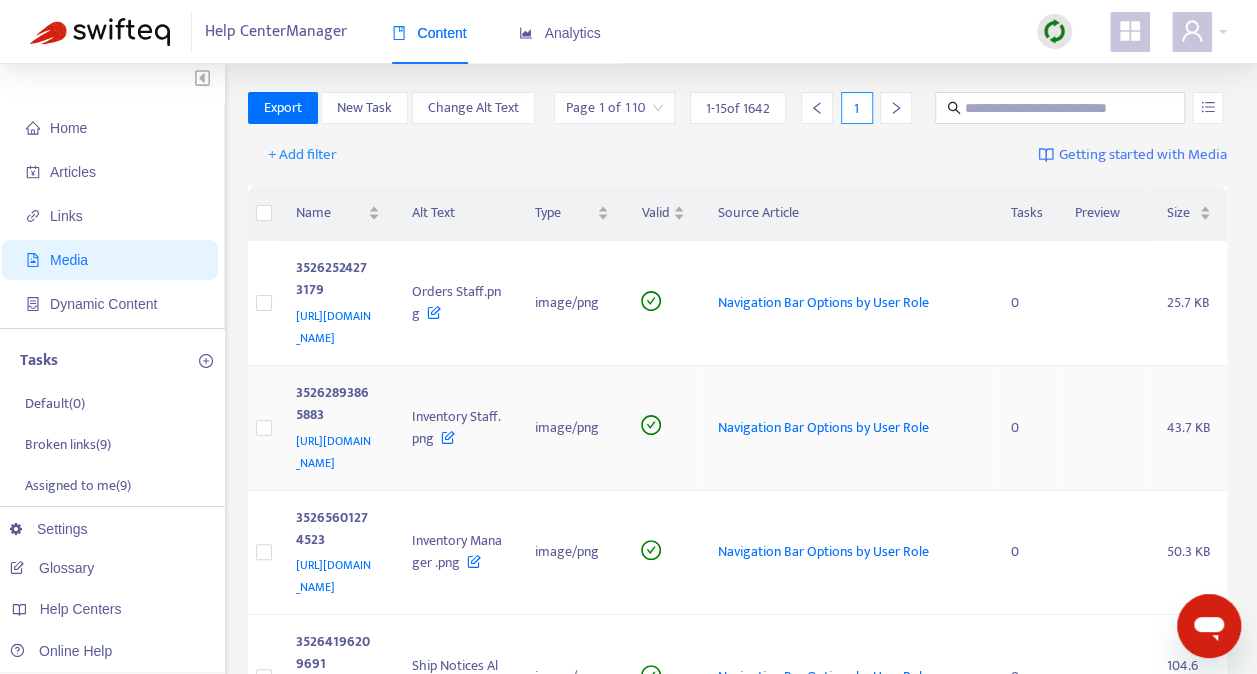 scroll, scrollTop: 0, scrollLeft: 0, axis: both 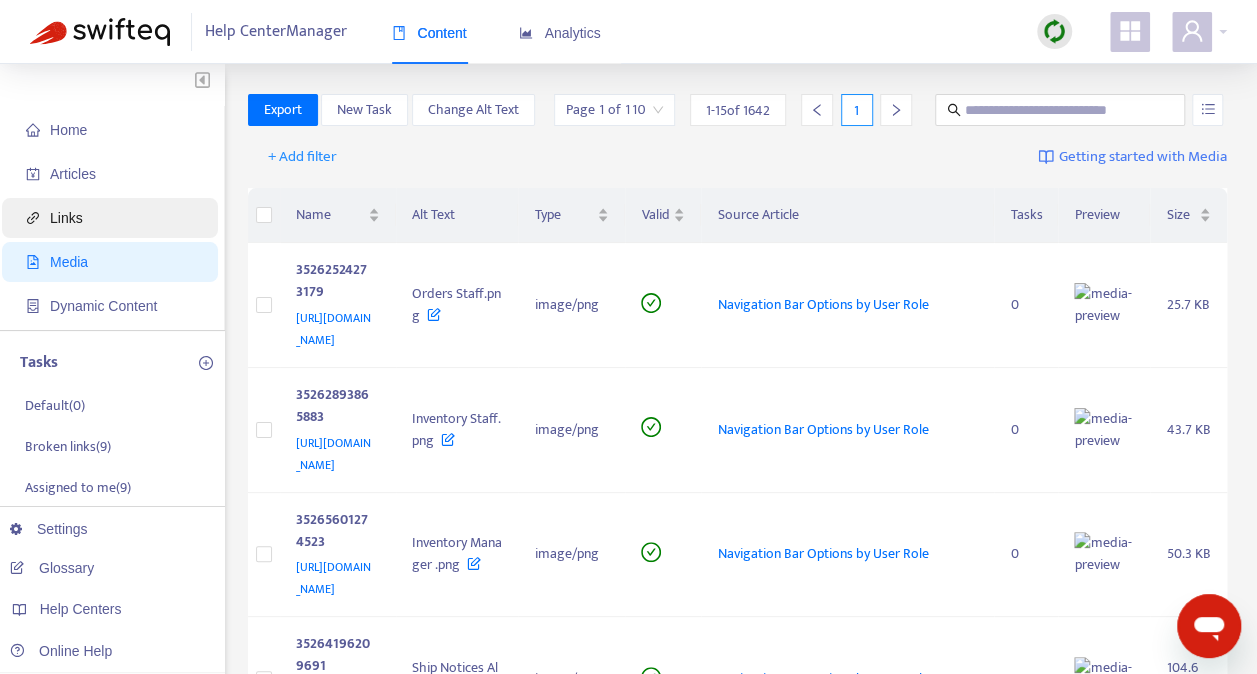 click on "Links" at bounding box center [66, 218] 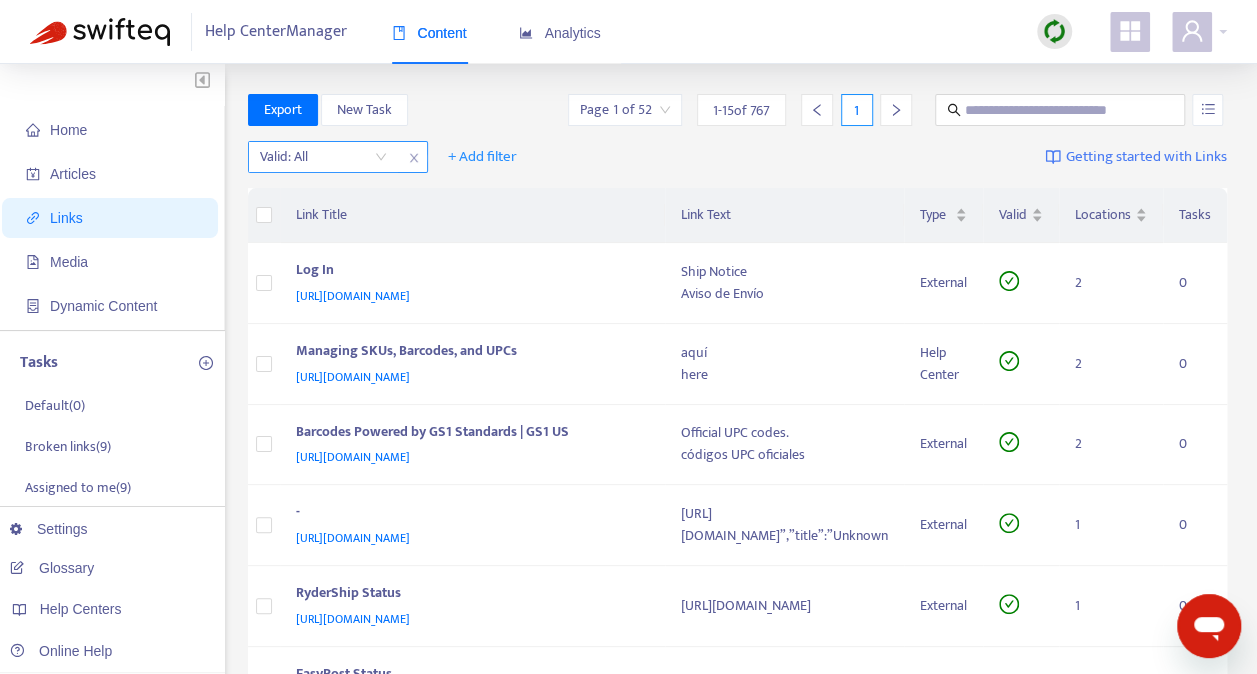 click at bounding box center [323, 157] 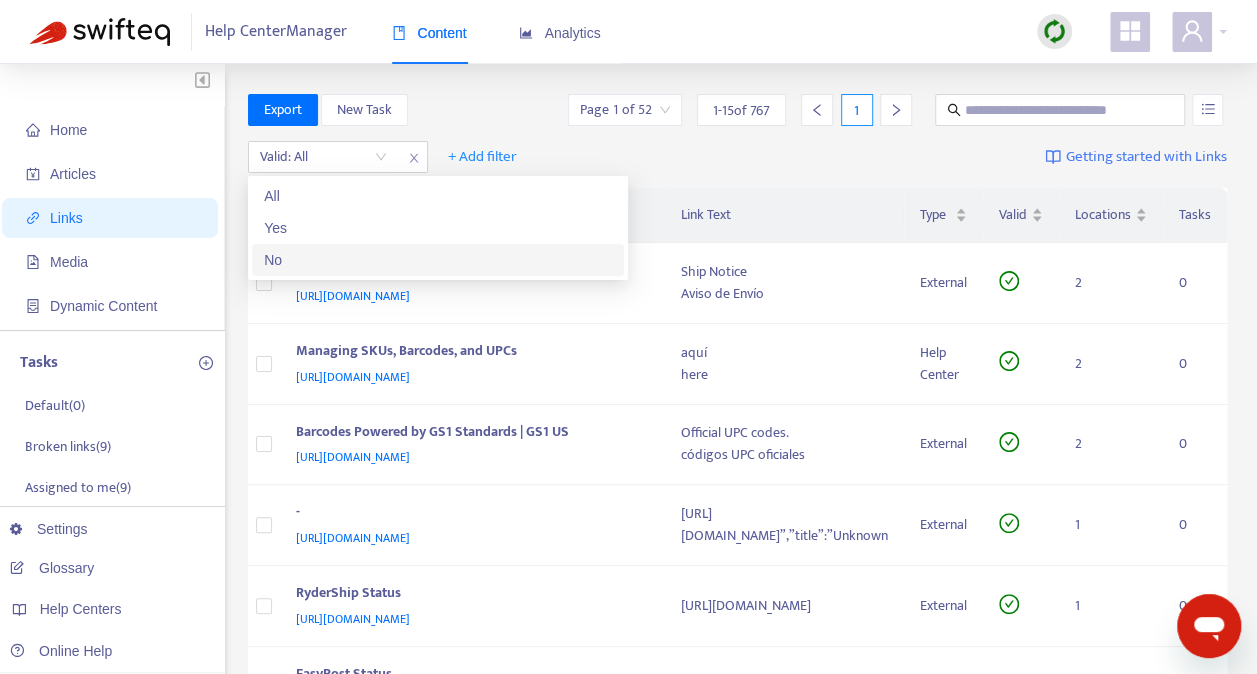 click on "No" at bounding box center (438, 260) 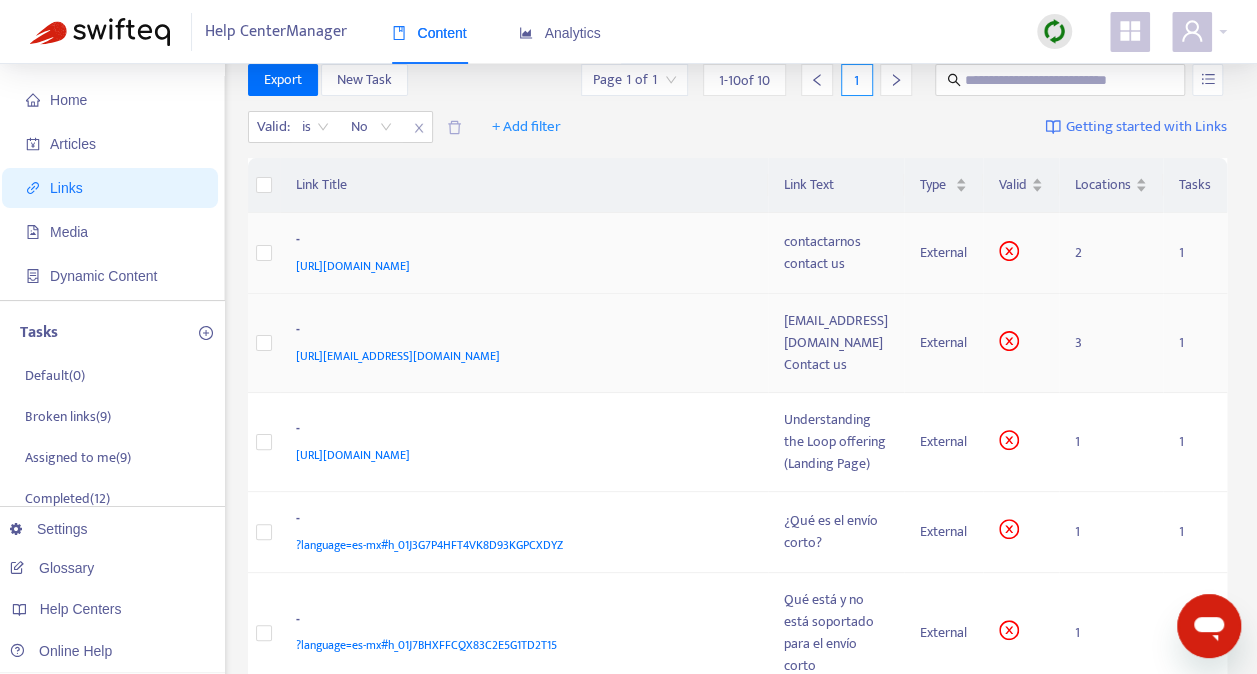 scroll, scrollTop: 0, scrollLeft: 0, axis: both 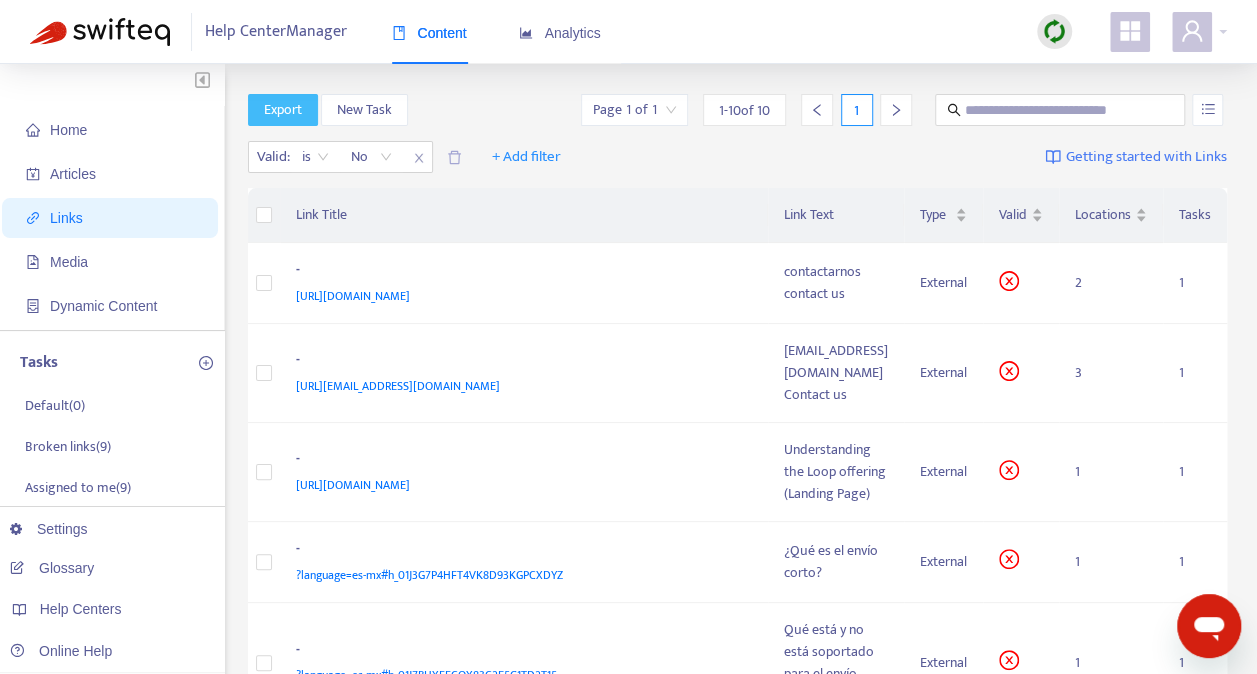 click on "Export" at bounding box center [283, 110] 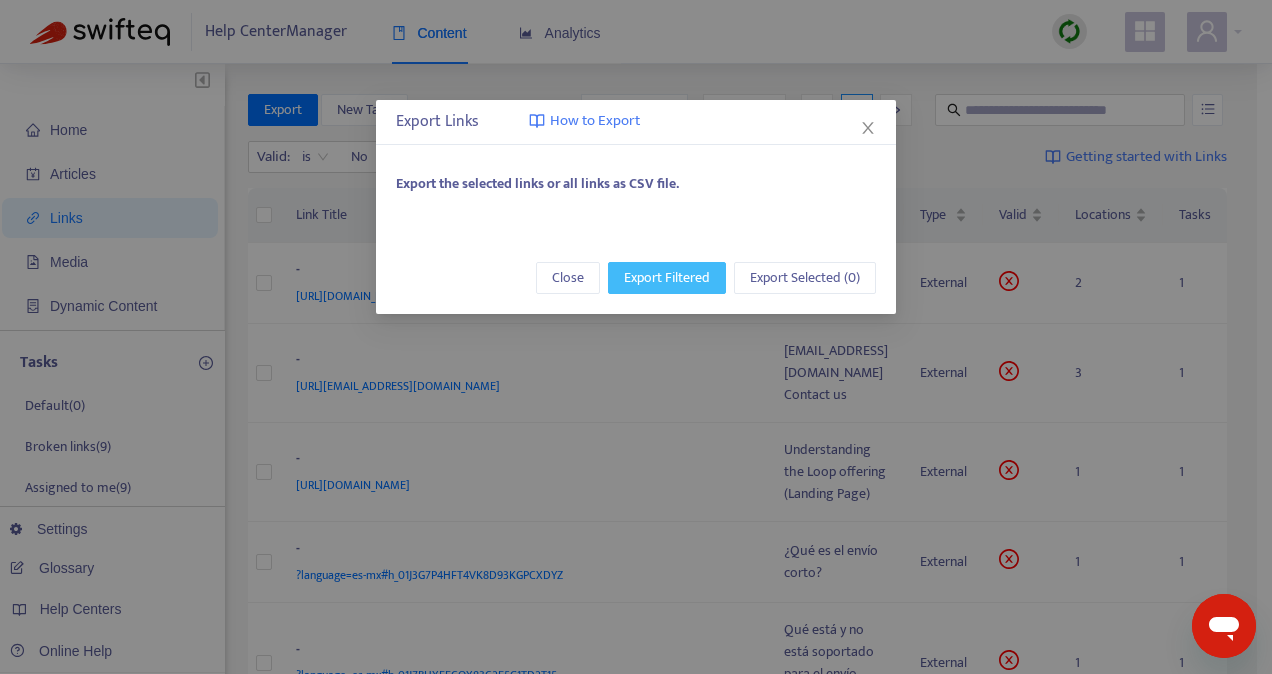 click on "Export Filtered" at bounding box center [667, 278] 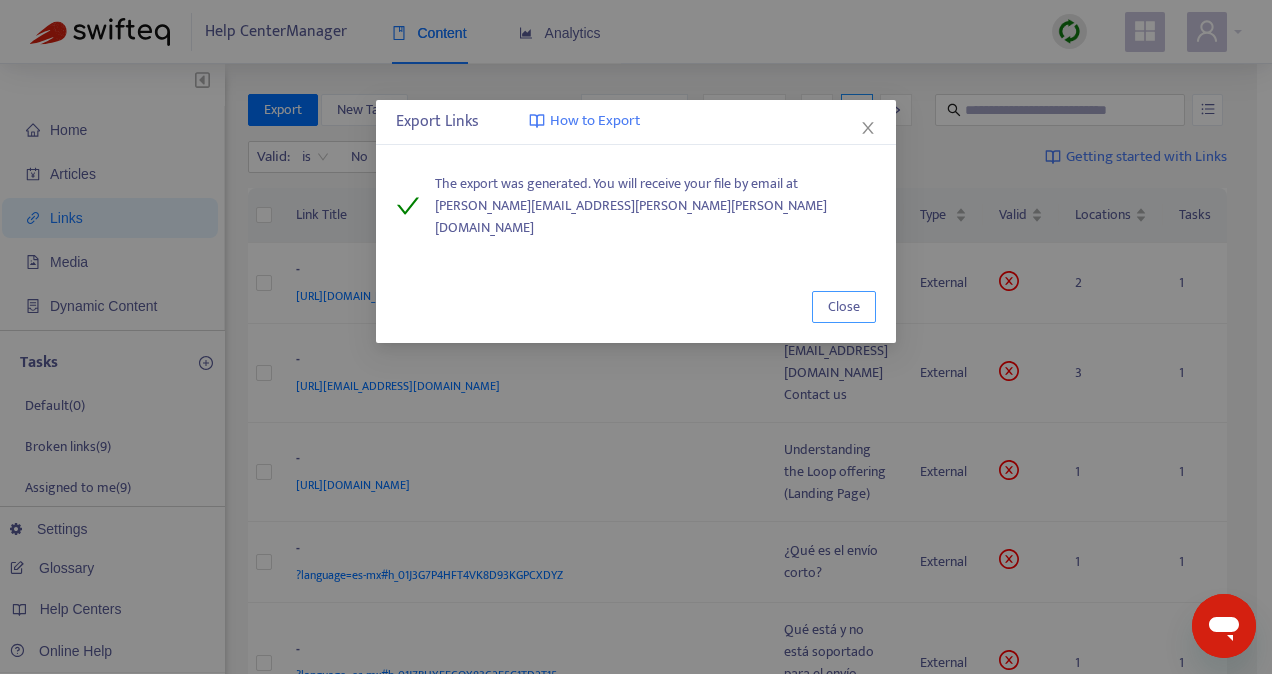 click on "Close" at bounding box center (844, 307) 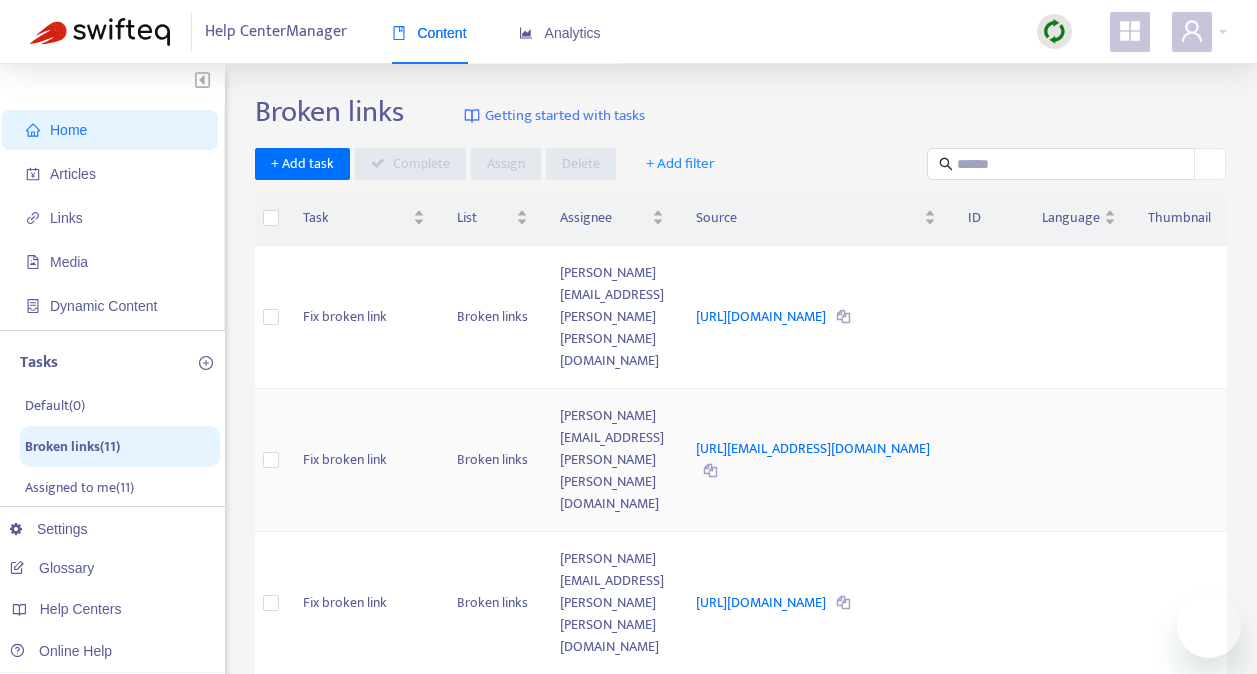 scroll, scrollTop: 100, scrollLeft: 0, axis: vertical 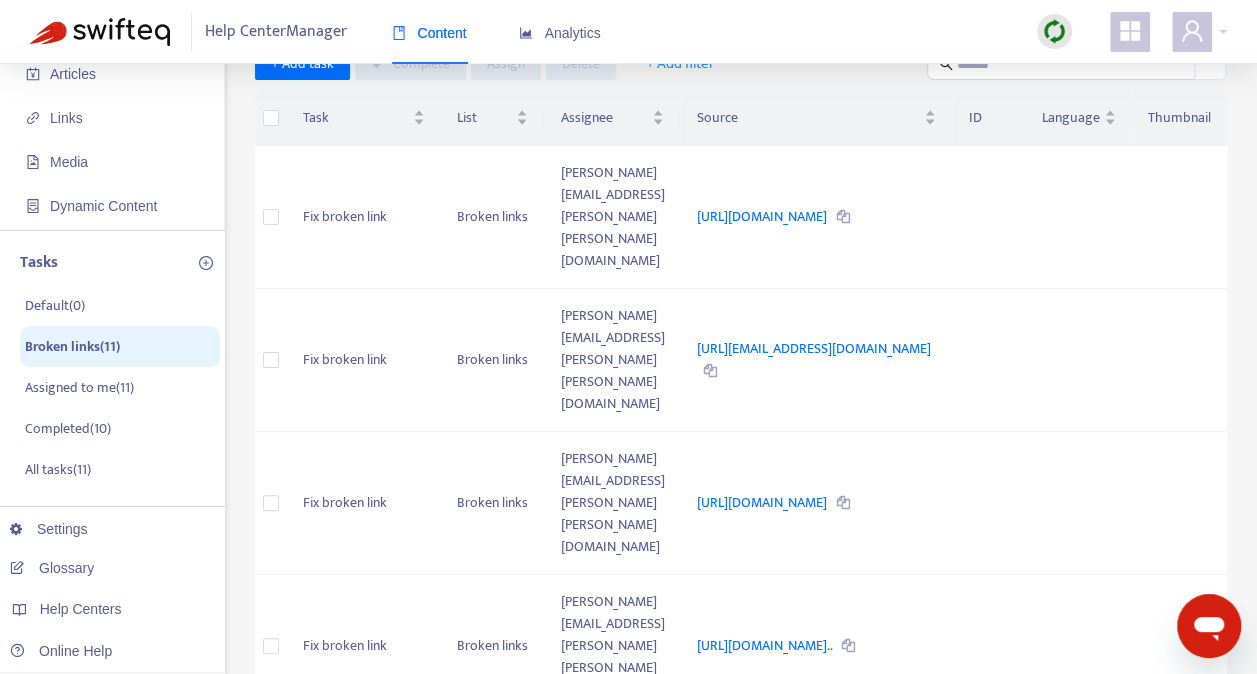 click at bounding box center (1054, 31) 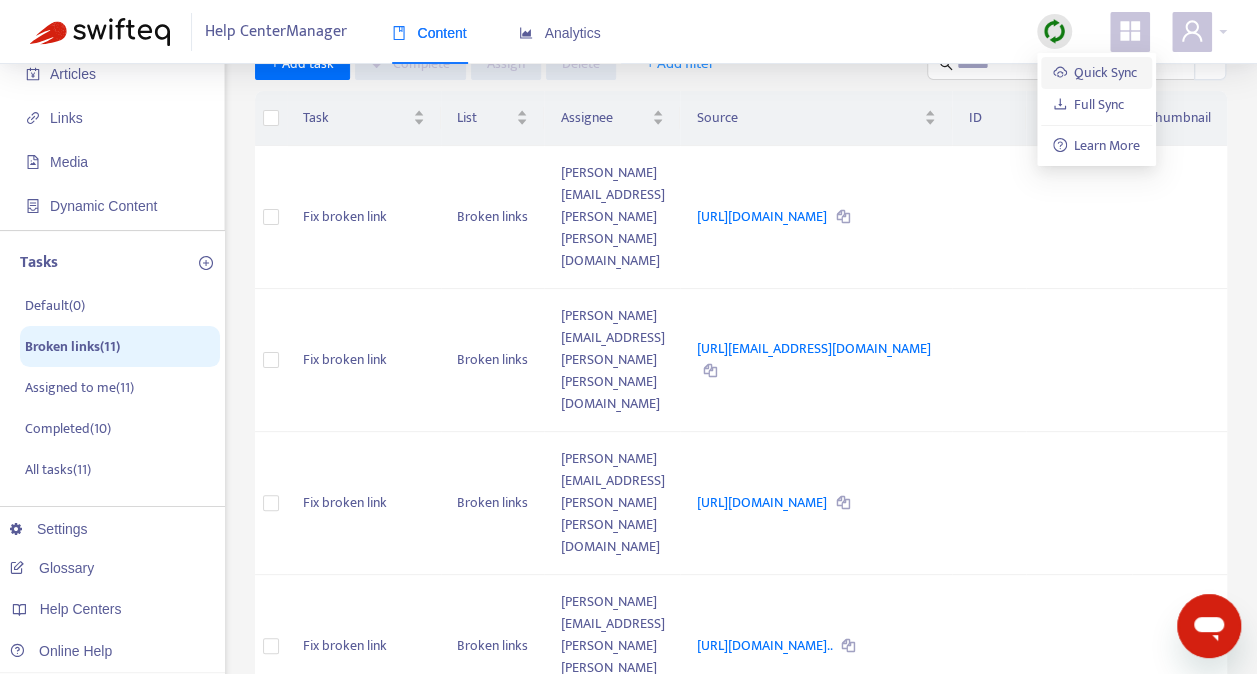click on "Quick Sync" at bounding box center (1095, 72) 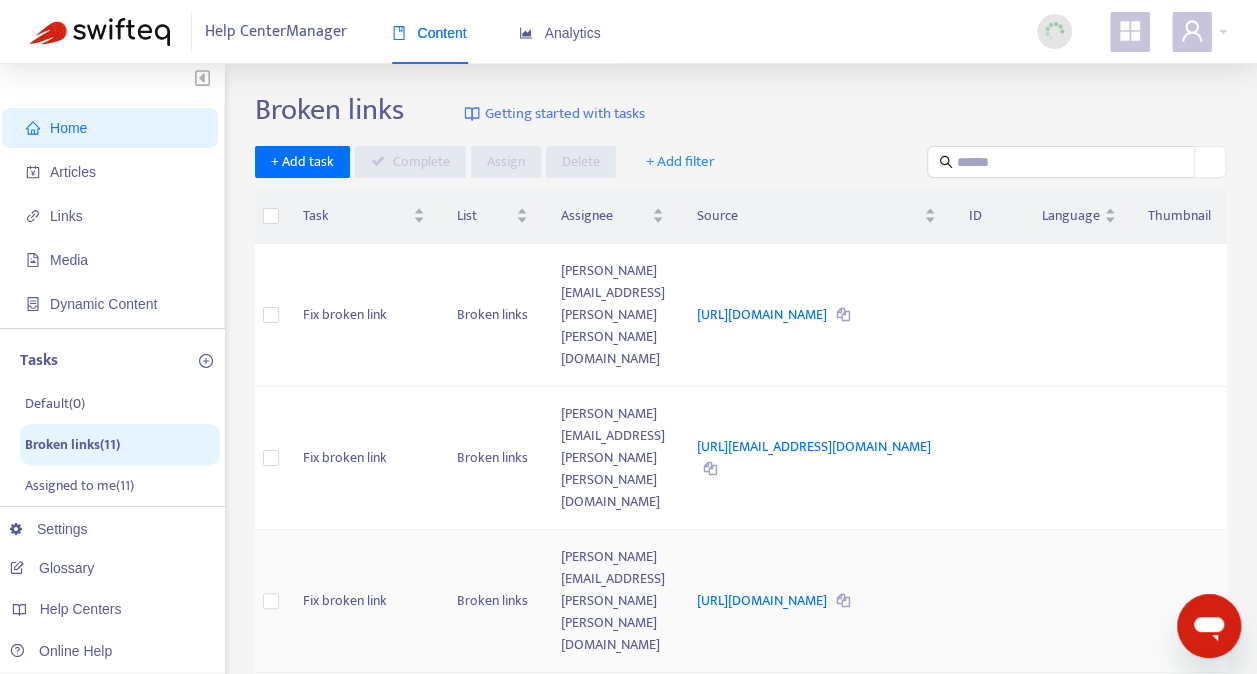 scroll, scrollTop: 0, scrollLeft: 0, axis: both 